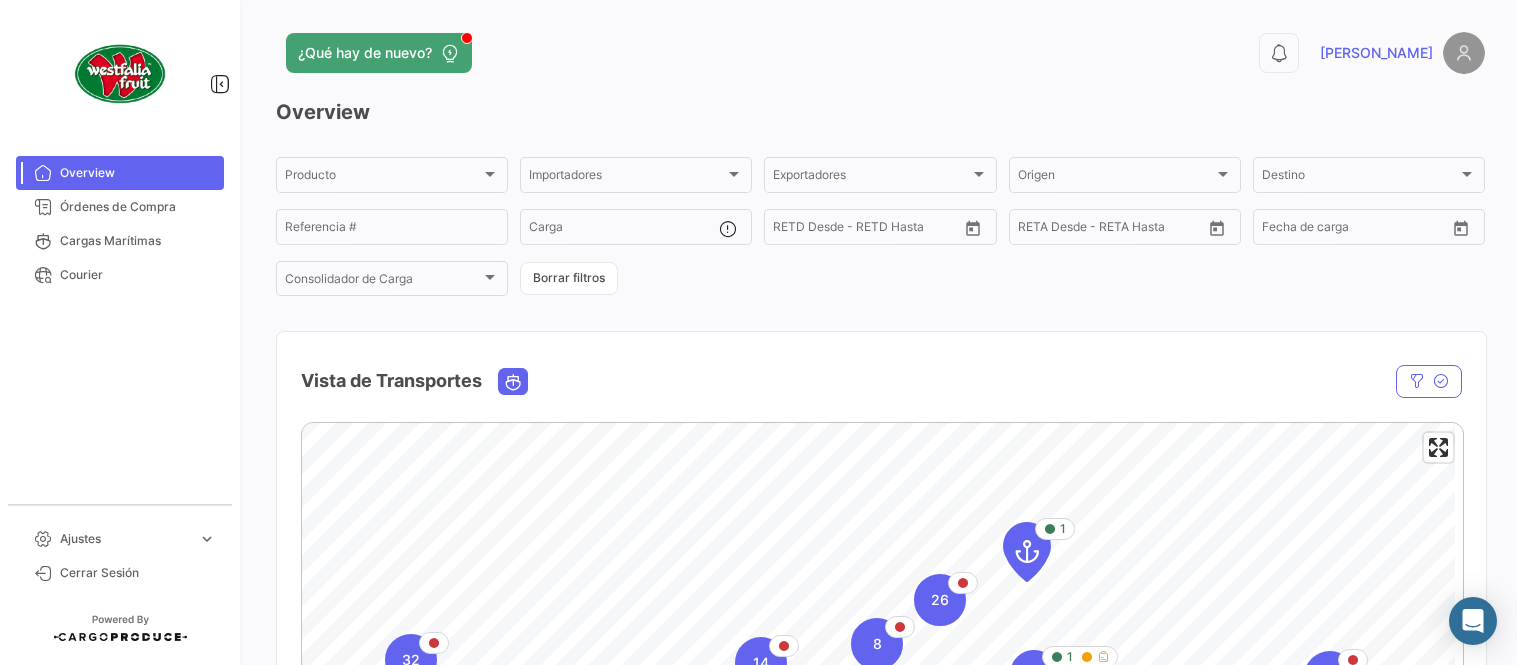 scroll, scrollTop: 0, scrollLeft: 0, axis: both 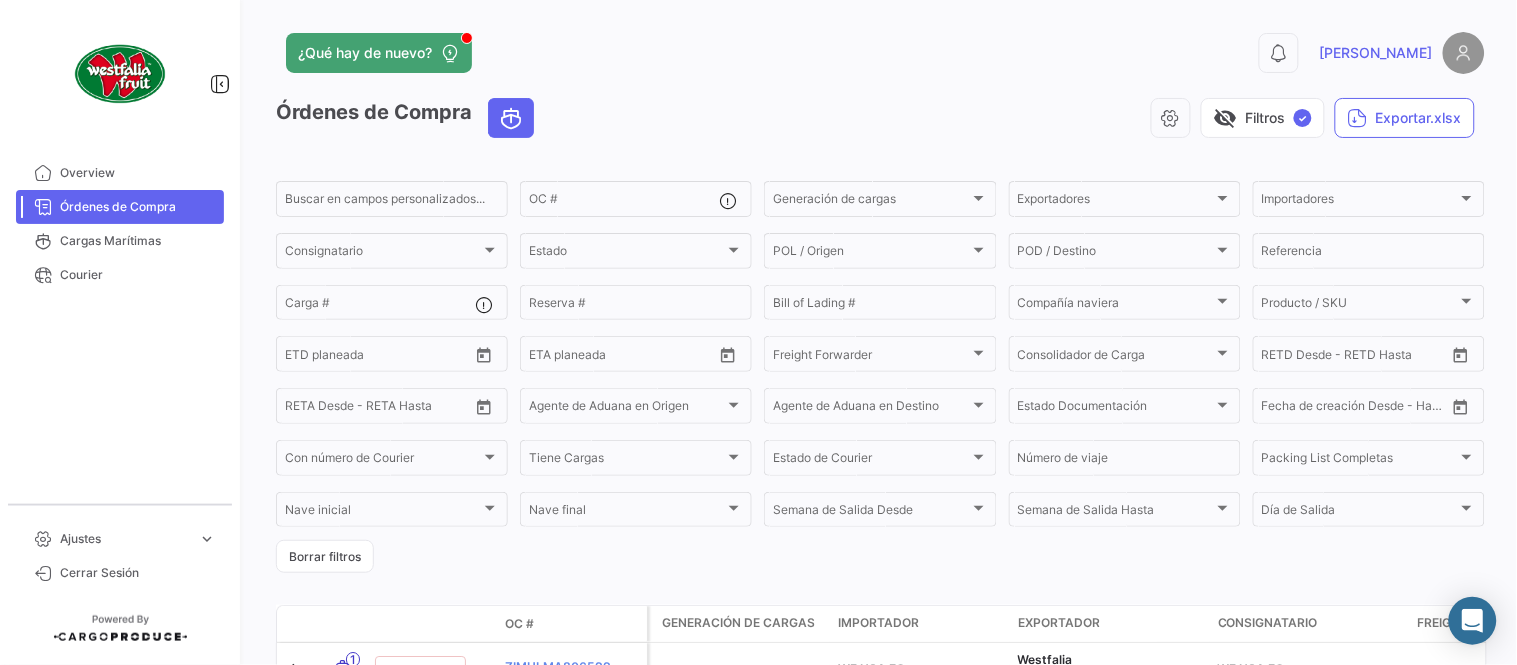 click on "0  [PERSON_NAME]" 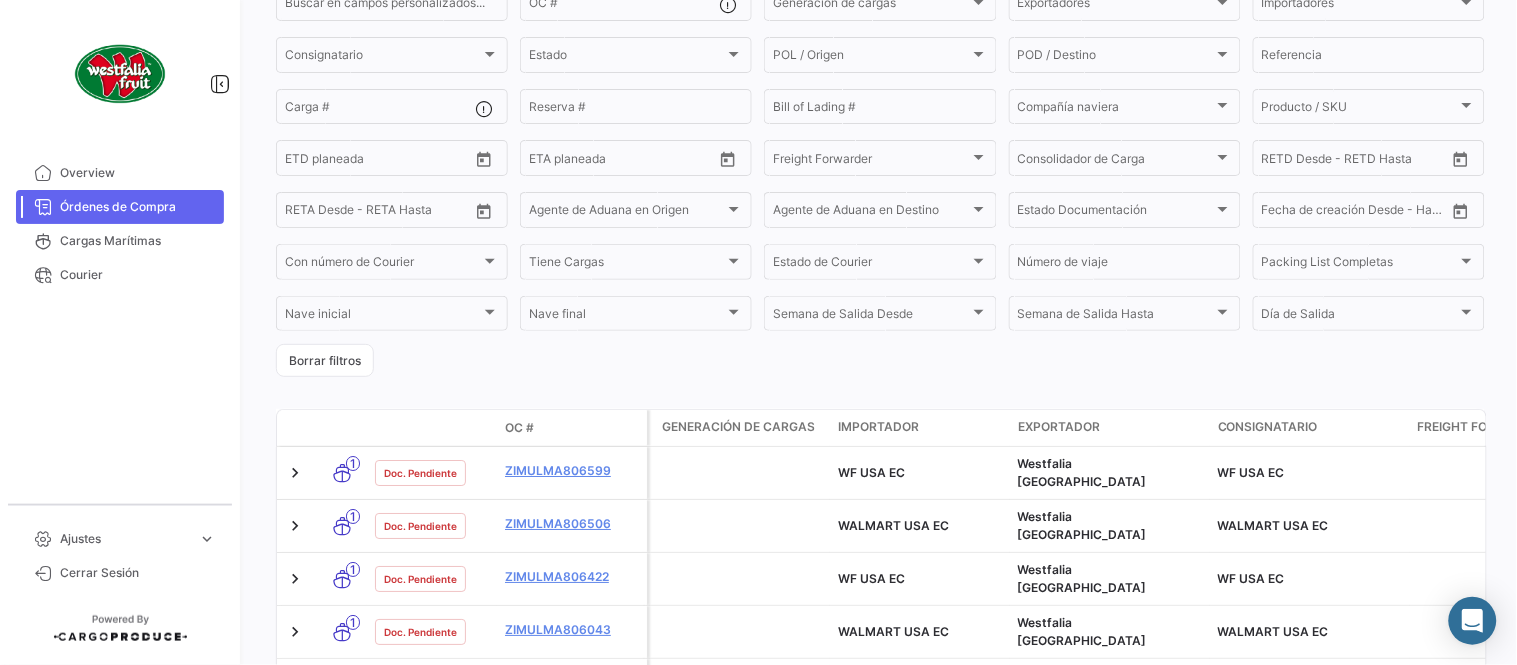 scroll, scrollTop: 0, scrollLeft: 0, axis: both 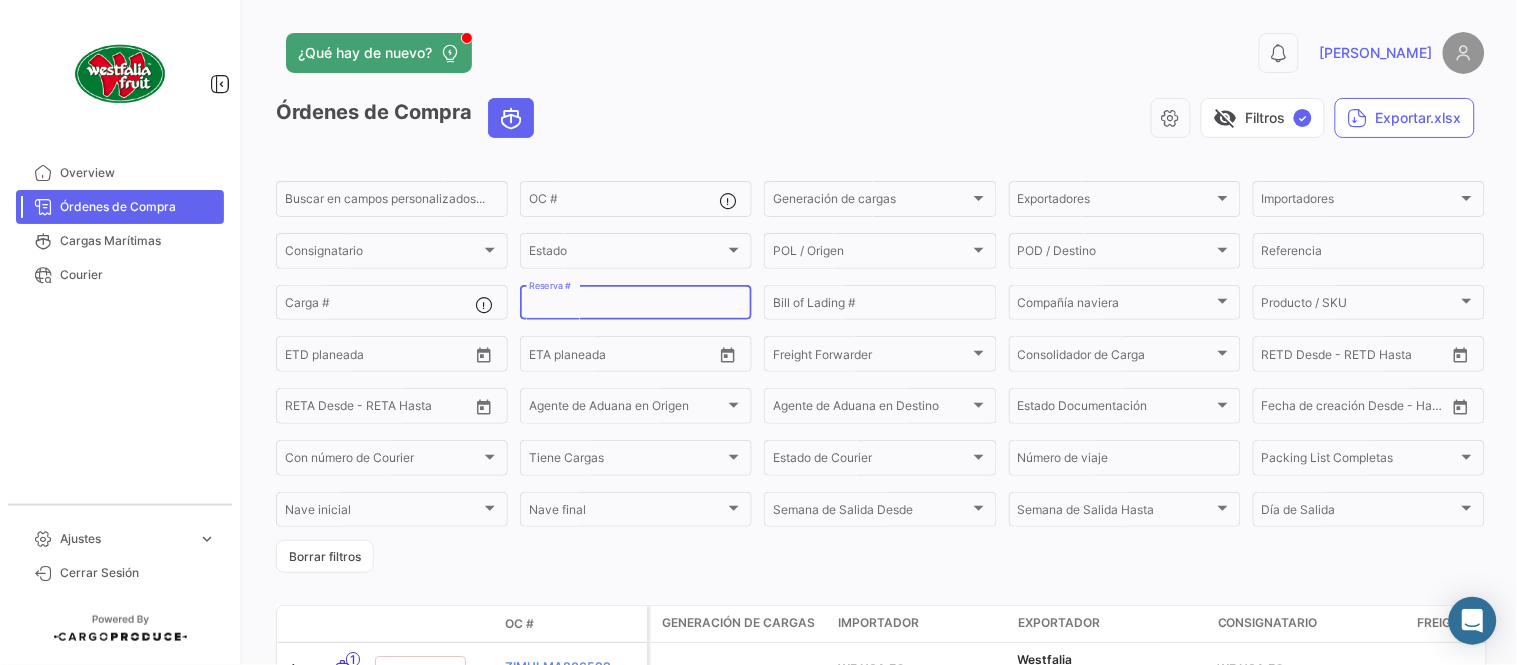 click on "Reserva #" at bounding box center [636, 306] 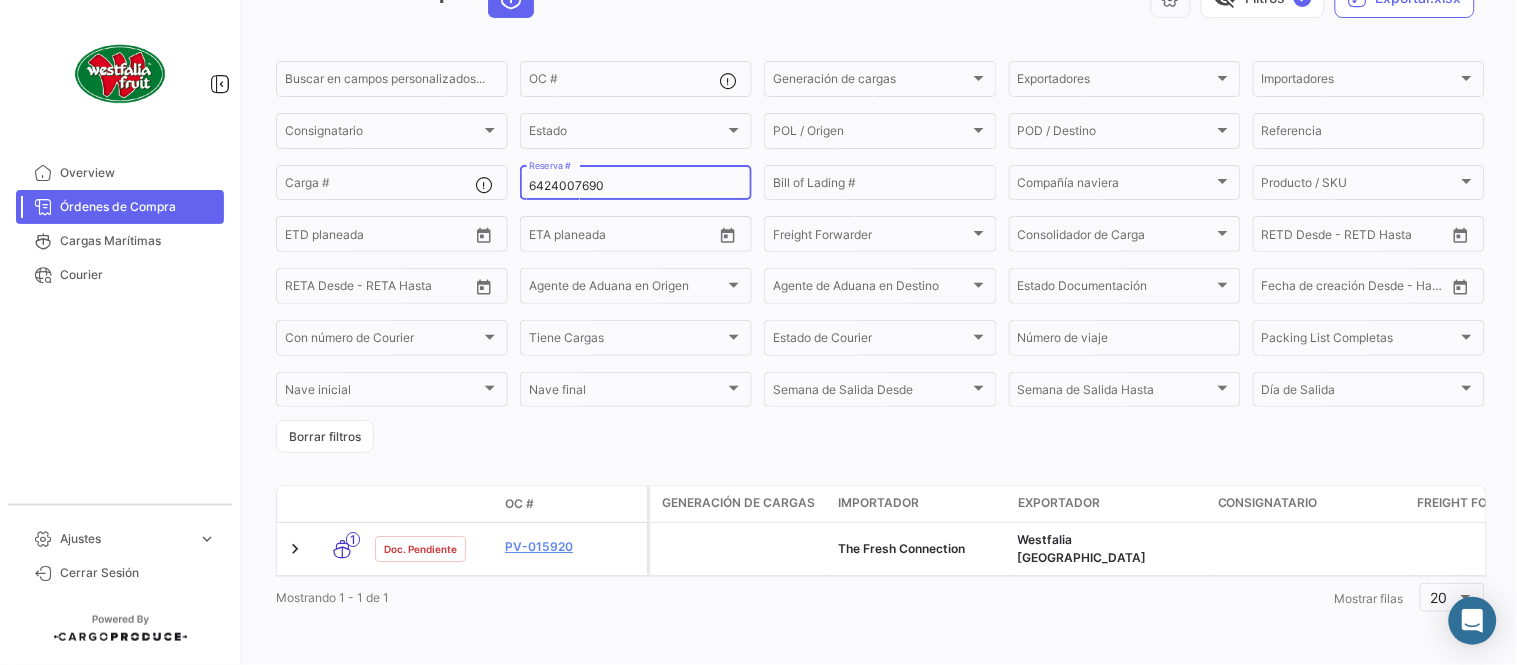 scroll, scrollTop: 128, scrollLeft: 0, axis: vertical 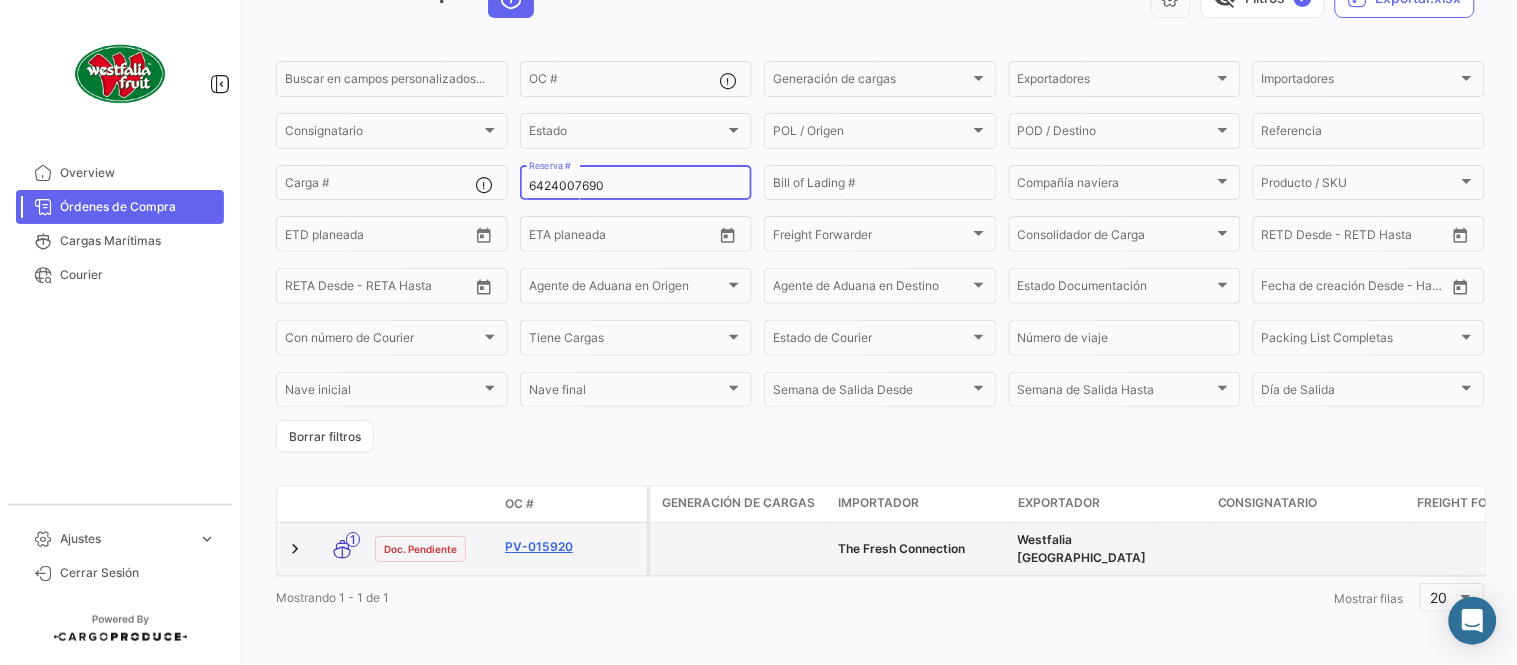 type on "6424007690" 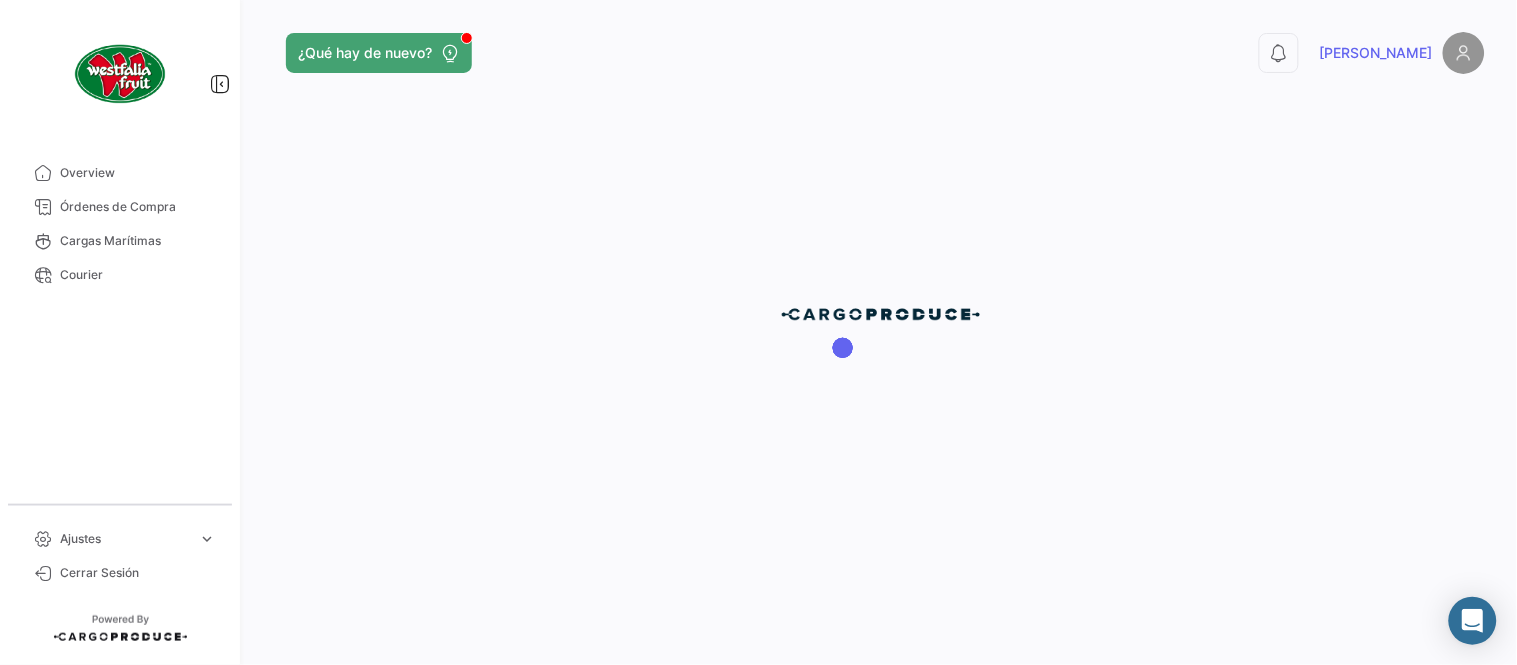 scroll, scrollTop: 0, scrollLeft: 0, axis: both 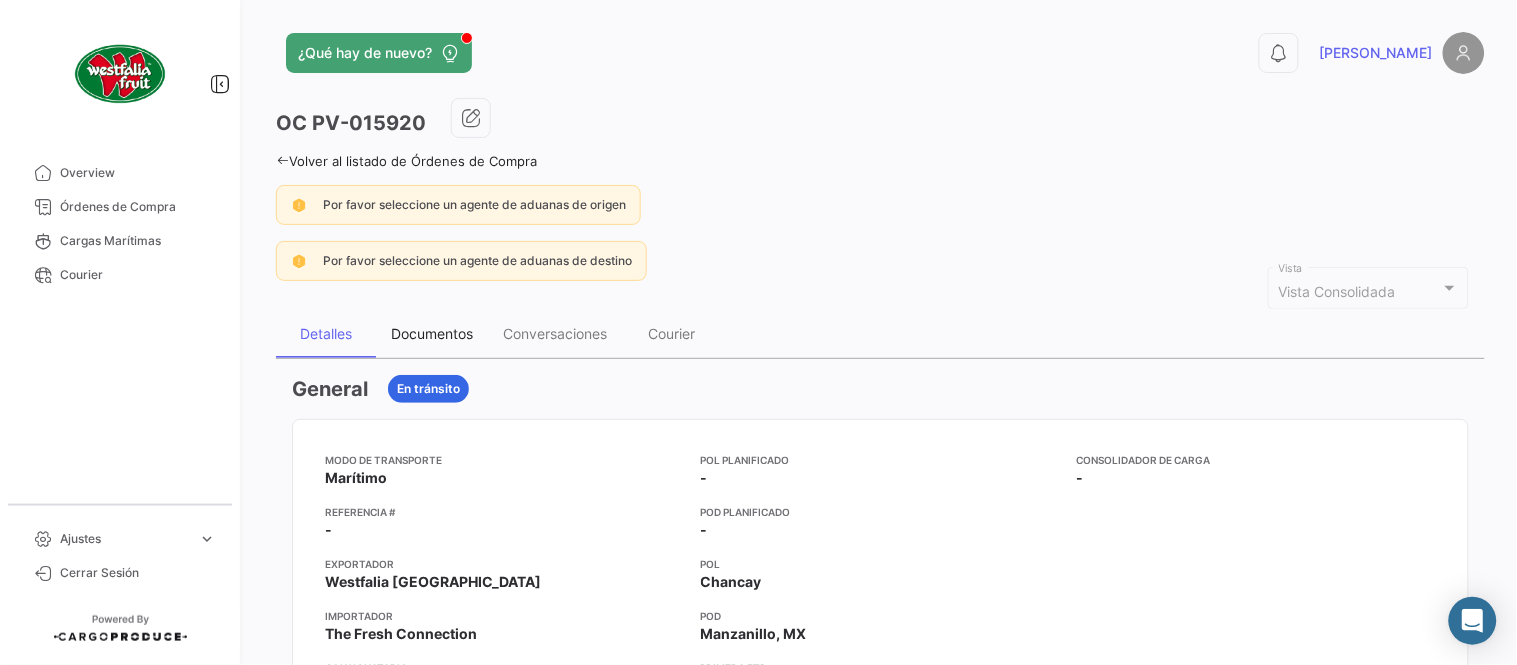 click on "Documentos" at bounding box center (432, 334) 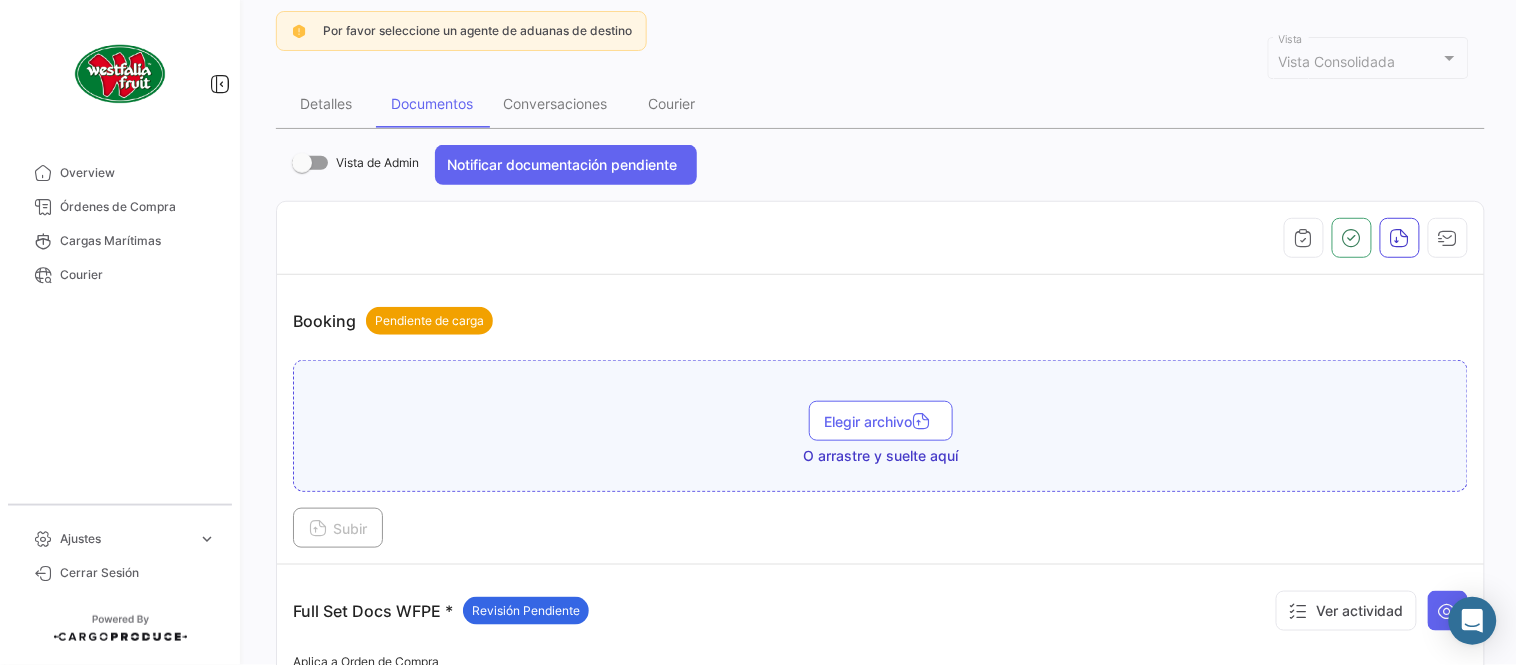 scroll, scrollTop: 555, scrollLeft: 0, axis: vertical 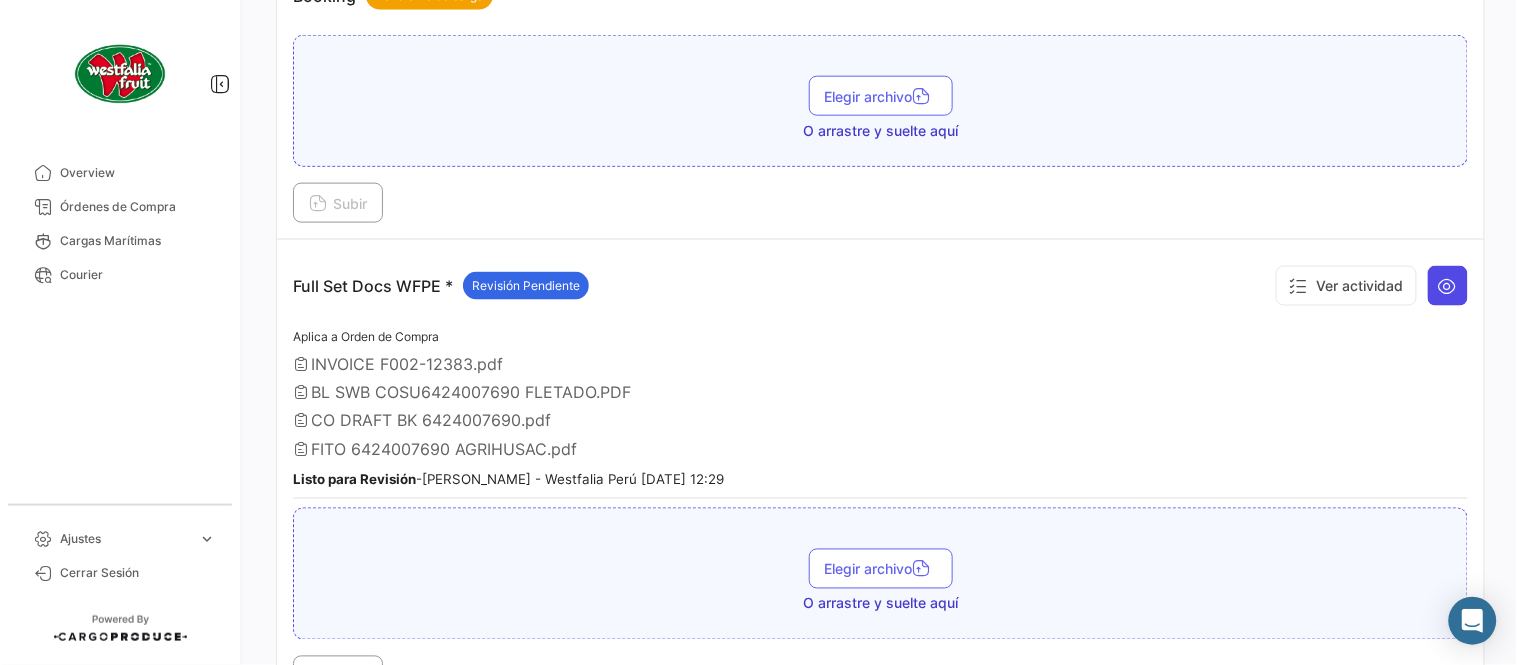click at bounding box center [1448, 286] 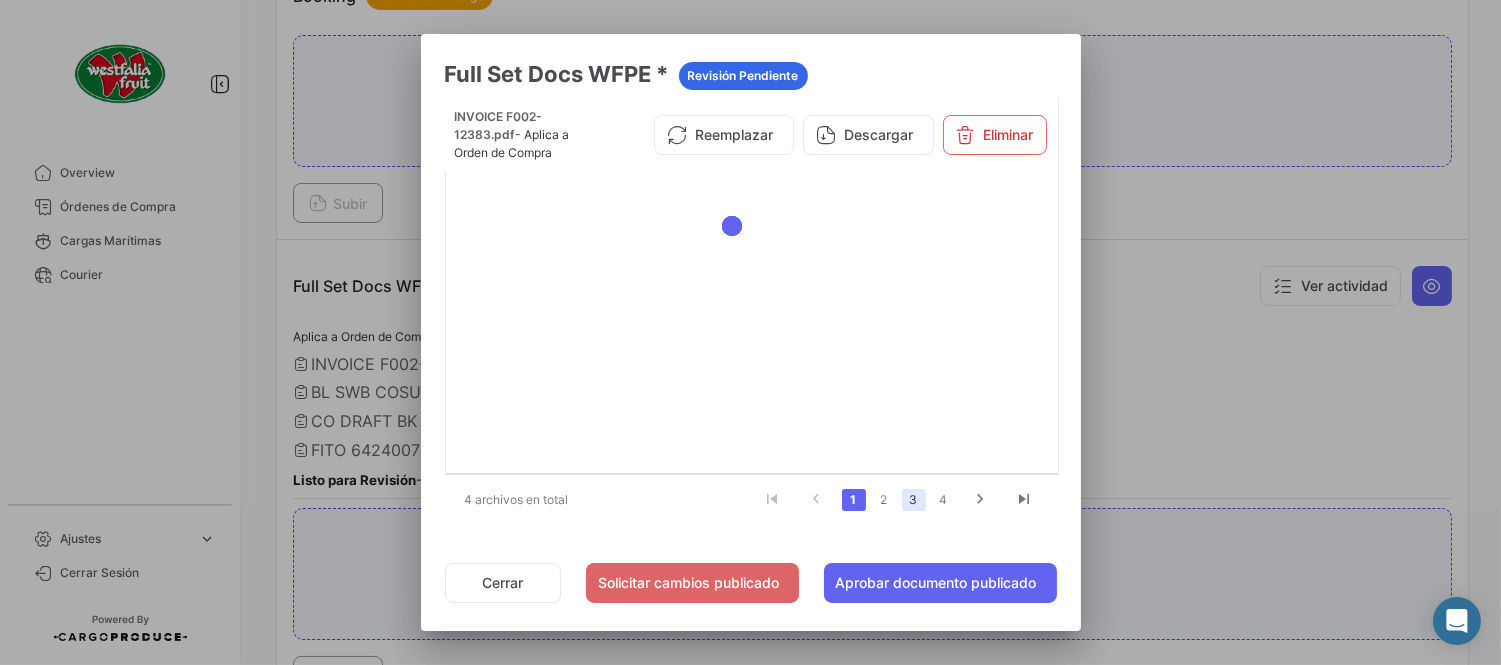 click on "3" 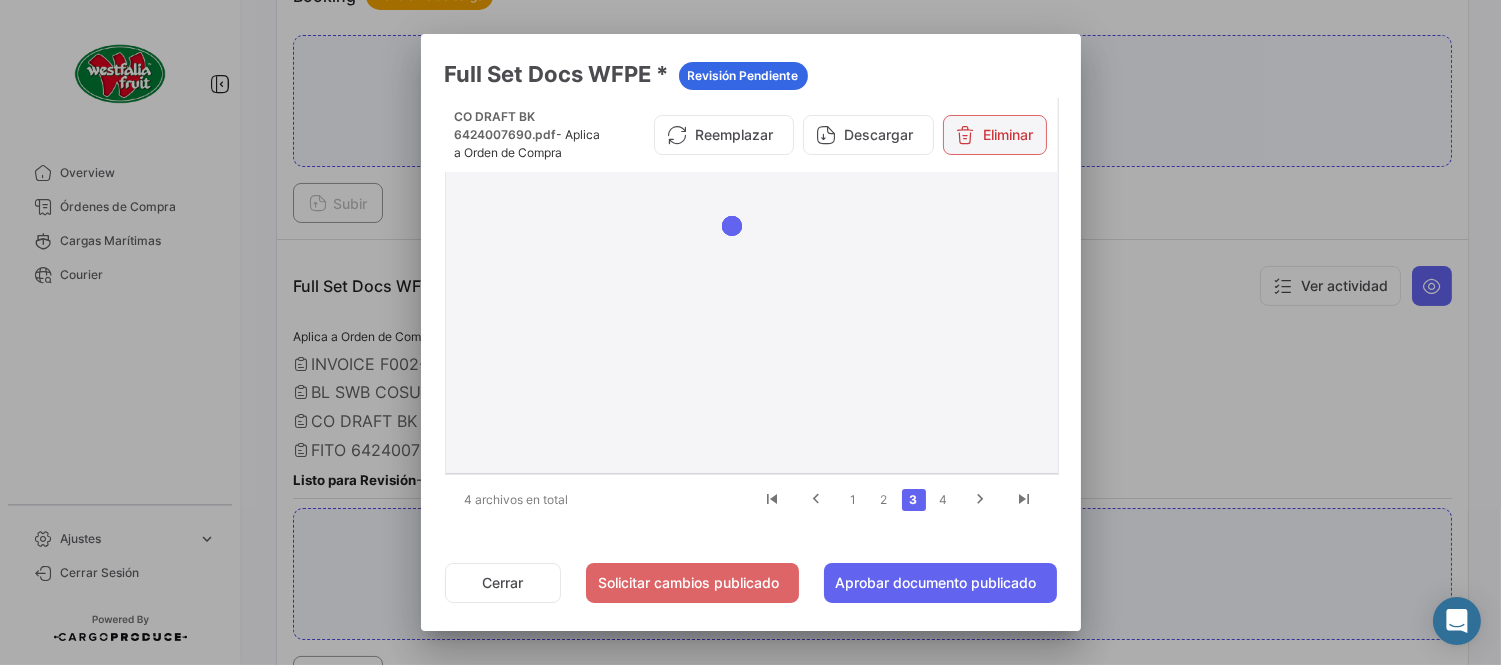 click on "Eliminar" at bounding box center (995, 135) 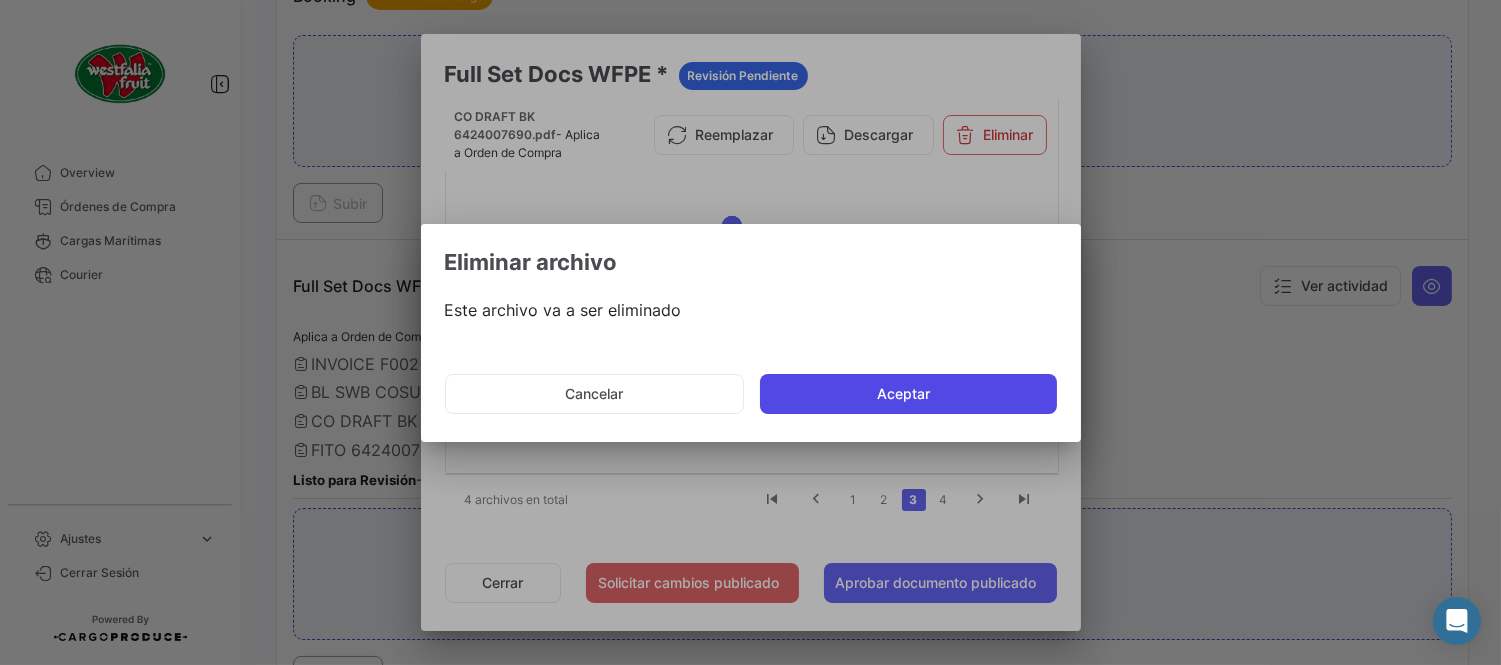 click on "Aceptar" 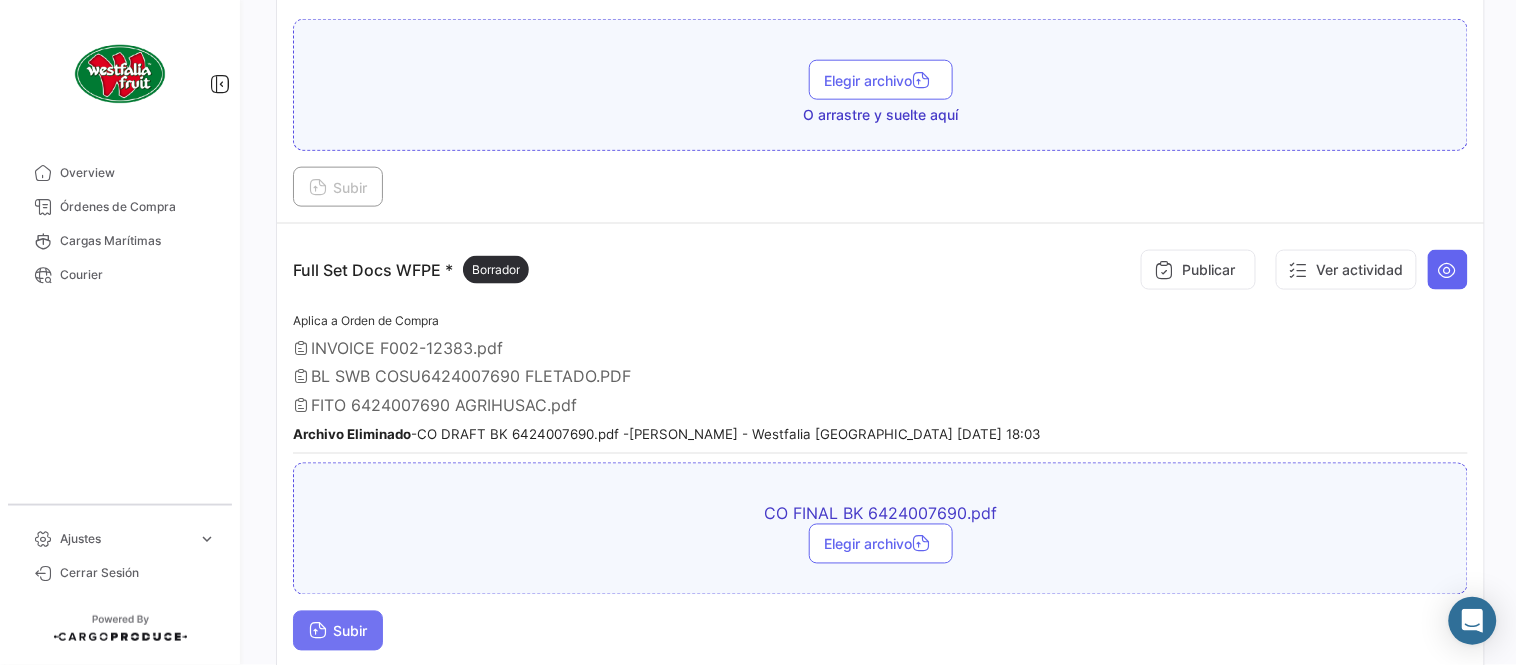 click on "Subir" at bounding box center (338, 631) 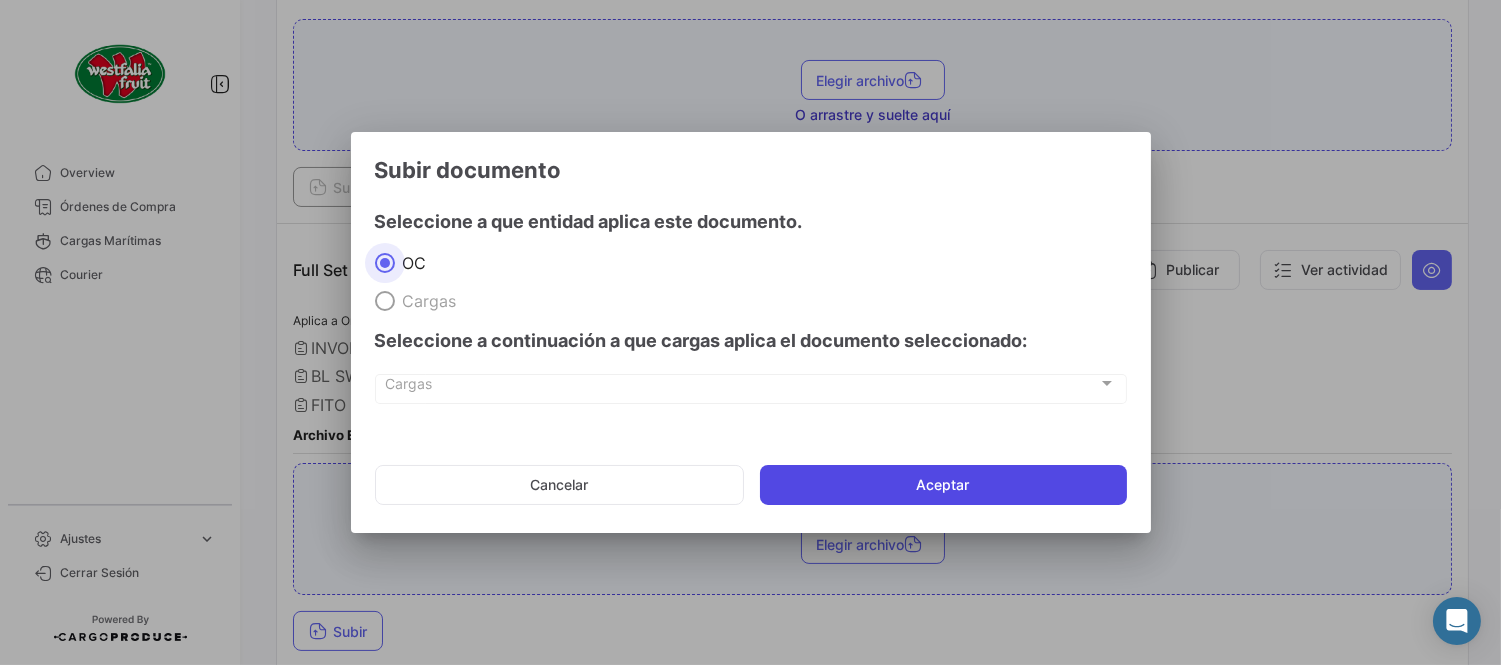 click on "Aceptar" 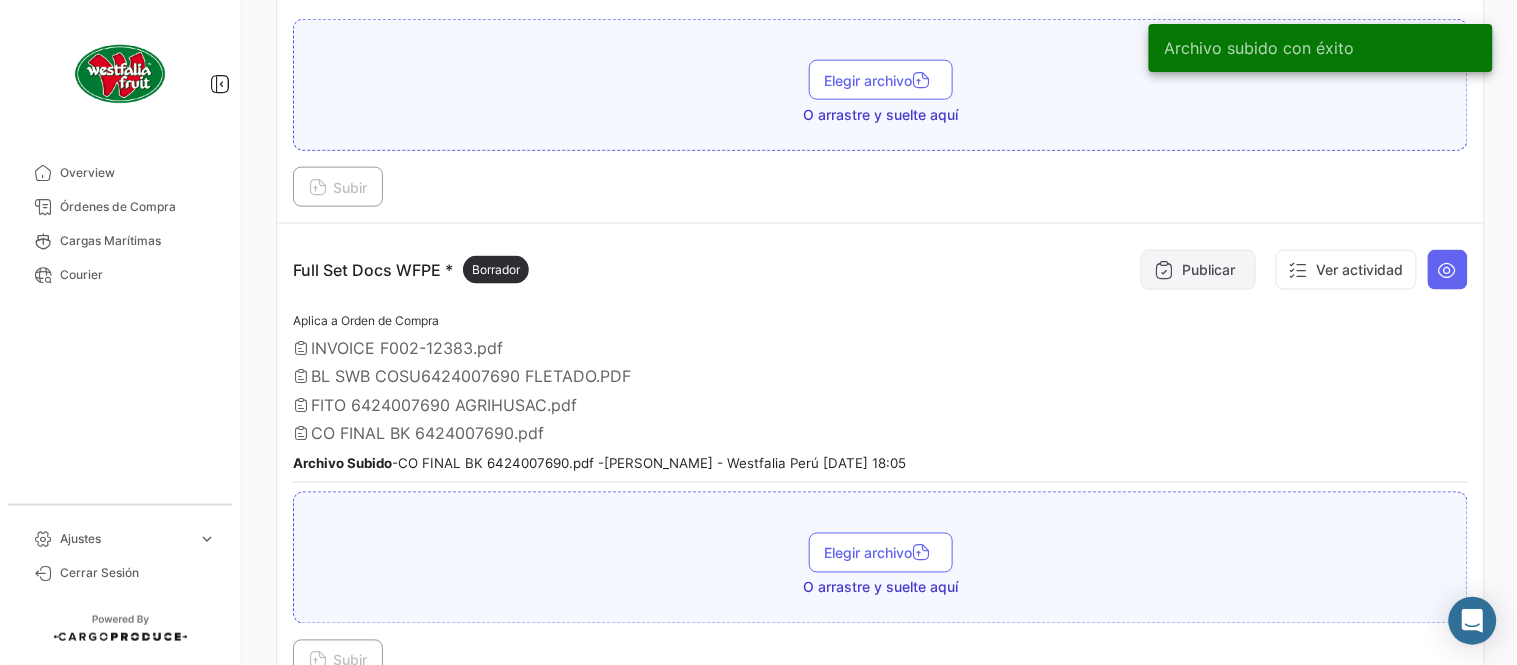 click on "Publicar" at bounding box center [1198, 270] 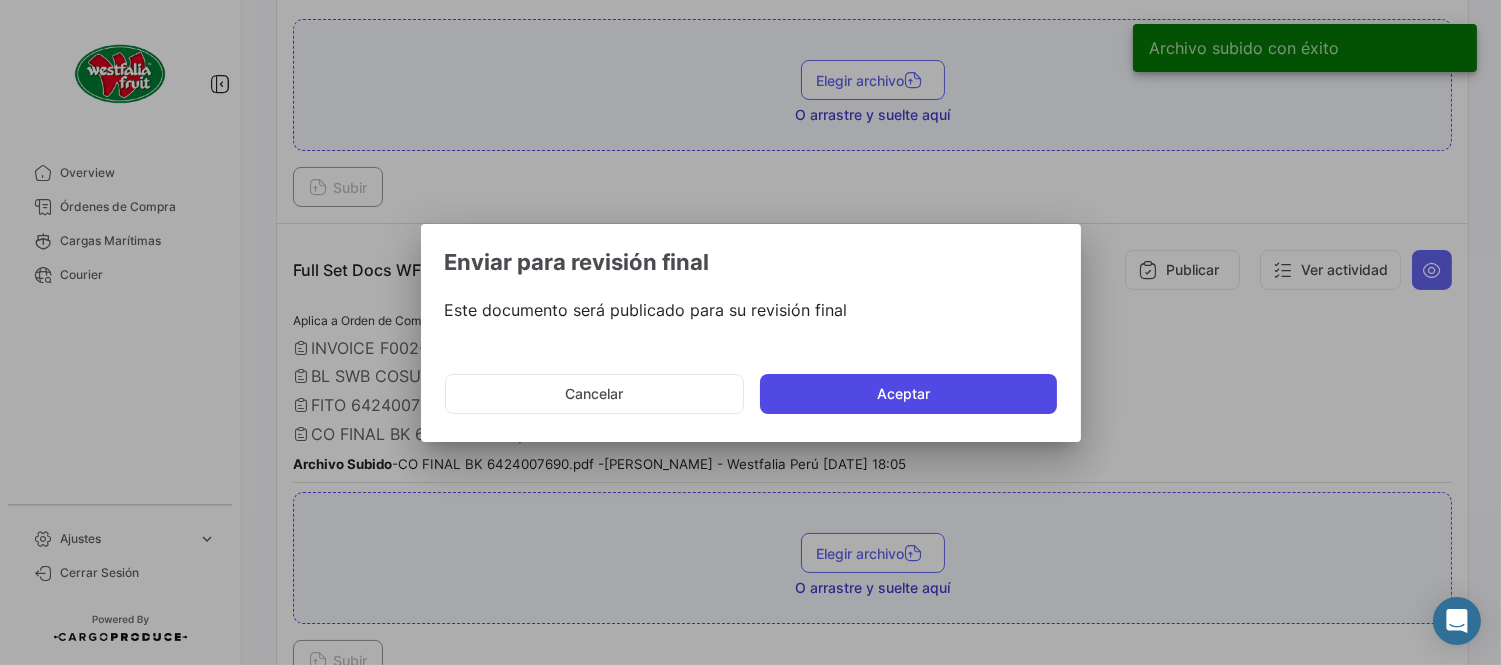 click on "Aceptar" 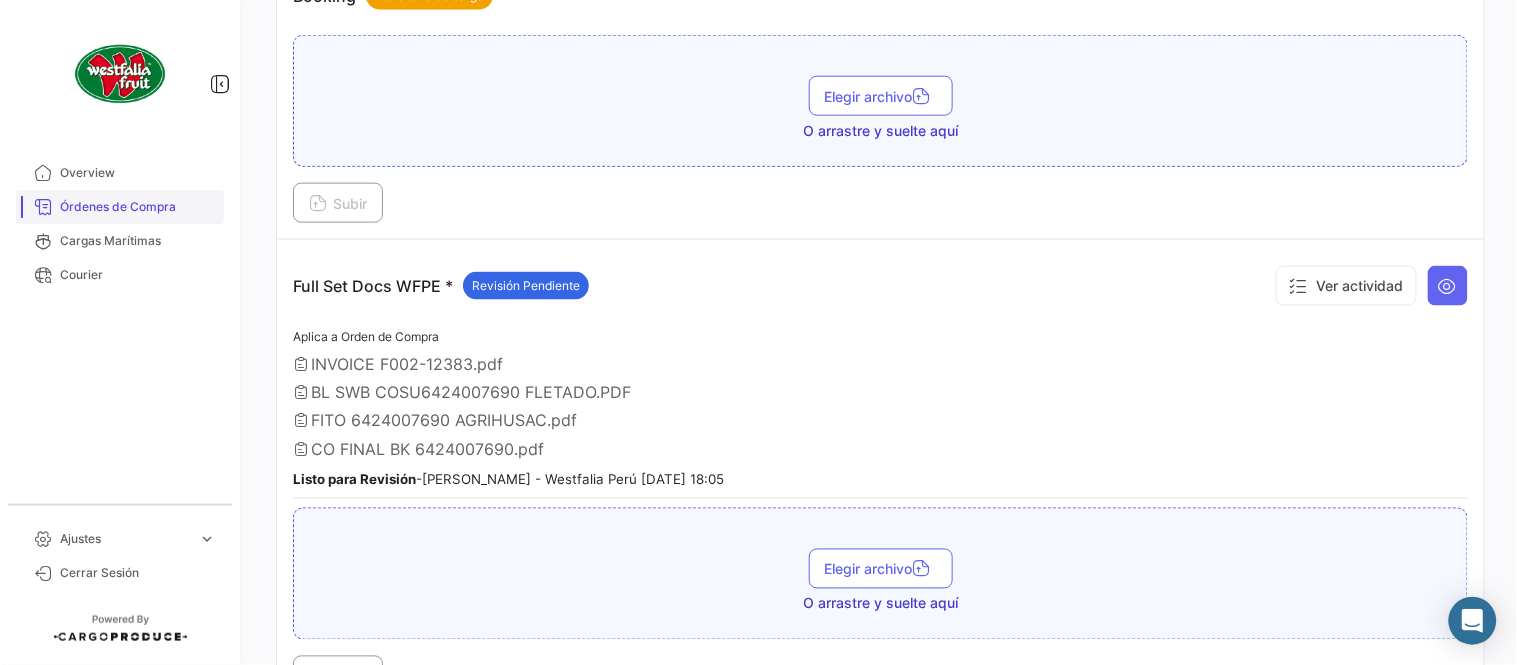 click on "Órdenes de Compra" at bounding box center (138, 207) 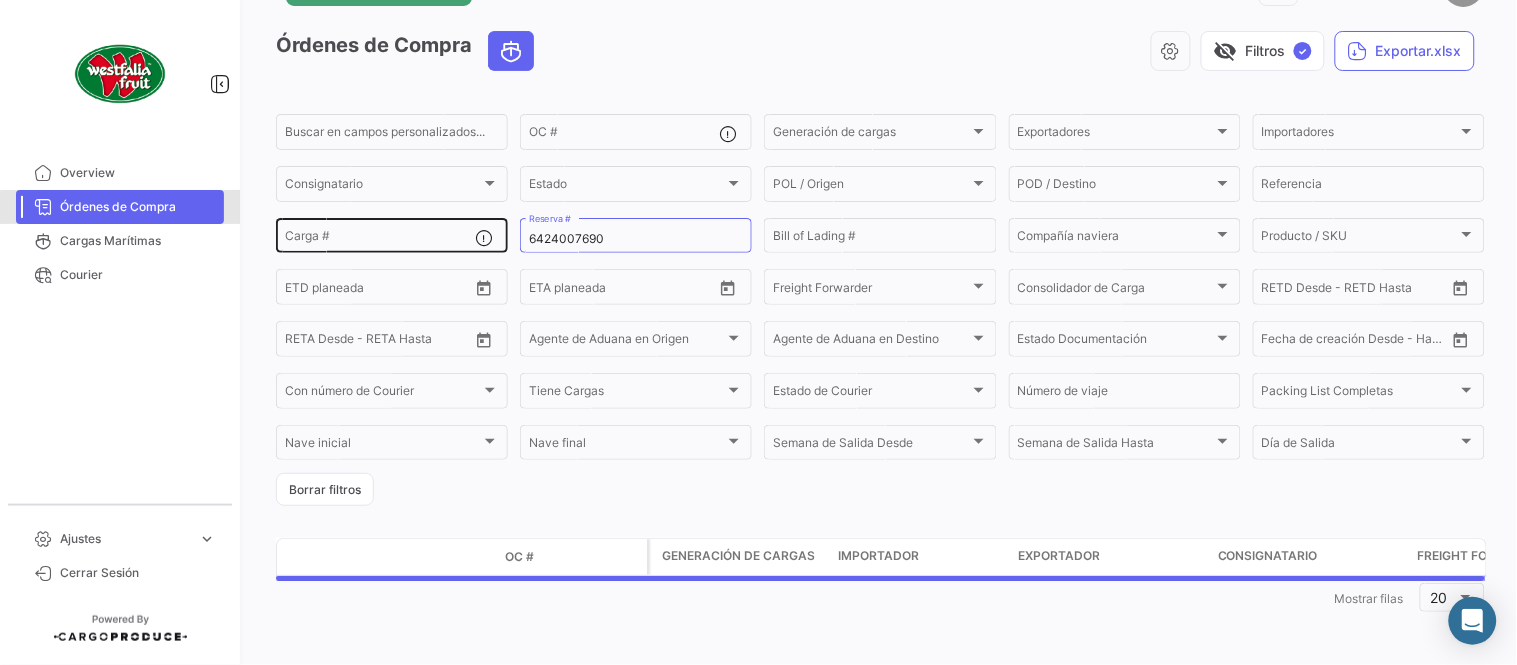 scroll, scrollTop: 0, scrollLeft: 0, axis: both 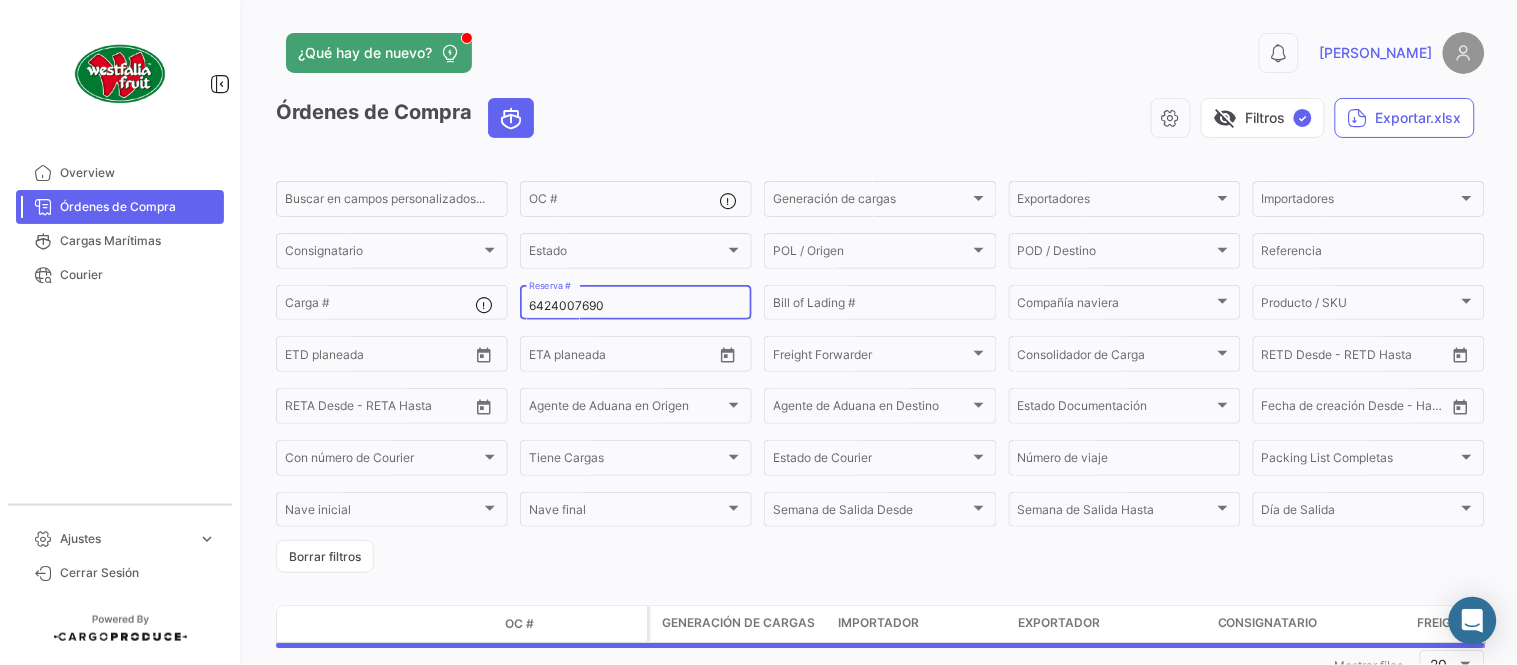 click on "6424007690" at bounding box center (636, 306) 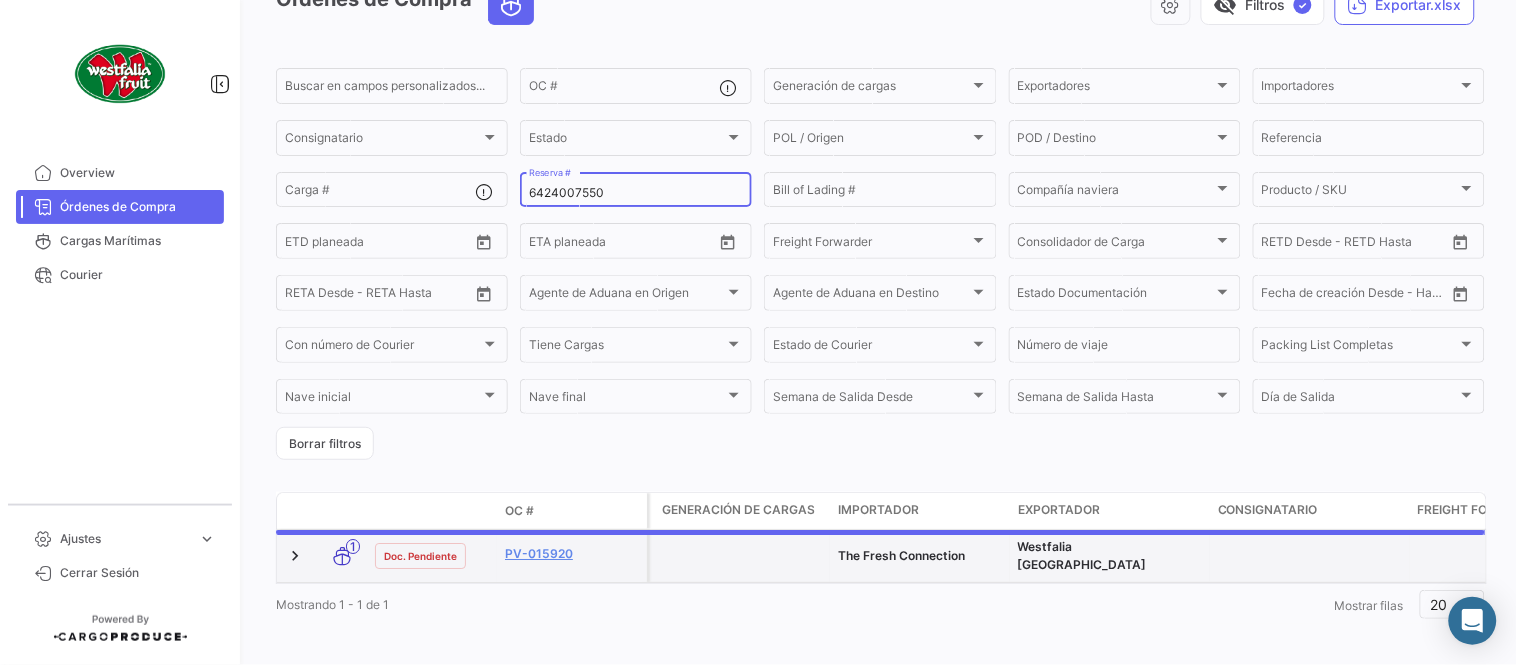 scroll, scrollTop: 128, scrollLeft: 0, axis: vertical 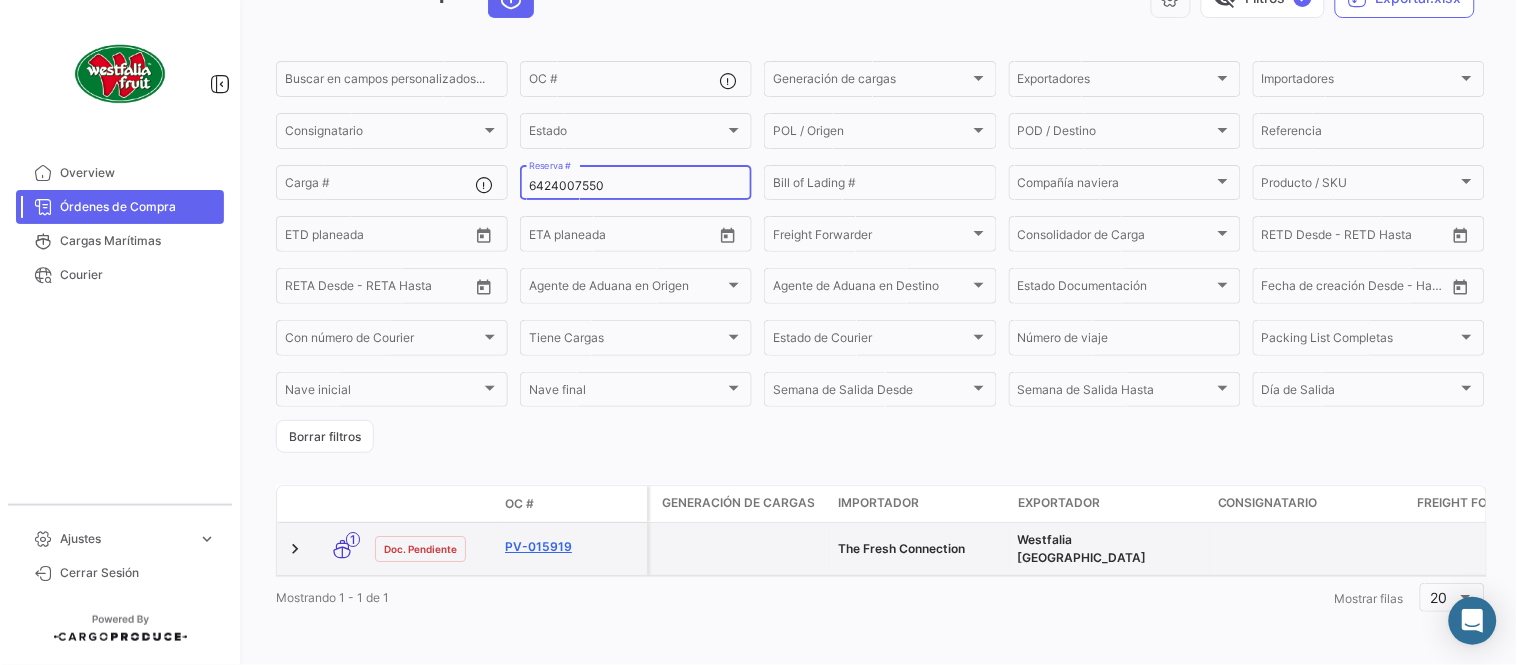 type on "6424007550" 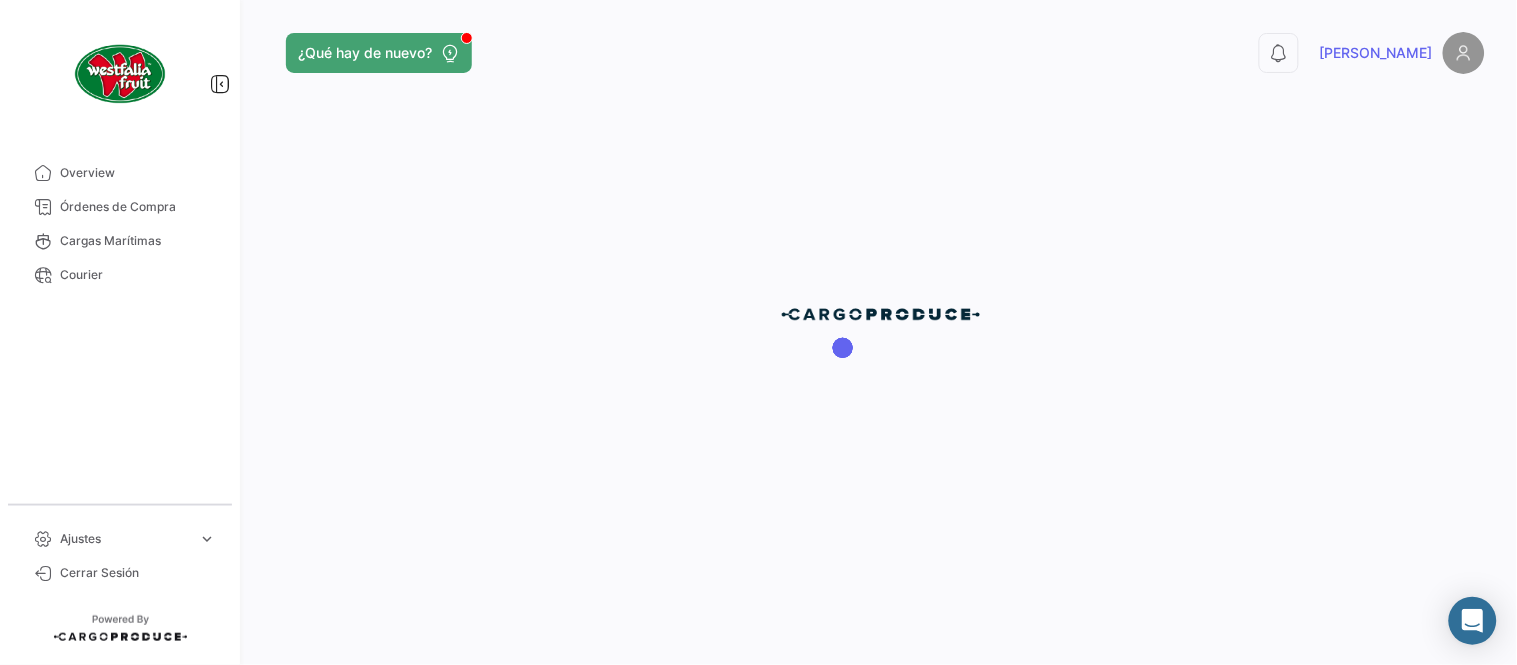 scroll, scrollTop: 0, scrollLeft: 0, axis: both 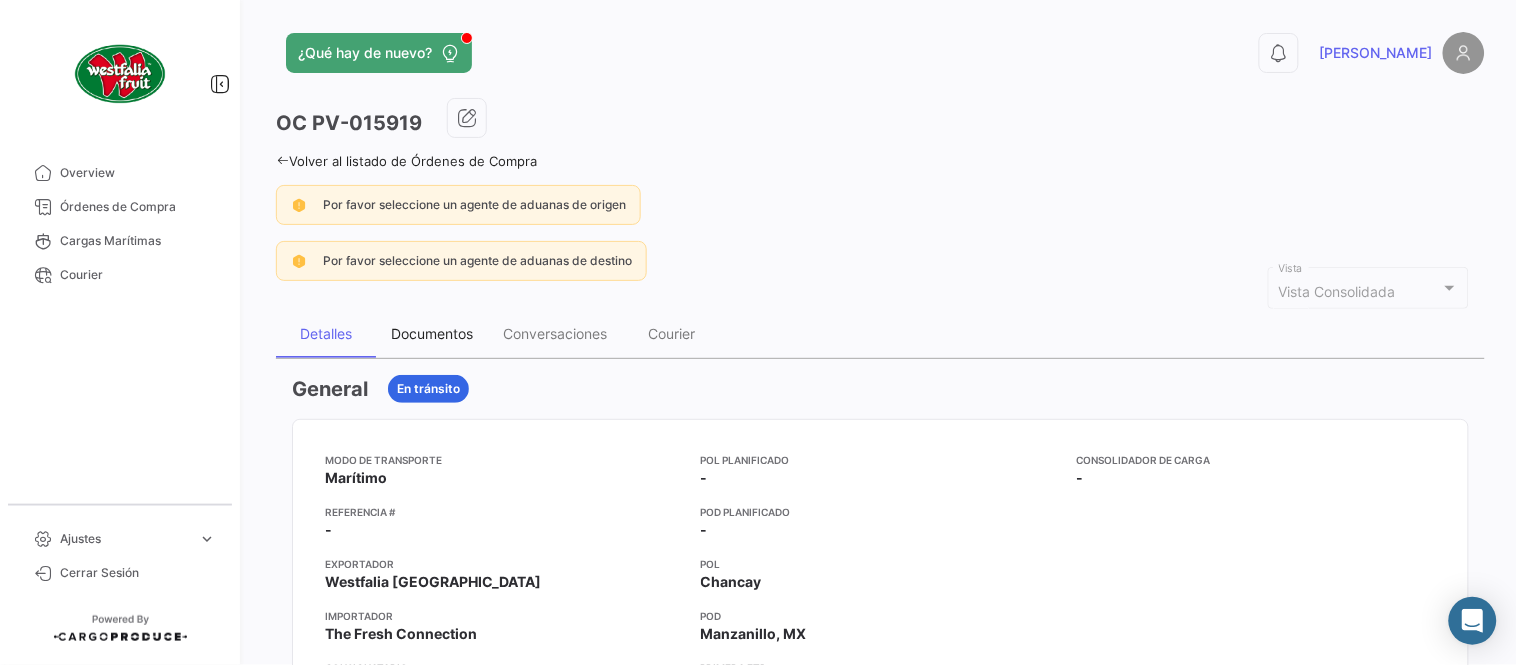 click on "Documentos" at bounding box center (432, 333) 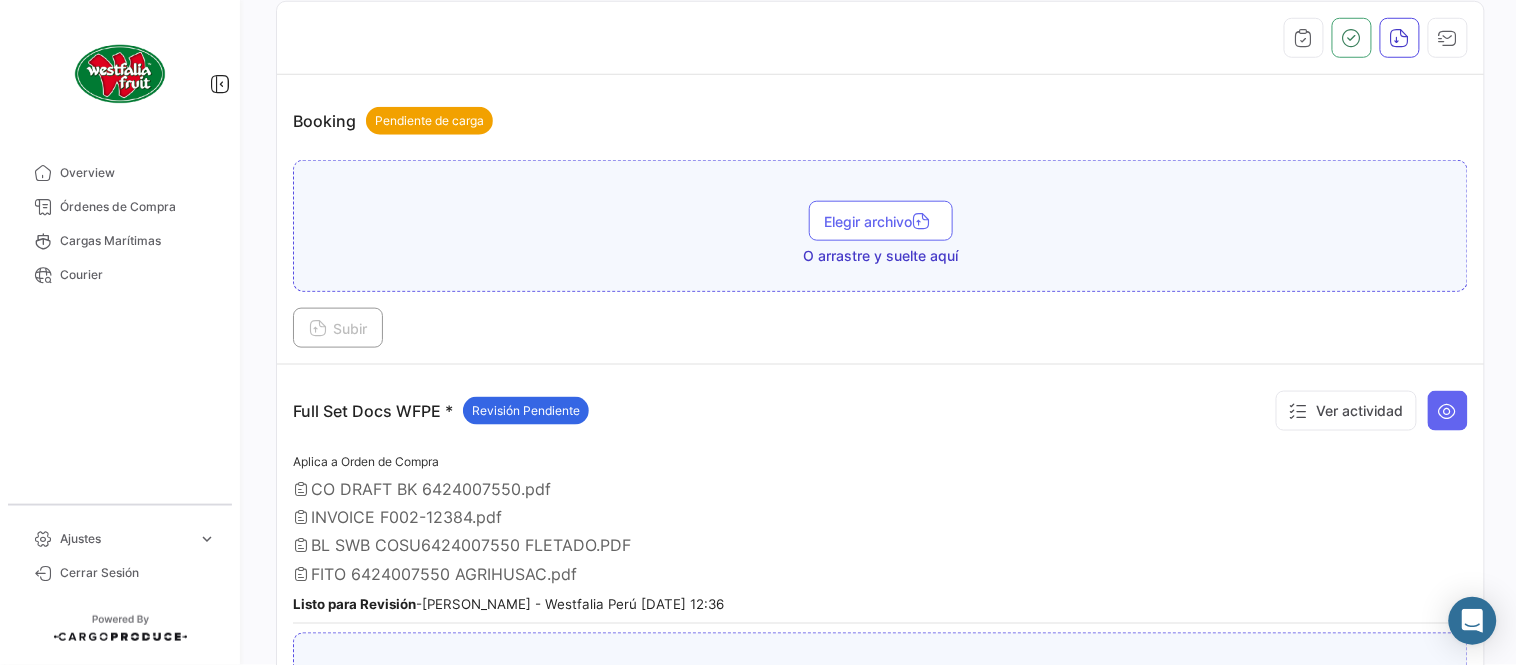 scroll, scrollTop: 555, scrollLeft: 0, axis: vertical 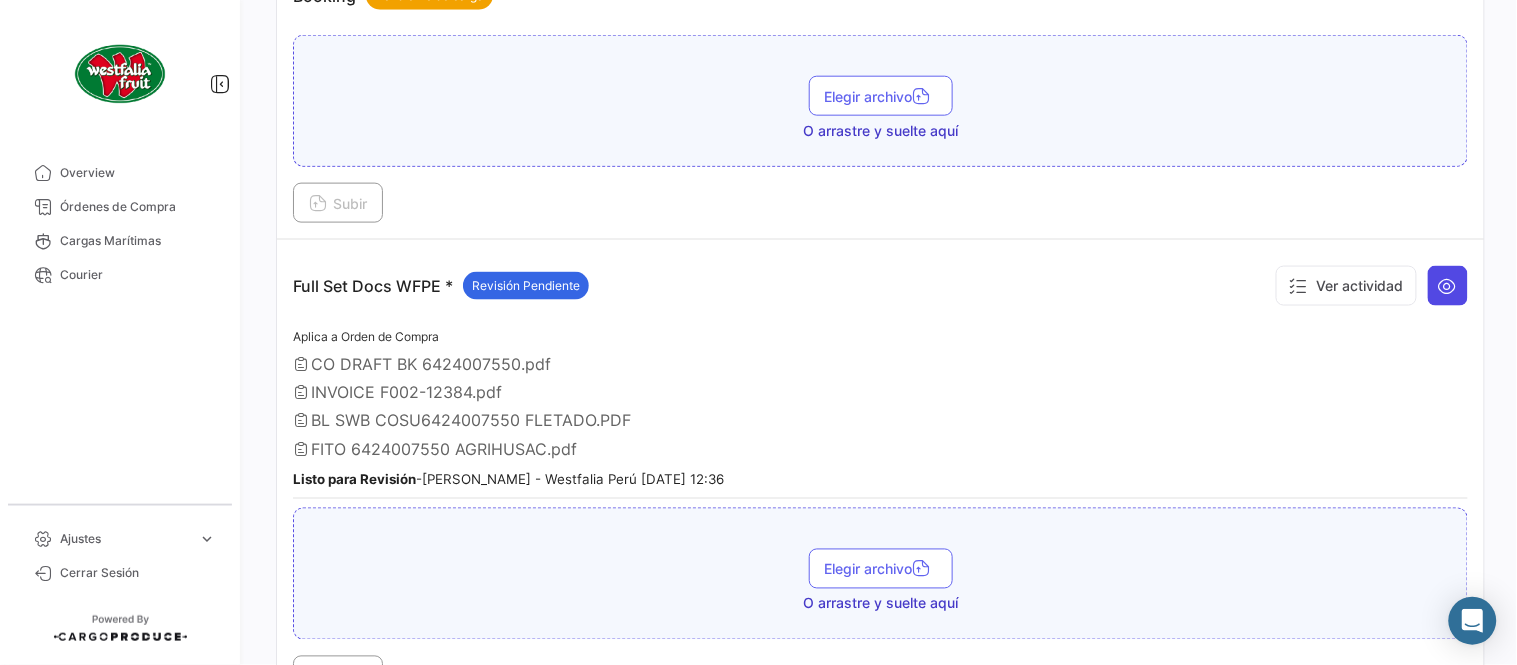 click at bounding box center (1448, 286) 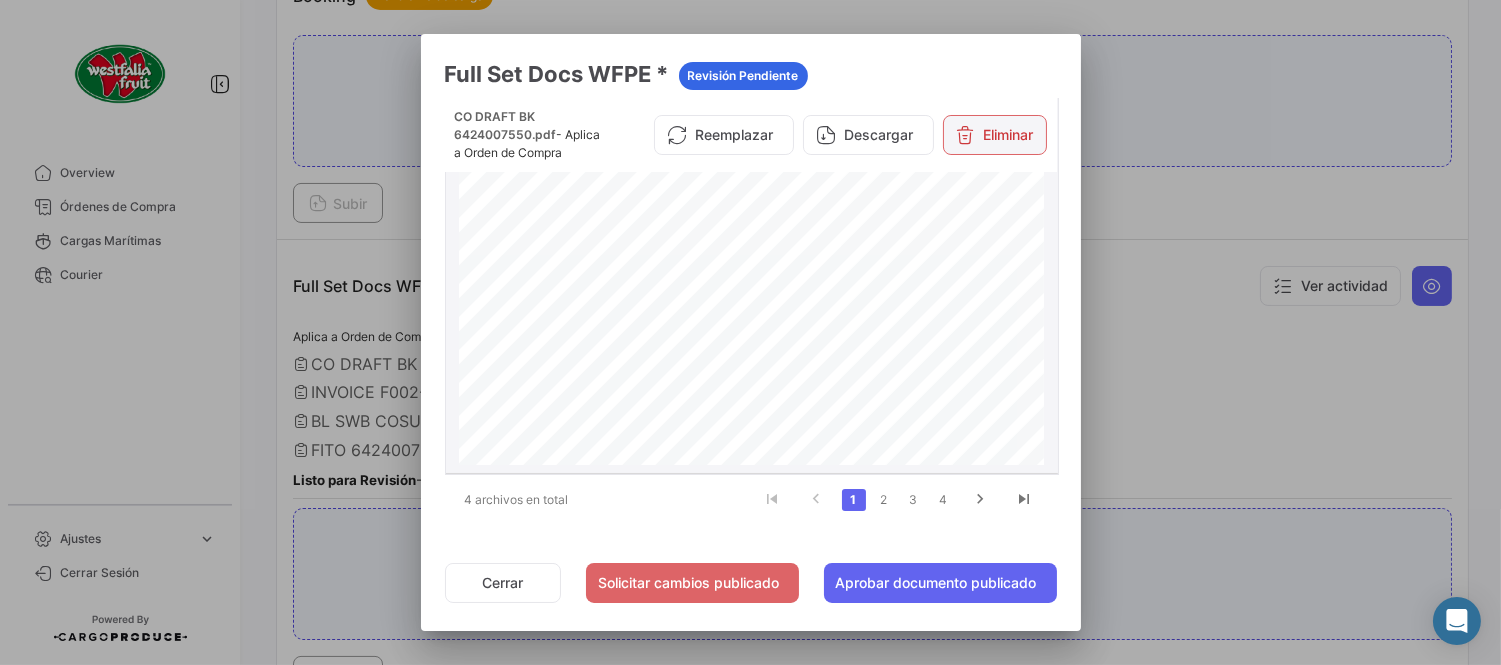 click on "Eliminar" at bounding box center [995, 135] 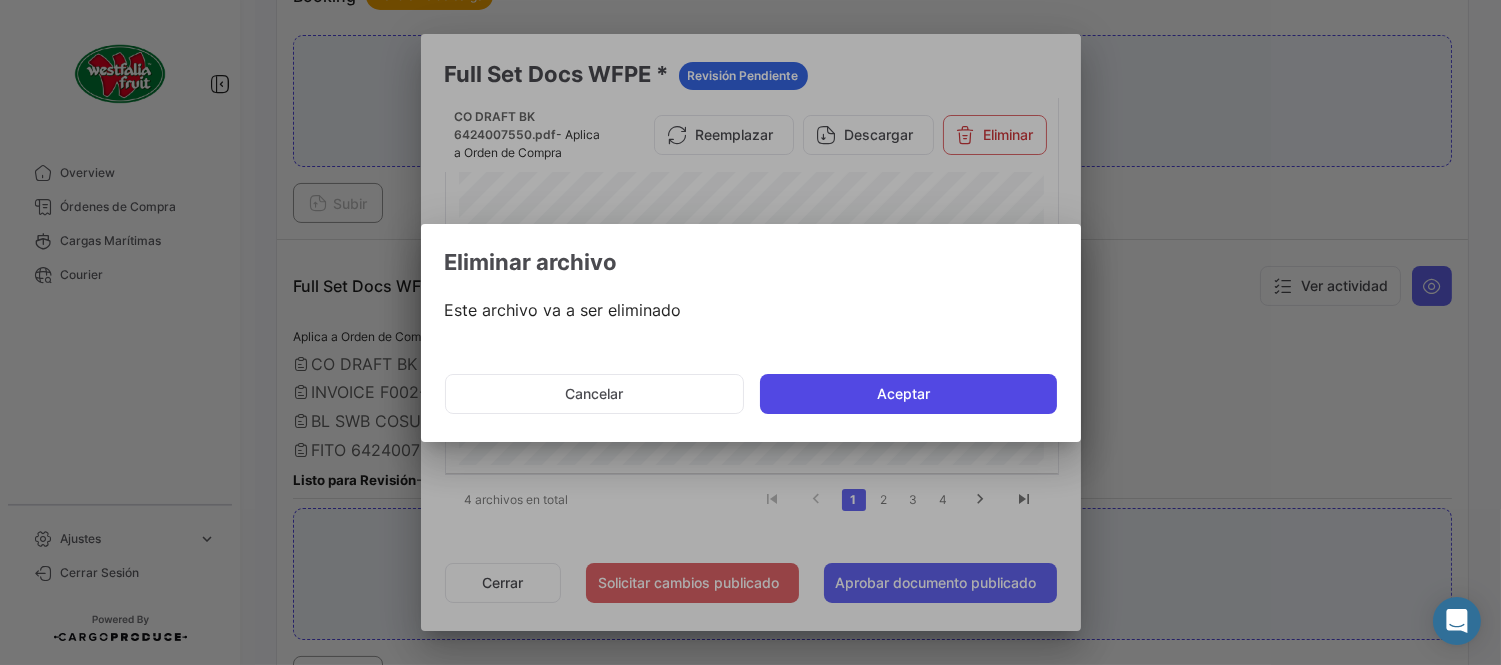 click on "Aceptar" 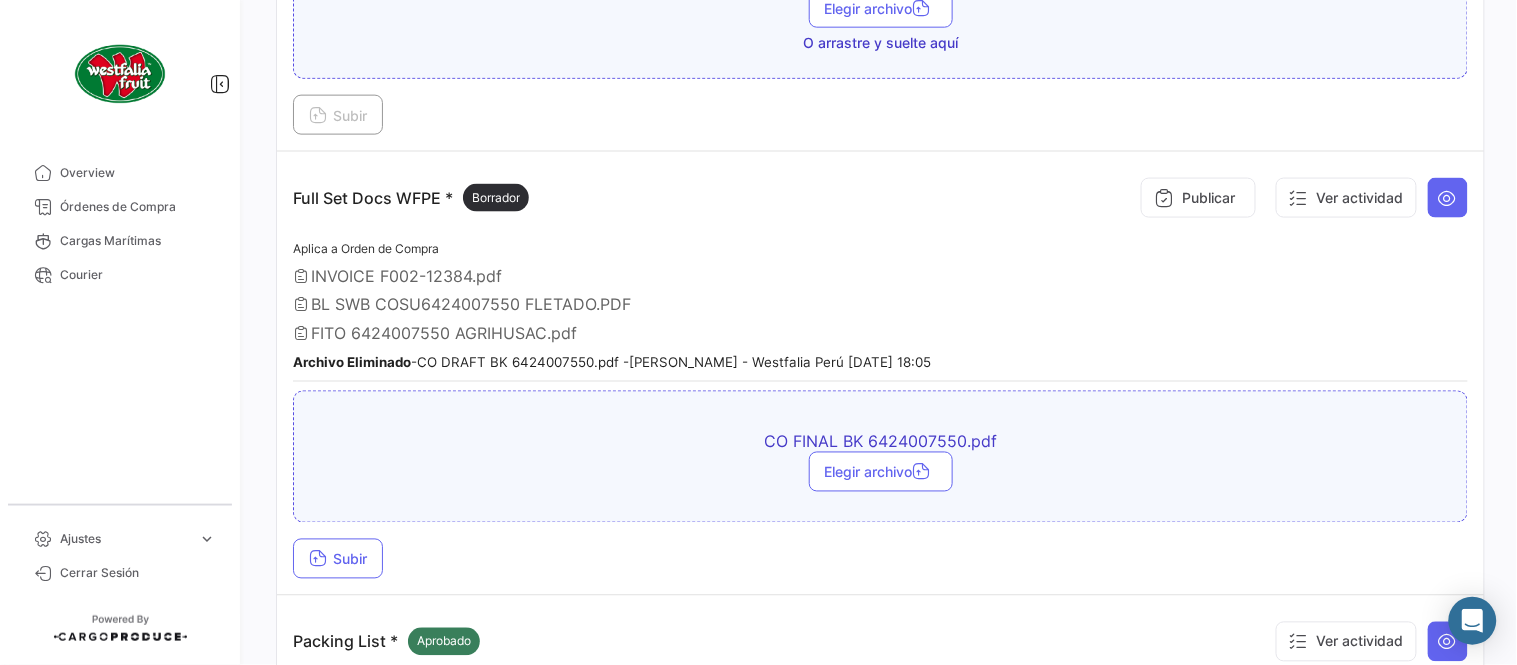 scroll, scrollTop: 666, scrollLeft: 0, axis: vertical 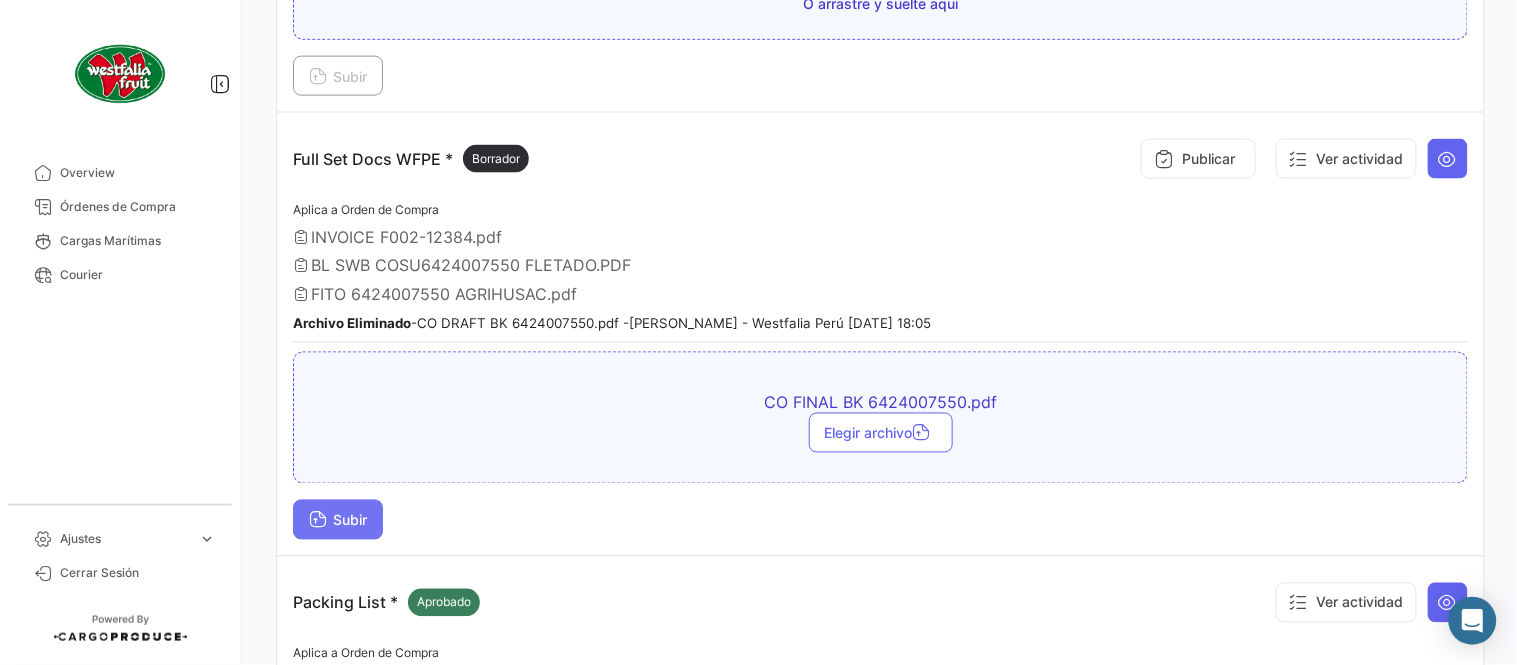 click on "Subir" at bounding box center [338, 520] 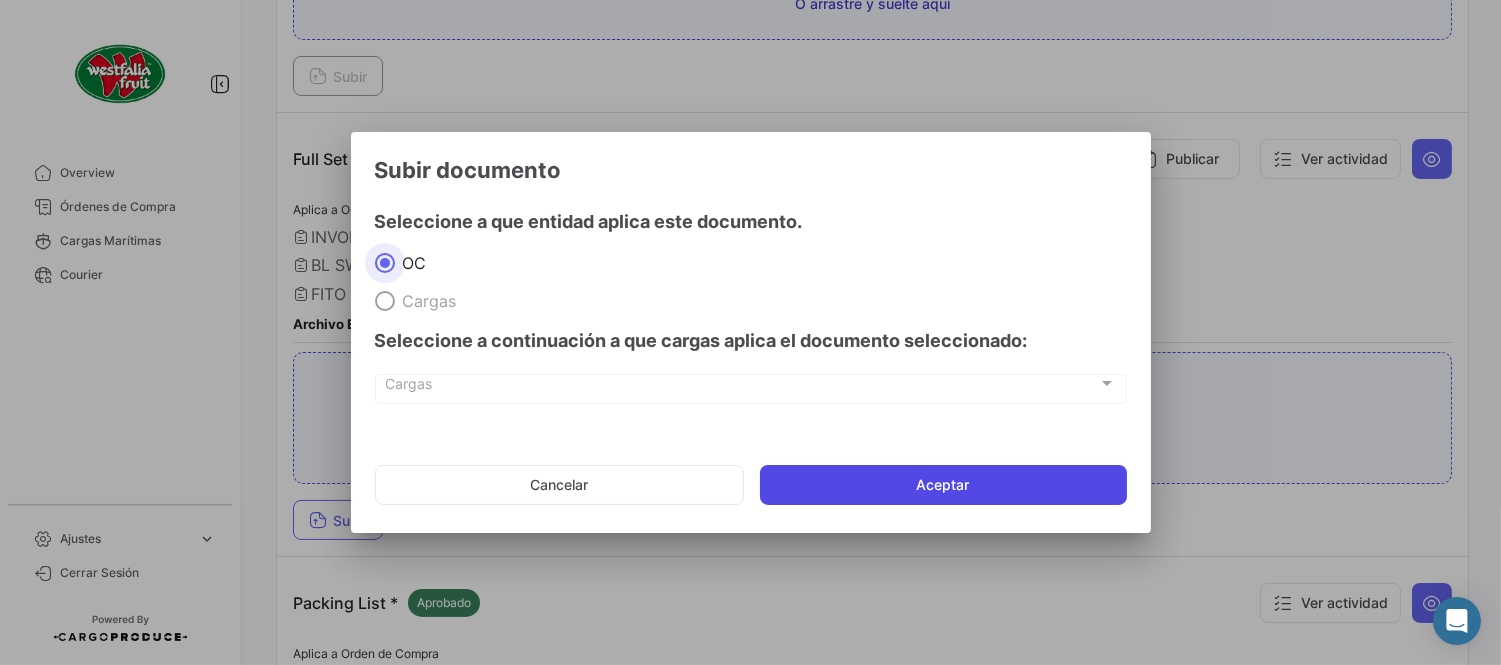 click on "Aceptar" 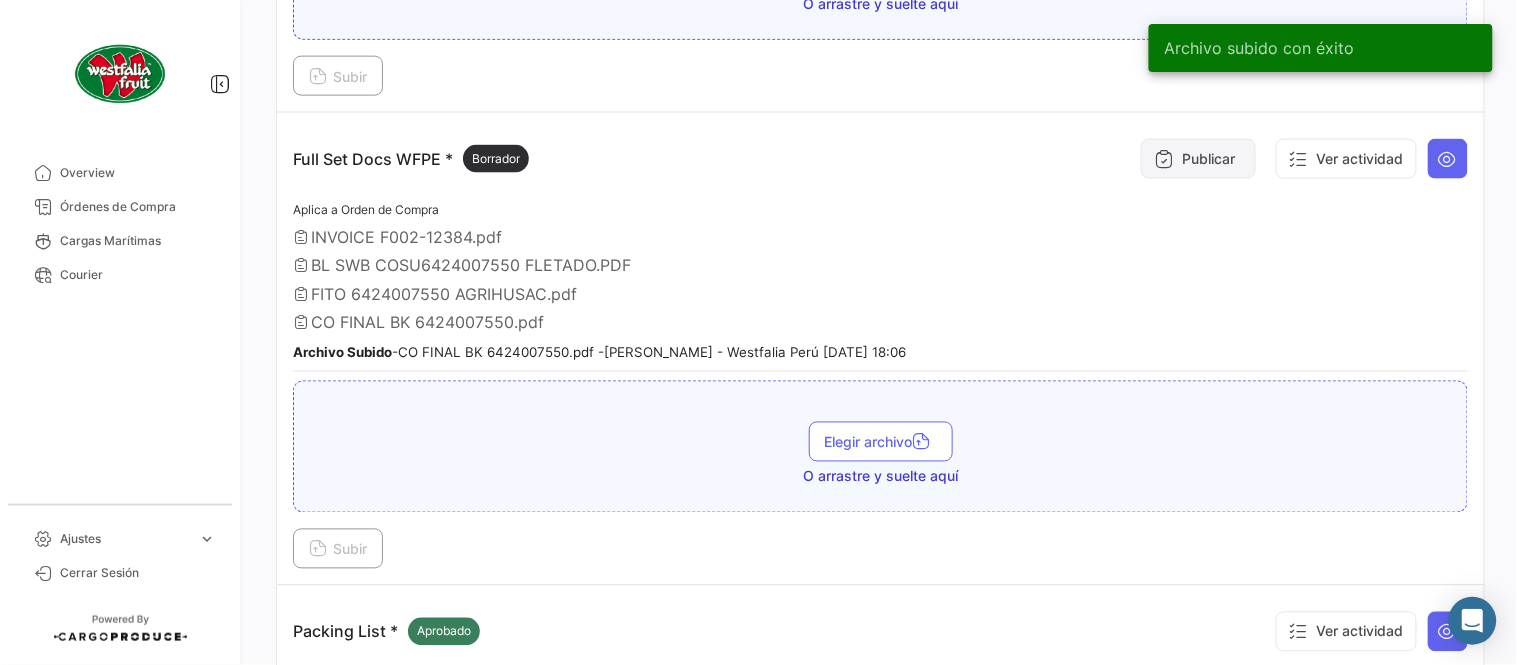 click on "Publicar" at bounding box center [1198, 159] 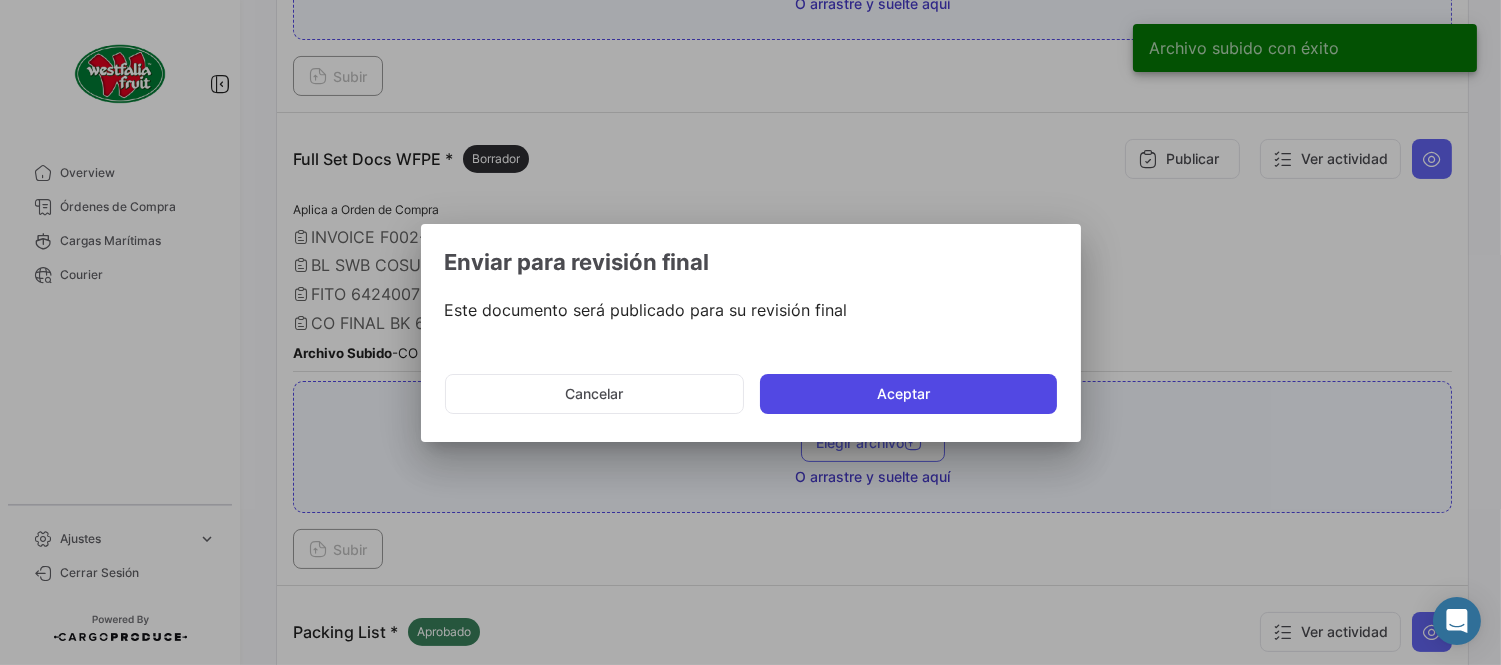 click on "Aceptar" 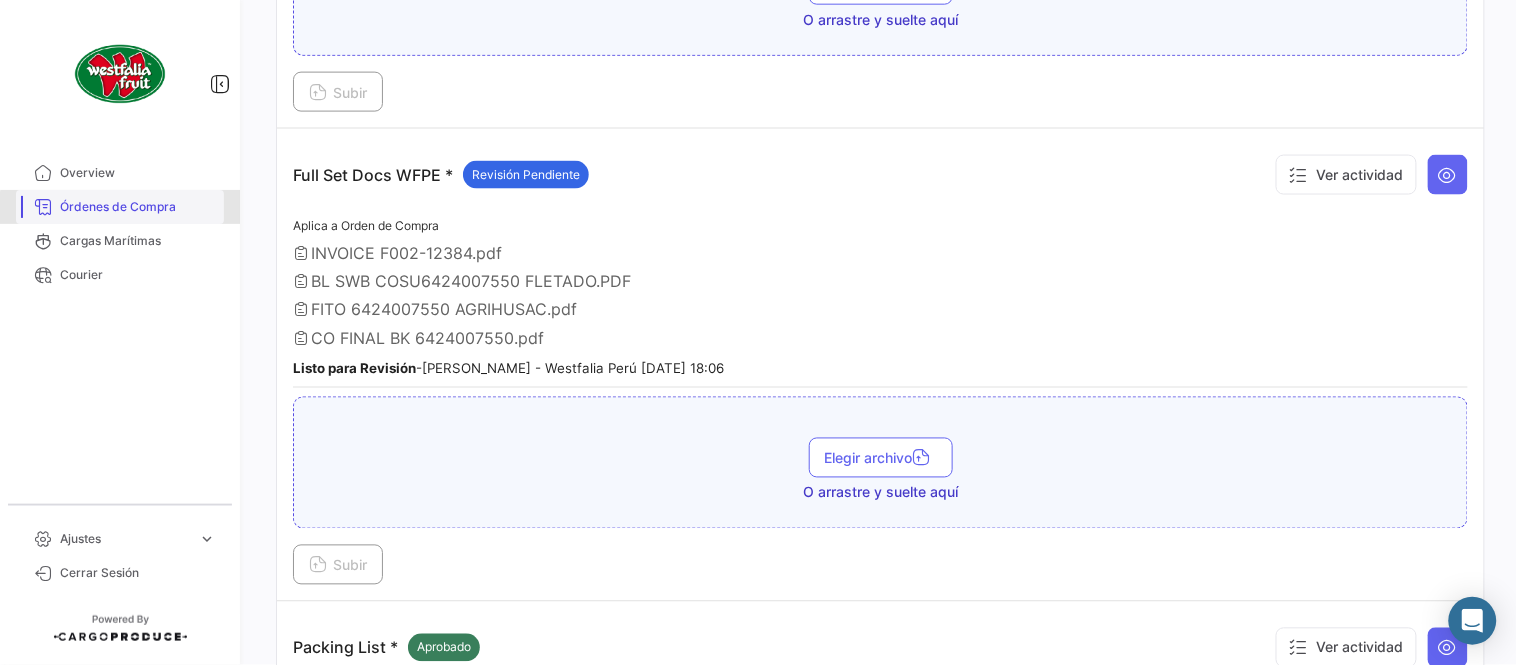 click on "Órdenes de Compra" at bounding box center (138, 207) 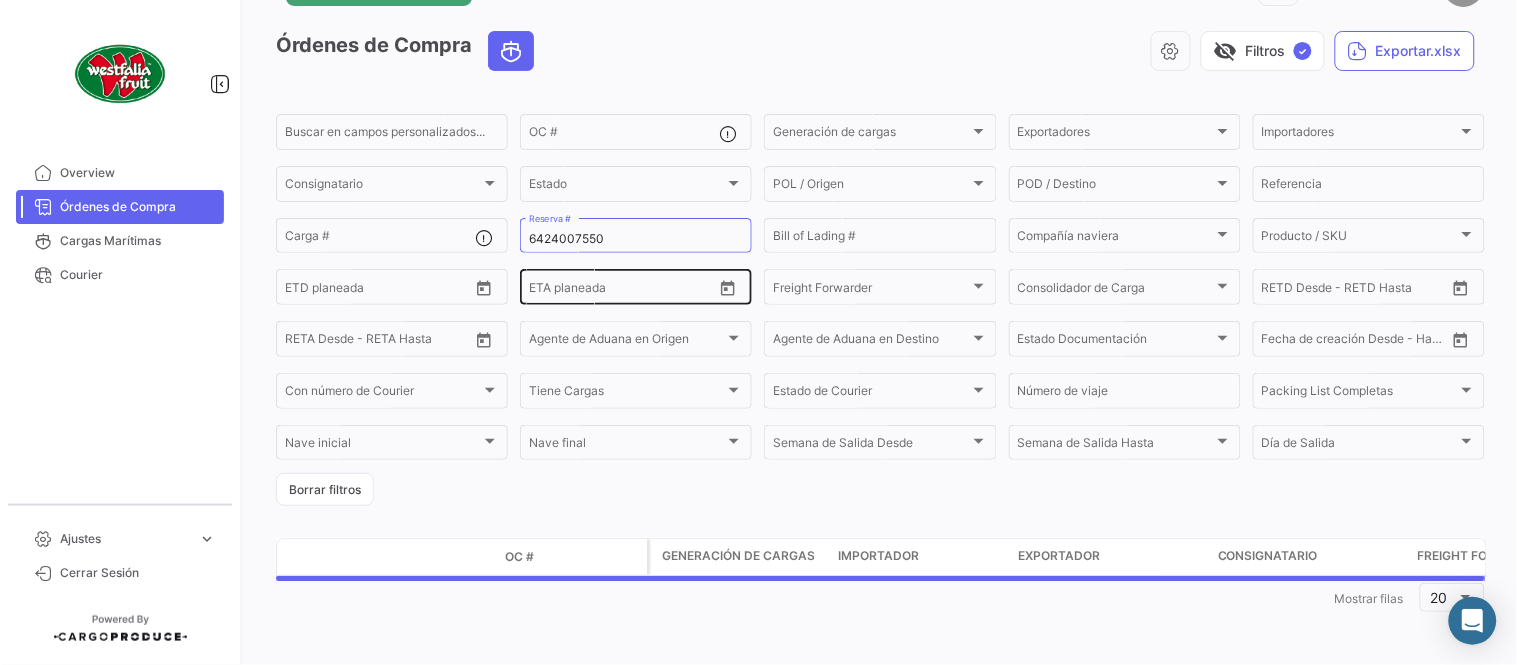 scroll, scrollTop: 0, scrollLeft: 0, axis: both 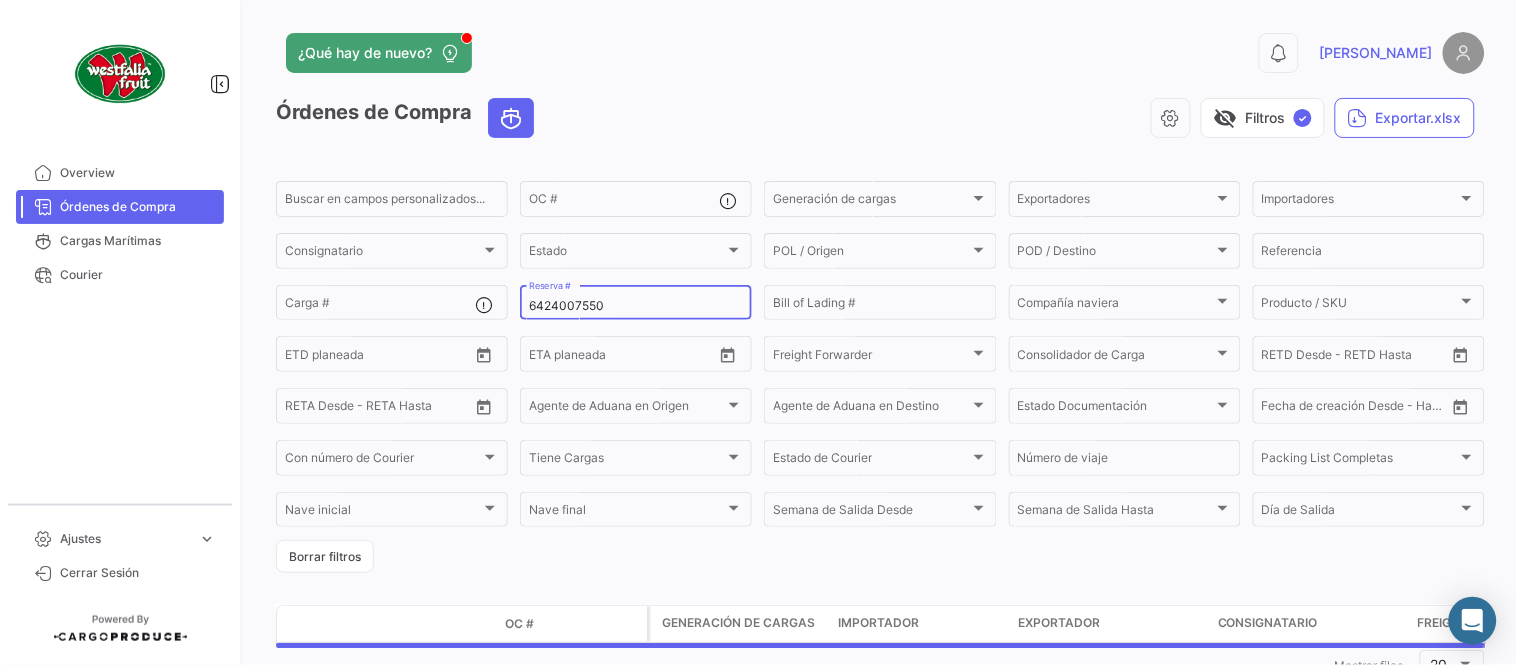click on "6424007550 Reserva #" 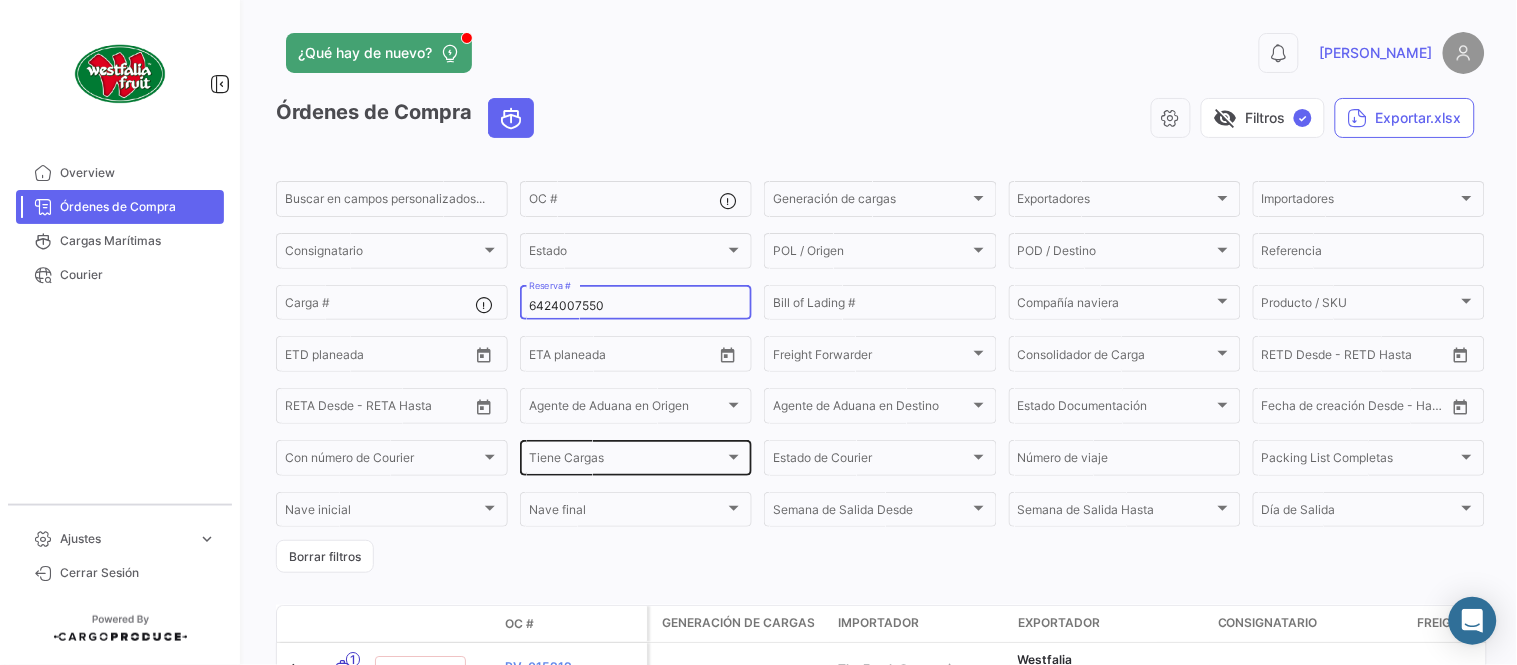paste on "49" 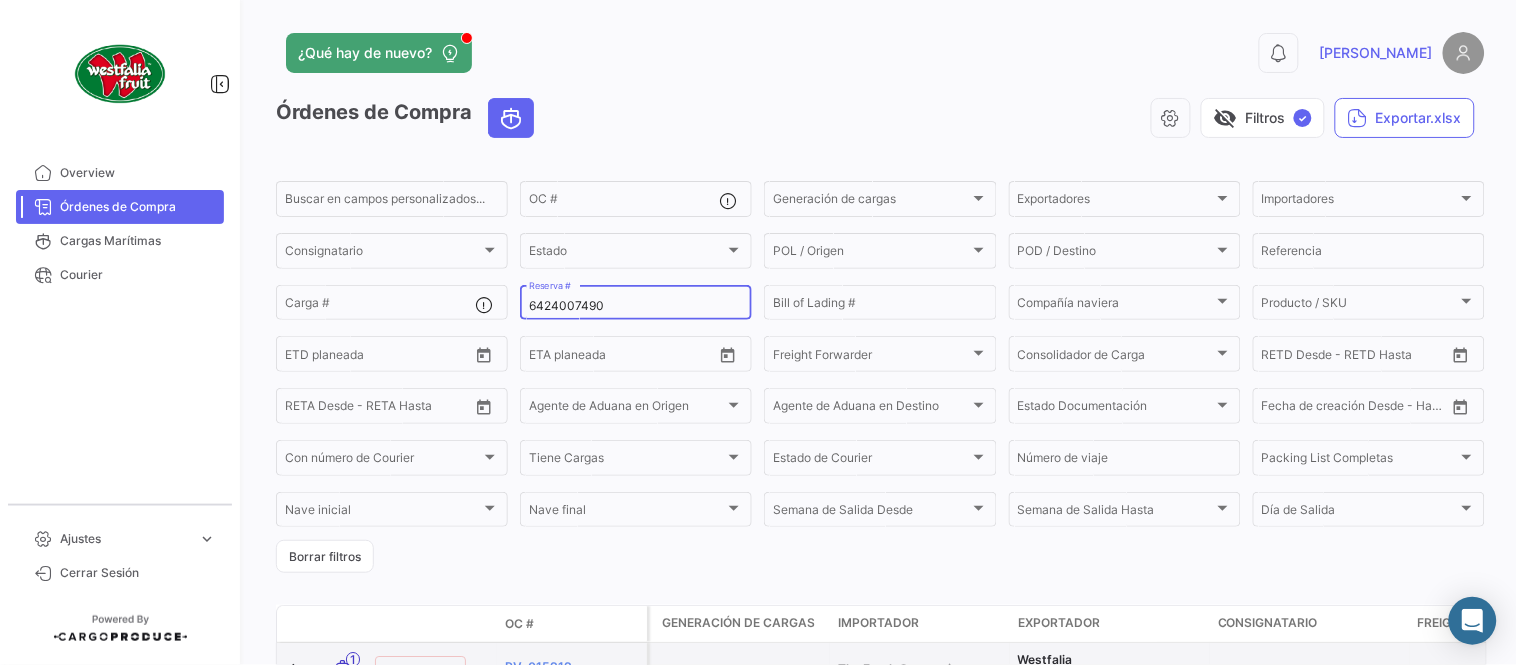 type on "6424007490" 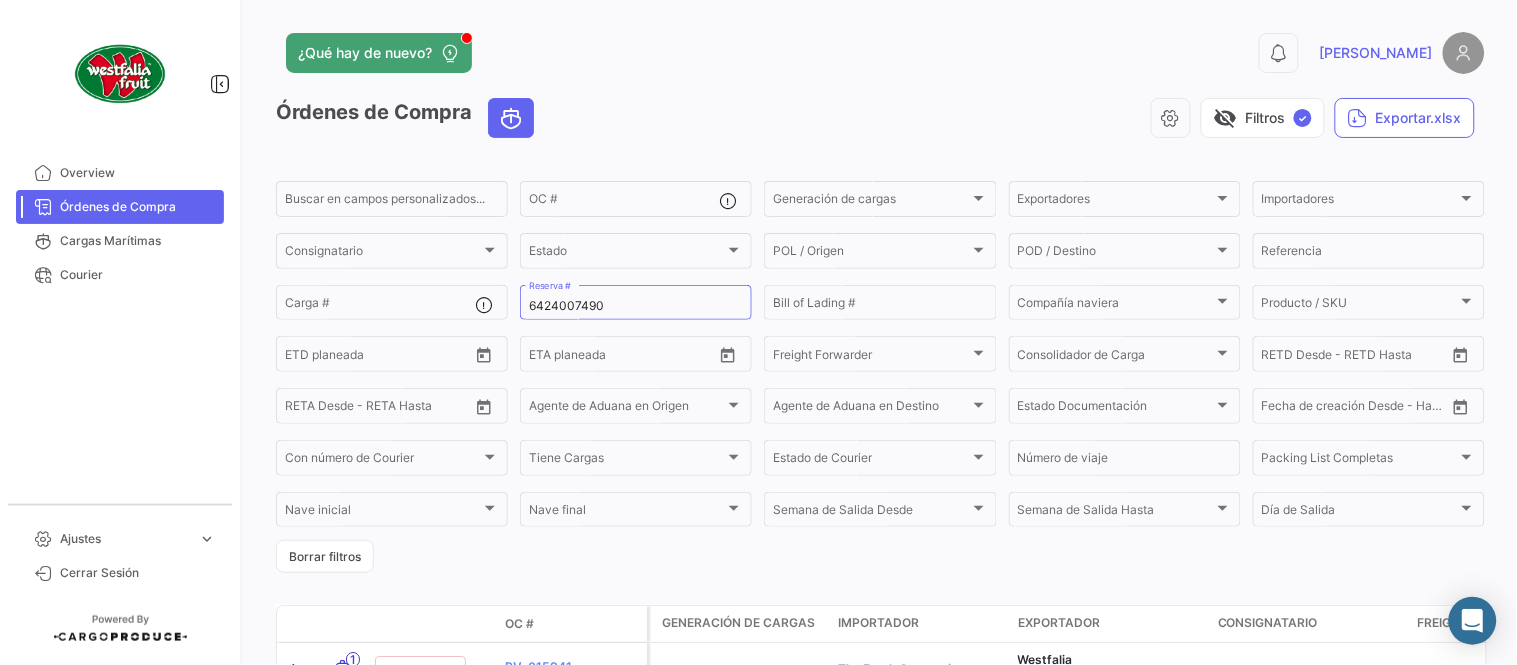 click on "visibility_off   Filtros  ✓  Exportar.xlsx" 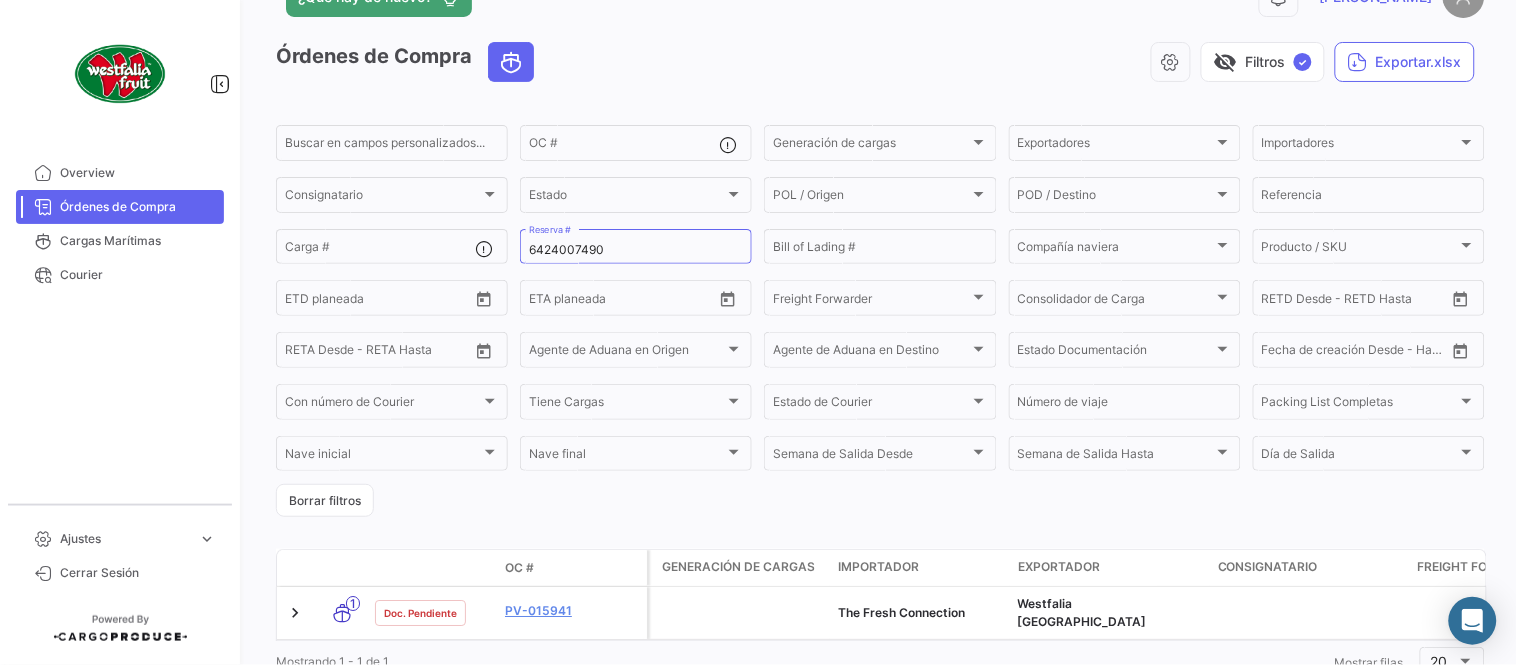 scroll, scrollTop: 128, scrollLeft: 0, axis: vertical 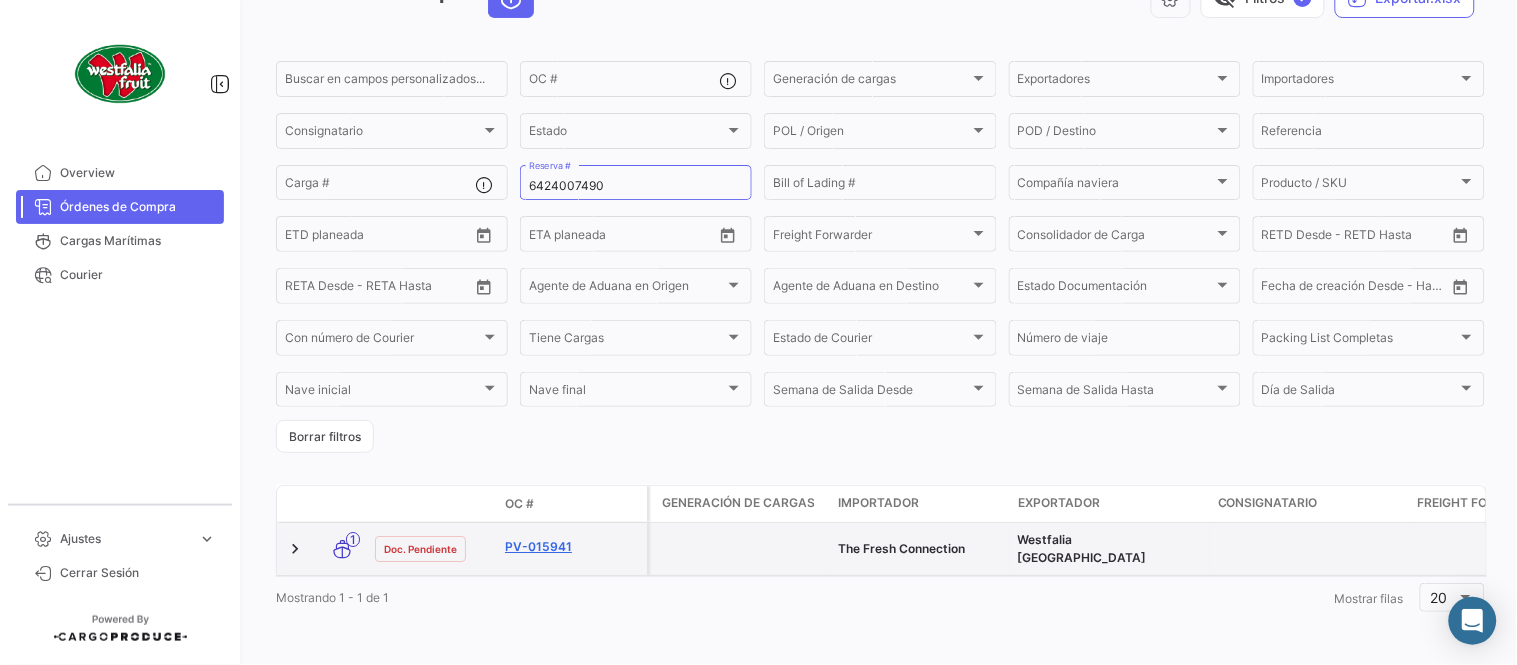 click on "PV-015941" 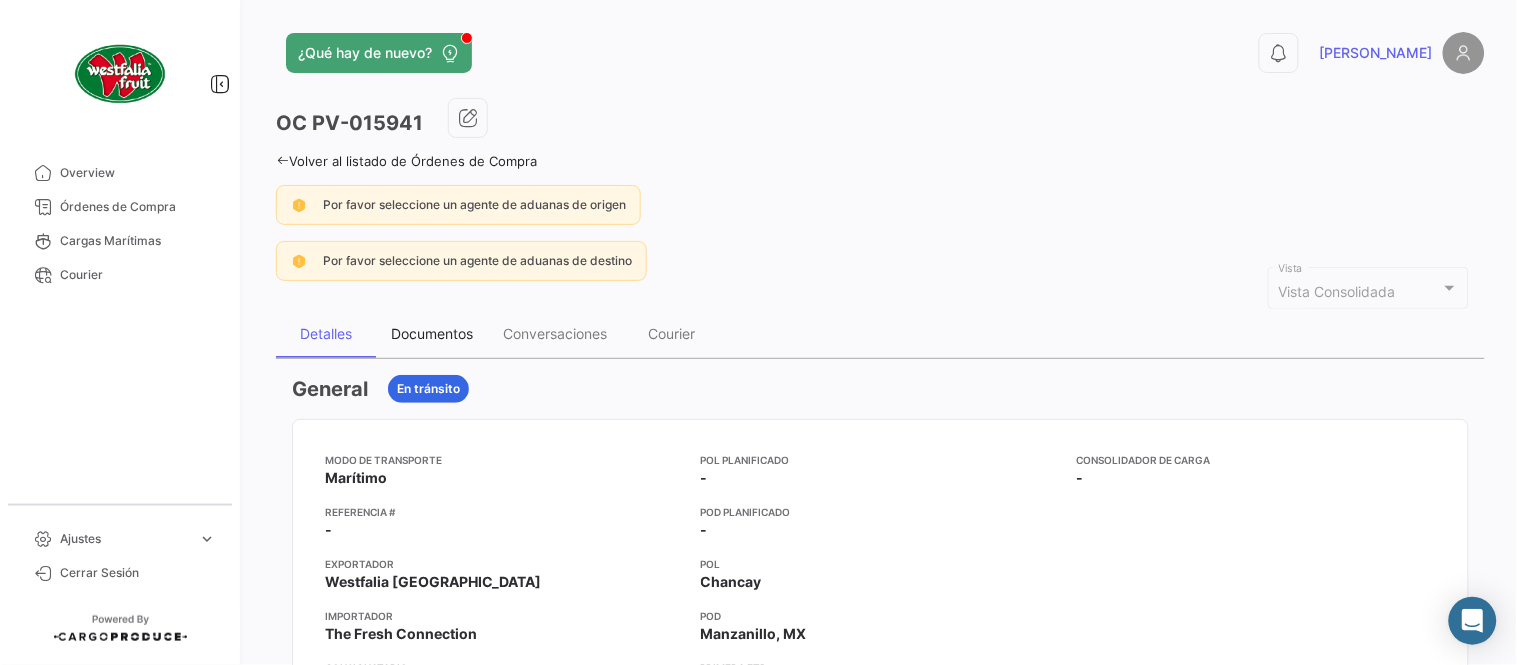 click on "Documentos" at bounding box center [432, 334] 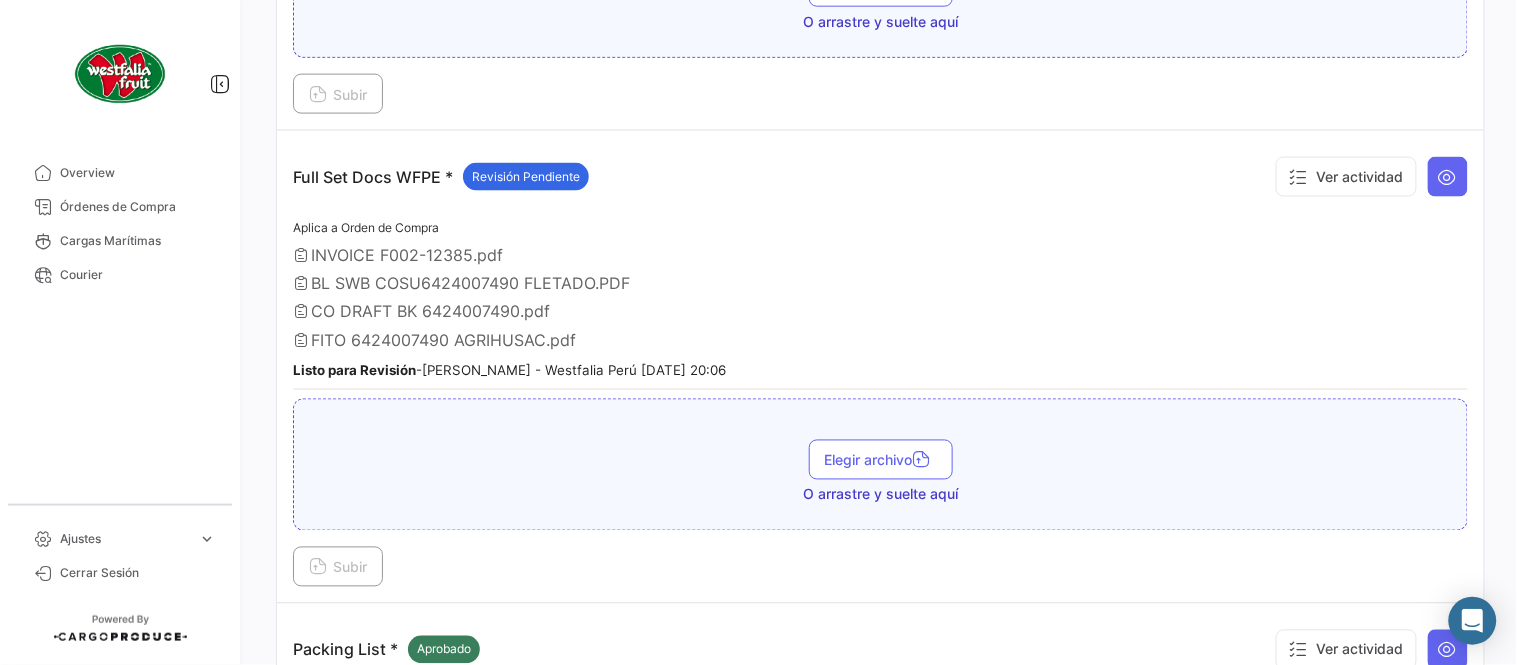 scroll, scrollTop: 665, scrollLeft: 0, axis: vertical 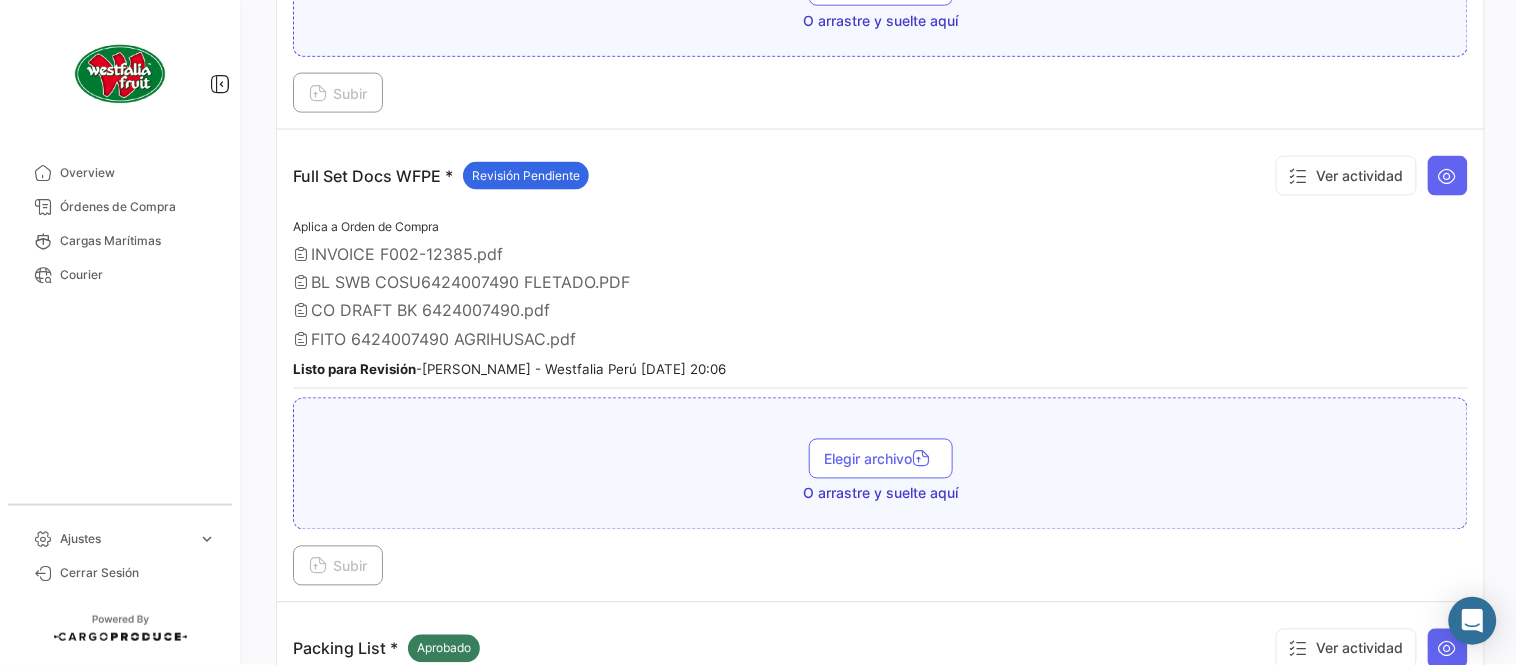 click on "Booking    Pendiente de carga      Elegir archivo  O arrastre y suelte aquí  Subir   Full Set Docs WFPE *   Revisión Pendiente   Ver actividad   Aplica a Orden de Compra   INVOICE F002-12385.pdf   BL SWB COSU6424007490 FLETADO.PDF   CO DRAFT BK 6424007490.pdf   FITO 6424007490 AGRIHUSAC.pdf  Listo para Revisión  -   [PERSON_NAME]  - Westfalia [GEOGRAPHIC_DATA] [DATE] 20:06      Elegir archivo  O arrastre y suelte aquí  Subir   Packing List *   Aprobado   Ver actividad   Aplica a Orden de Compra   PL FBIU 546062-4 - BK 6424007490.xlsx  Aprobado  -   [PERSON_NAME]  - Westfalia Perú [DATE] 12:36      Elegir archivo  O arrastre y suelte aquí  Subir   * Documentos requeridos para esta operación" at bounding box center [880, 402] 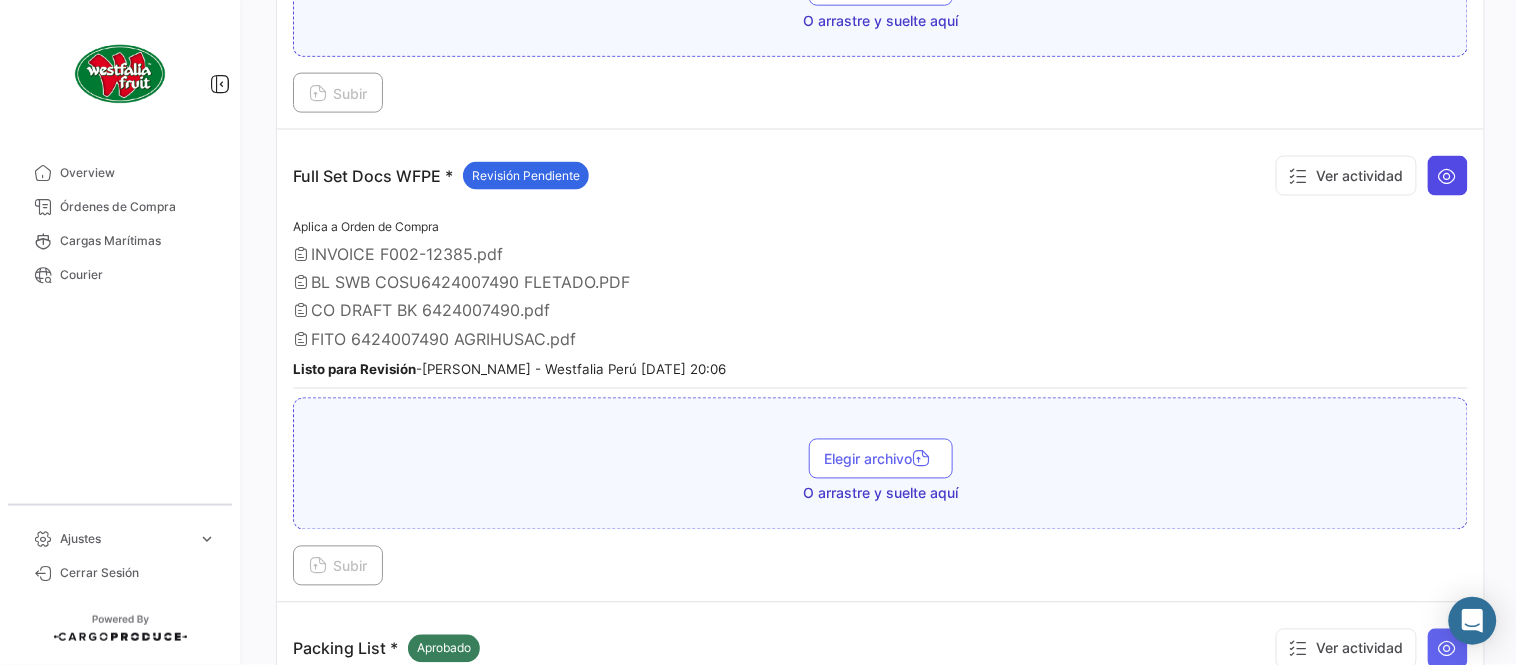 click at bounding box center (1448, 176) 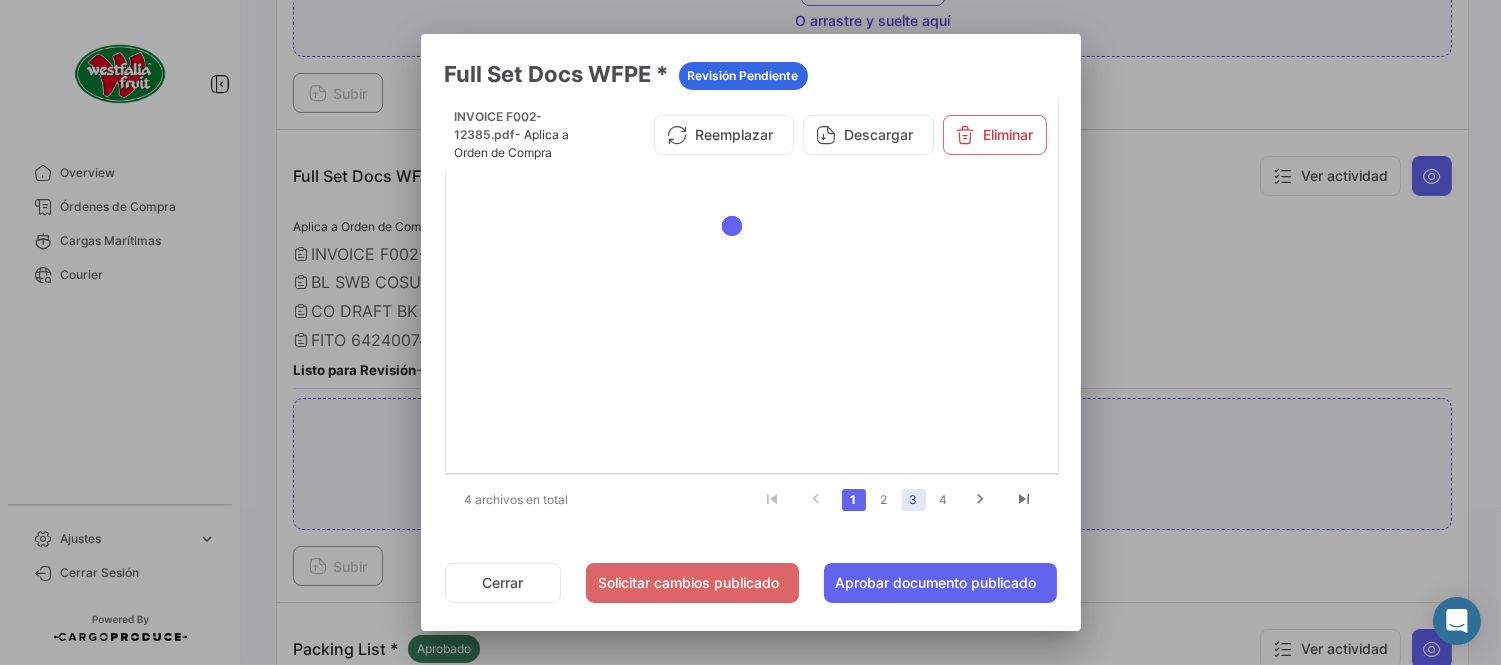 click on "3" 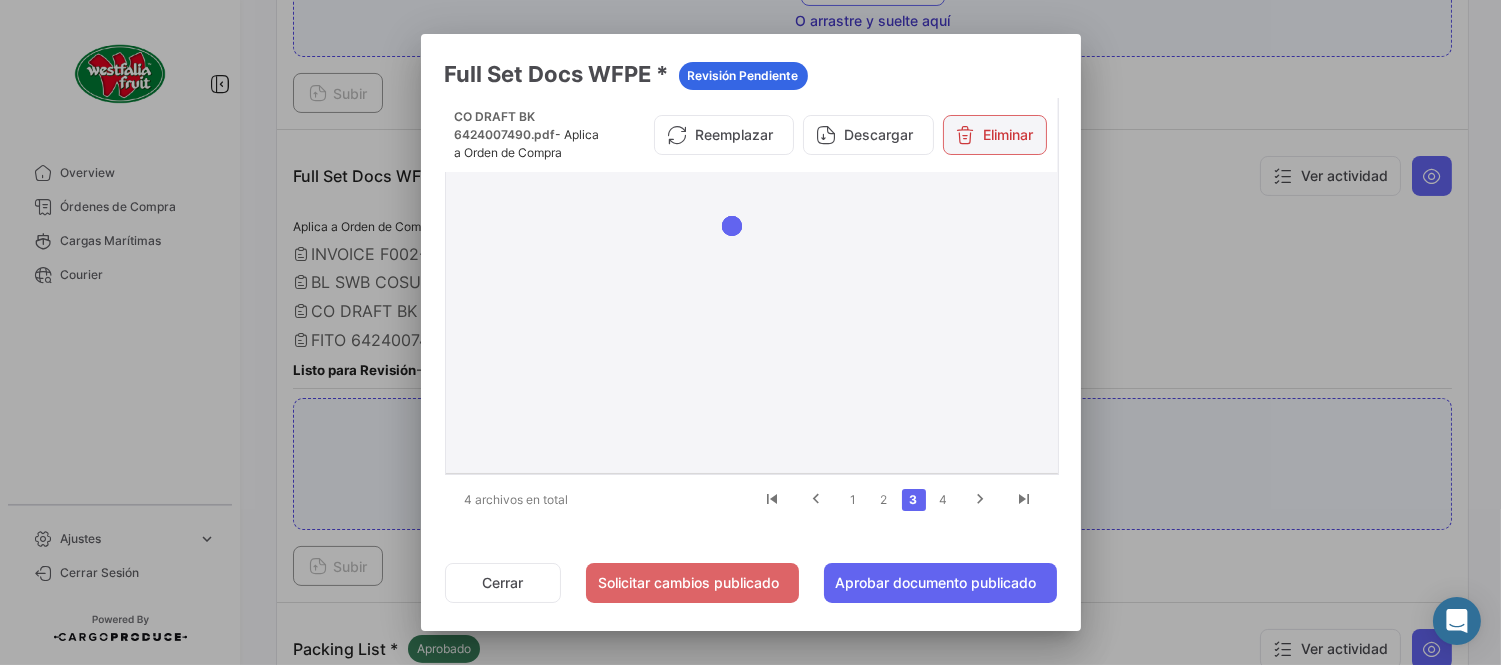 click on "Eliminar" at bounding box center (995, 135) 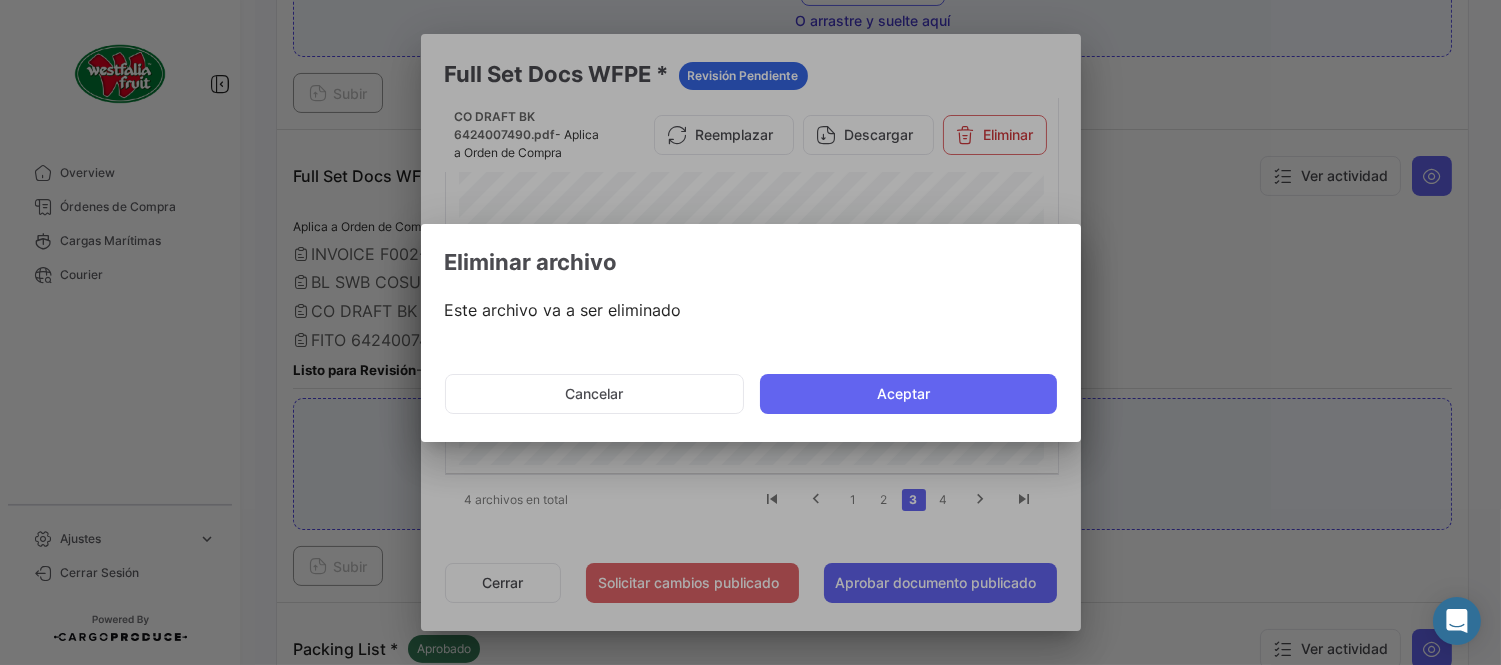 click on "Aceptar" 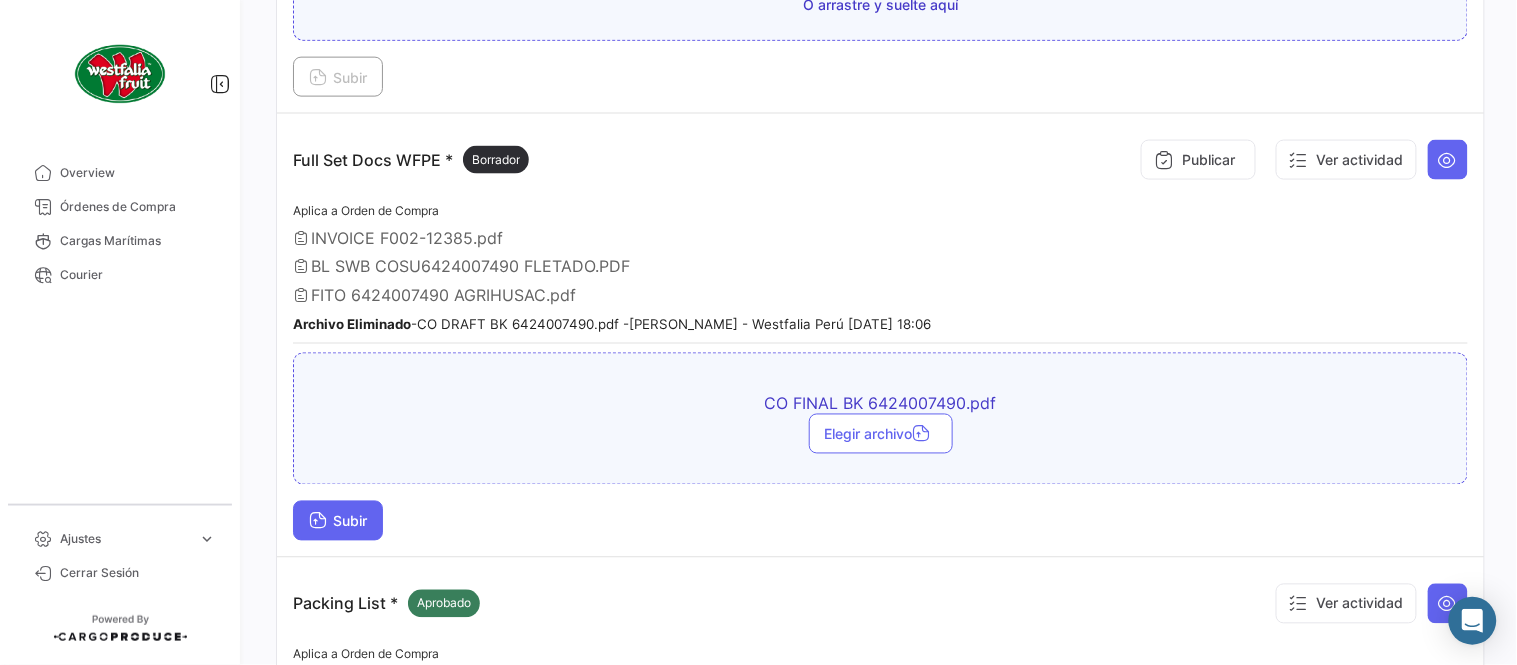click on "Subir" at bounding box center (338, 521) 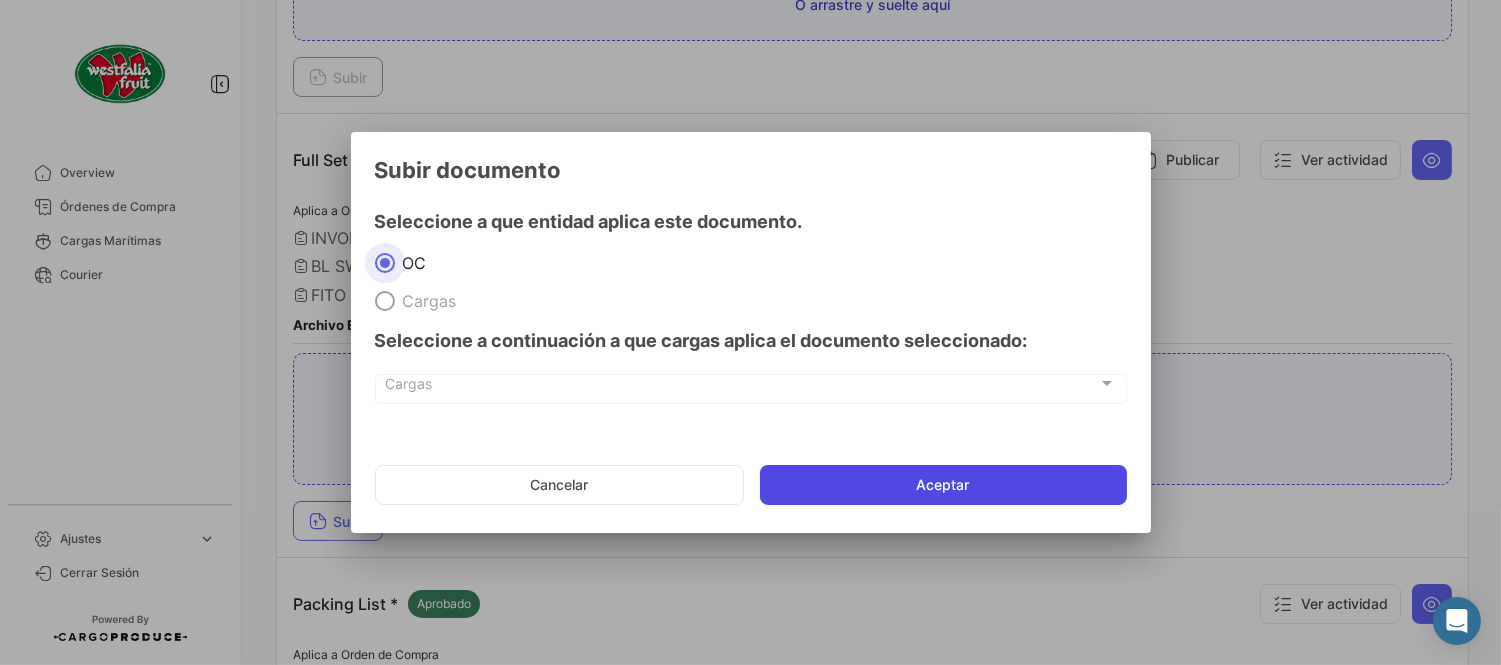 click on "Aceptar" 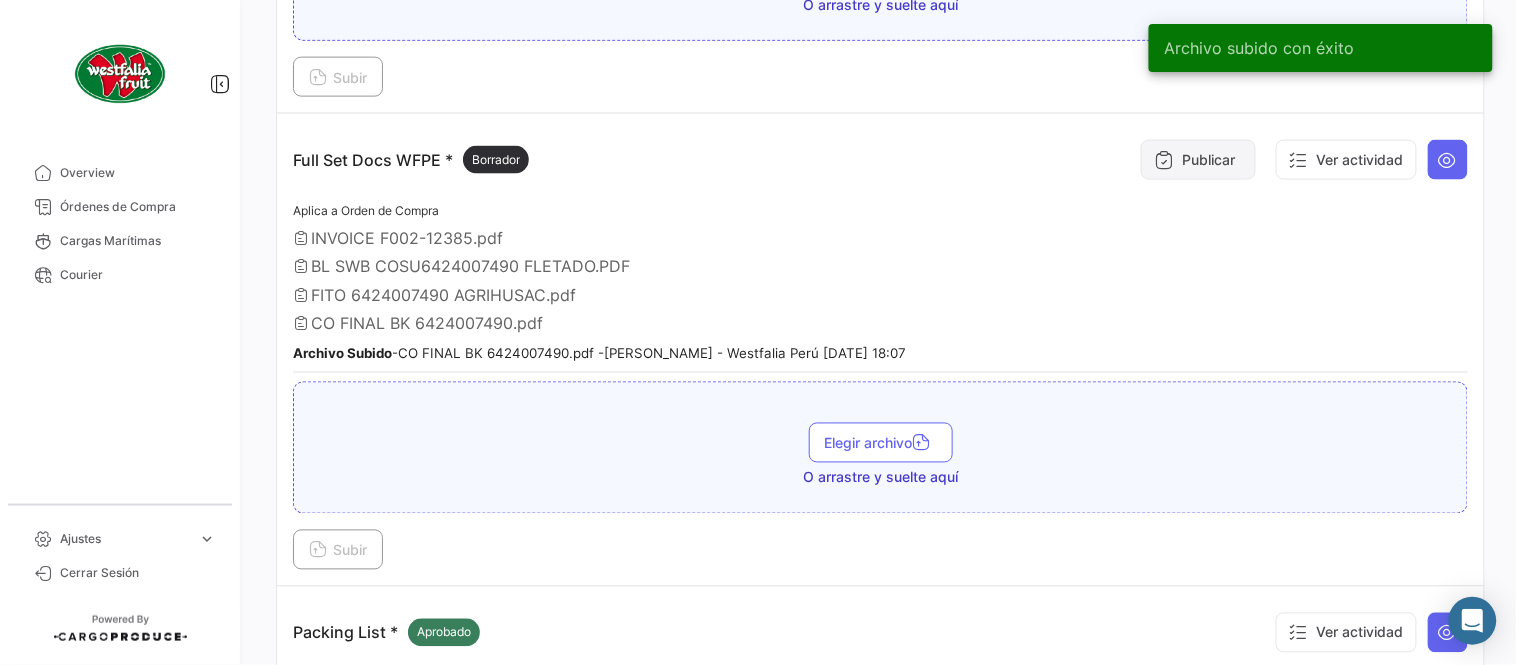 click on "Publicar" at bounding box center (1198, 160) 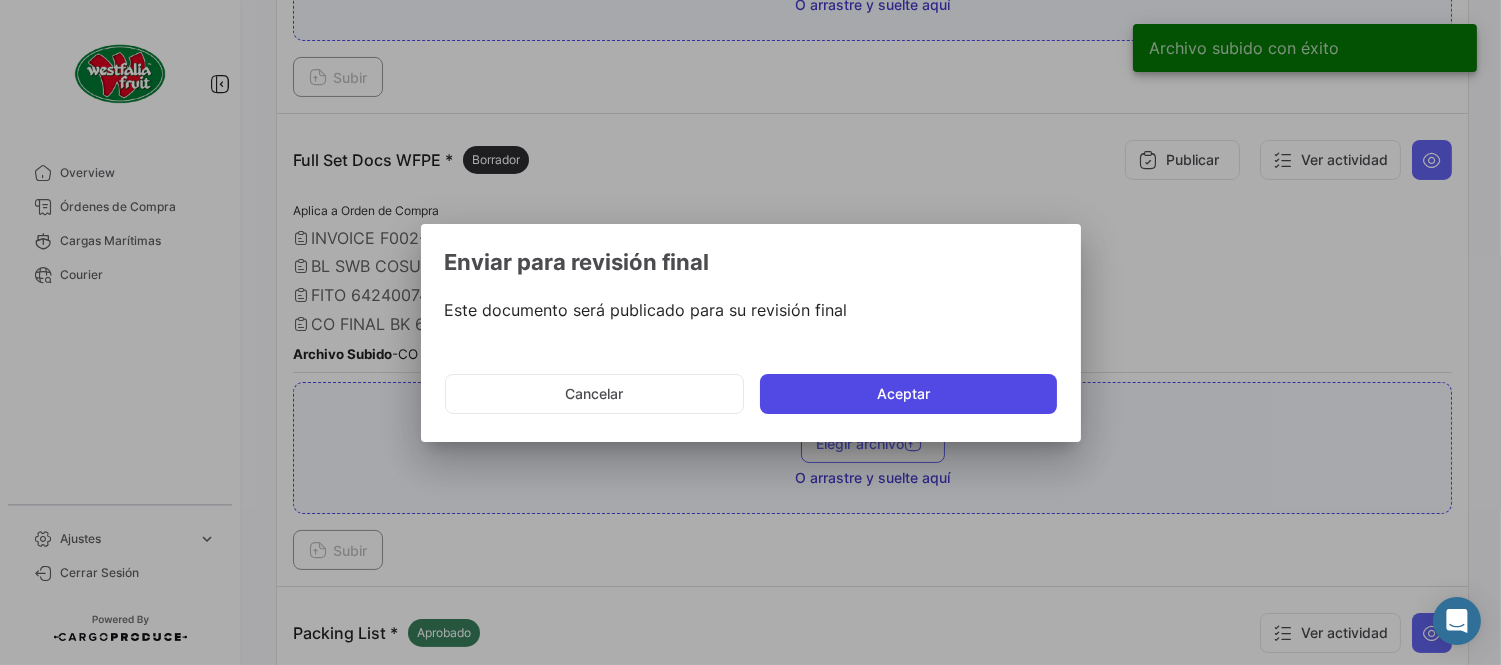 click on "Aceptar" 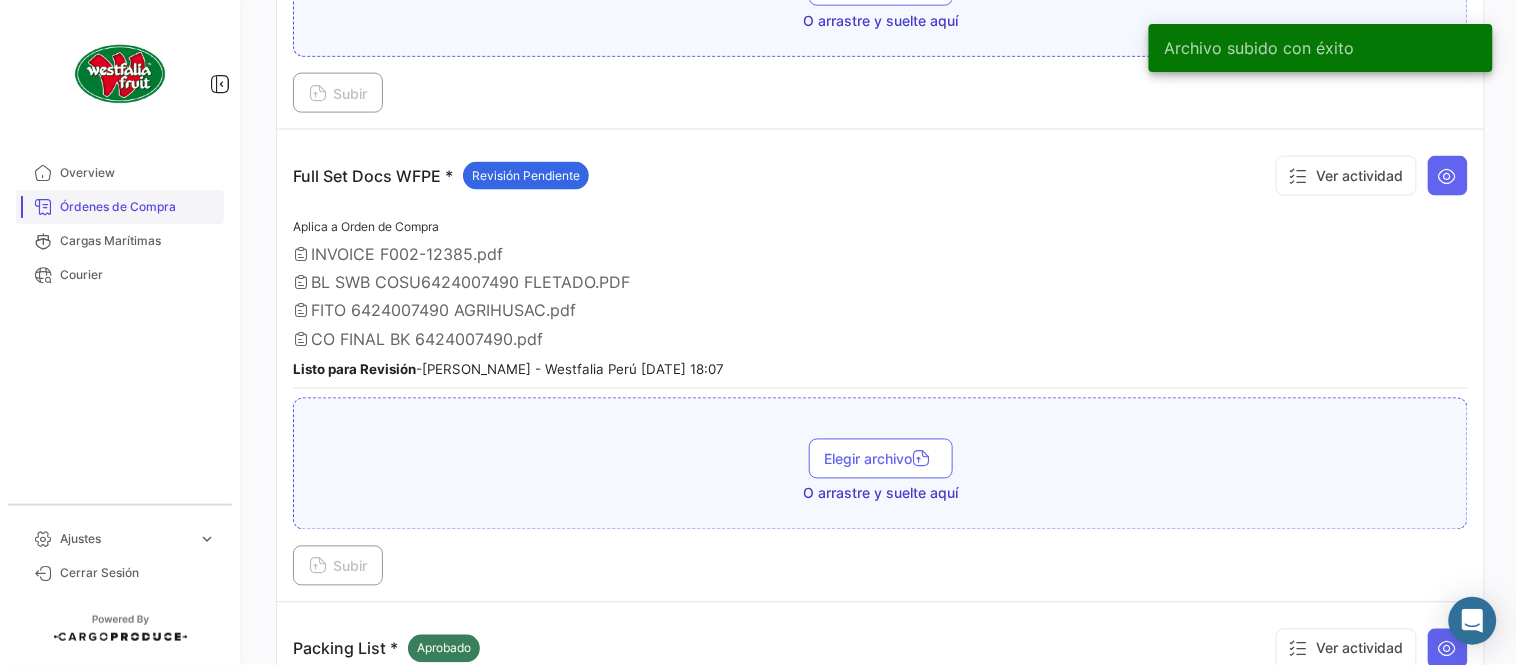 click on "Órdenes de Compra" at bounding box center (138, 207) 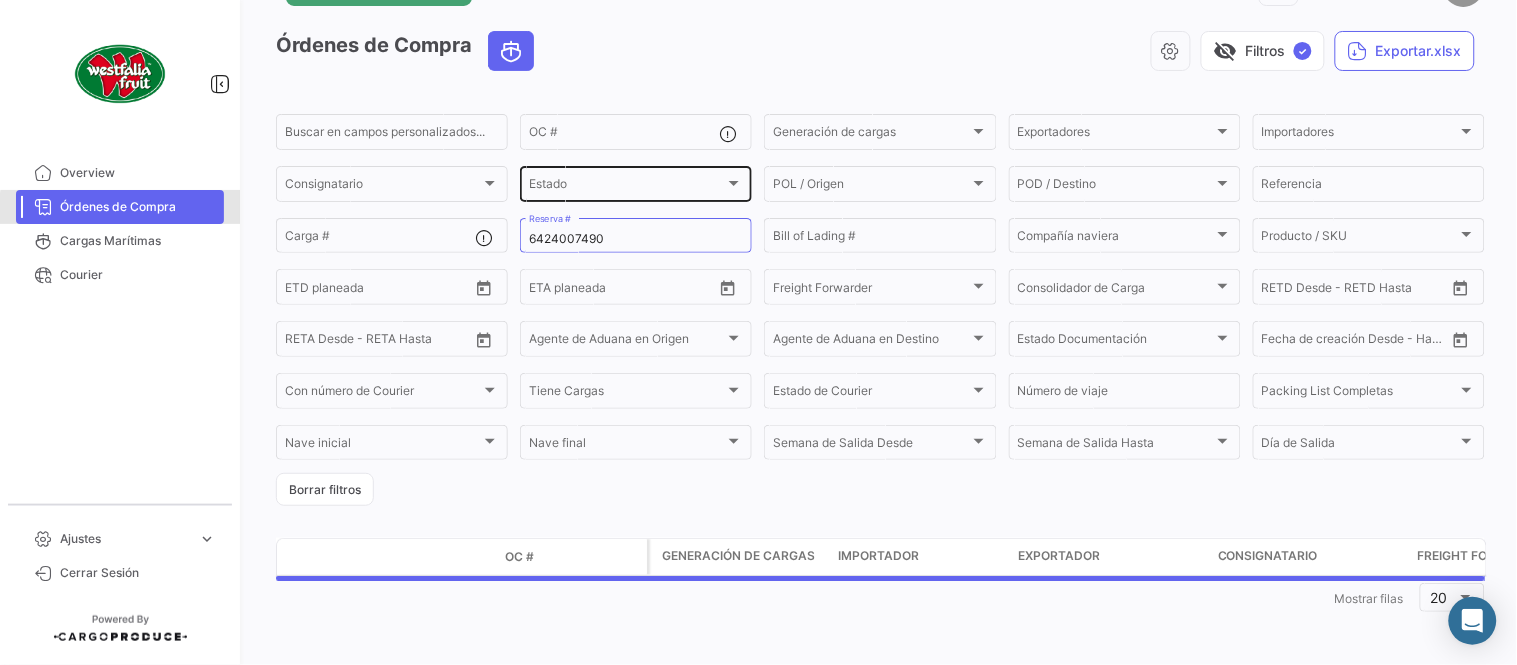 scroll, scrollTop: 0, scrollLeft: 0, axis: both 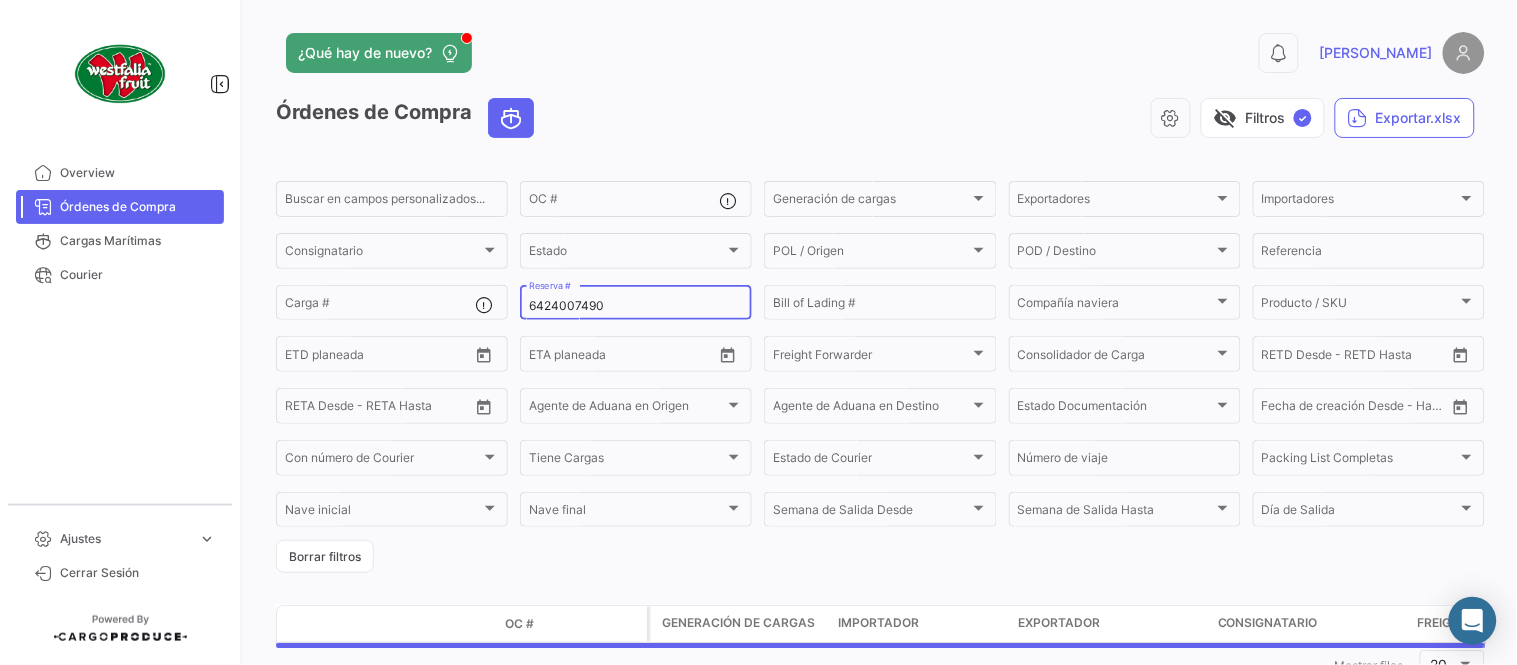 click on "6424007490" at bounding box center (636, 306) 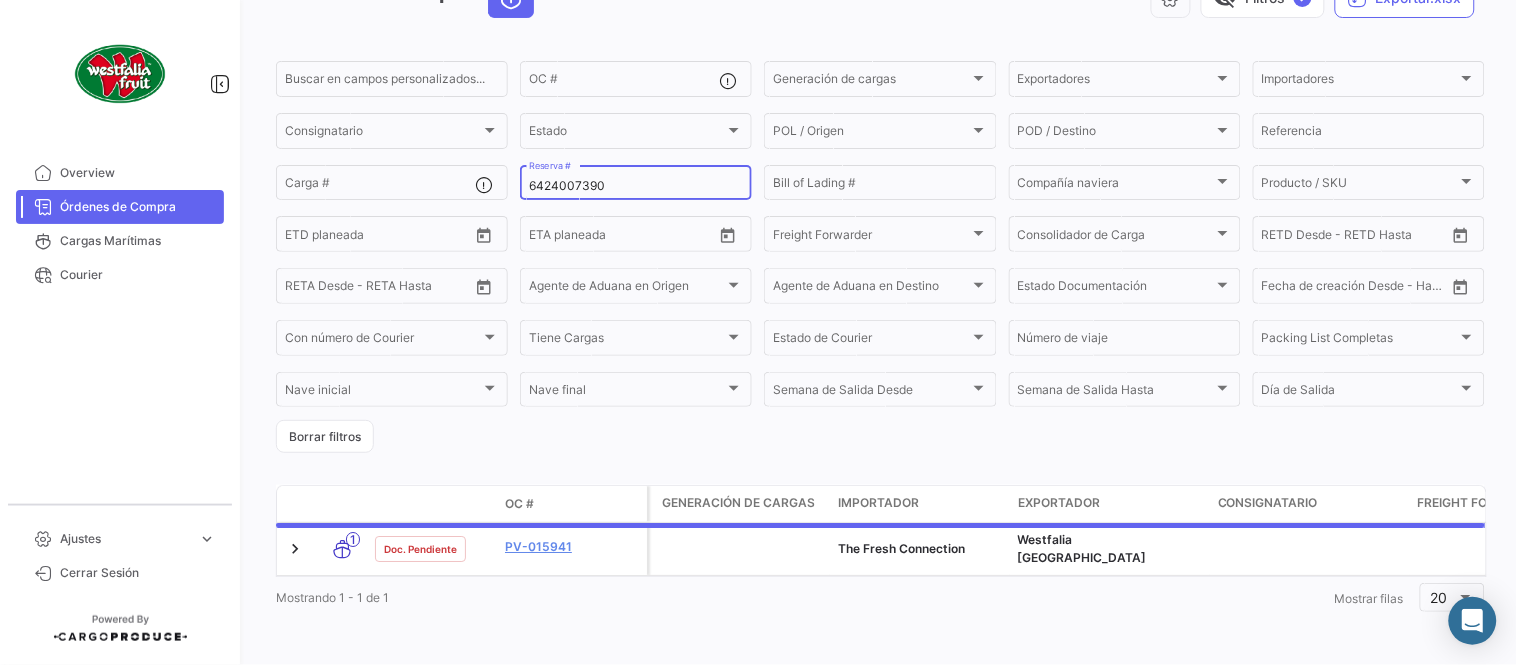 scroll, scrollTop: 128, scrollLeft: 0, axis: vertical 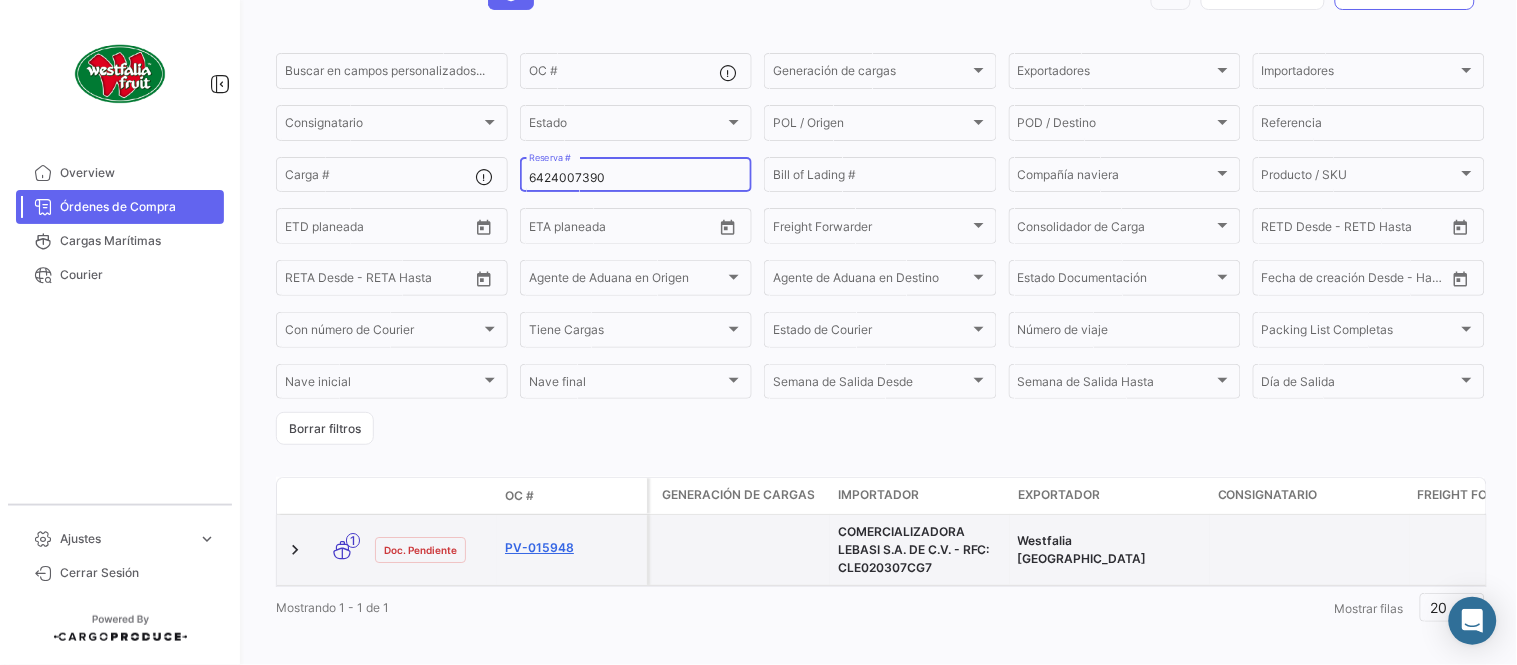 type on "6424007390" 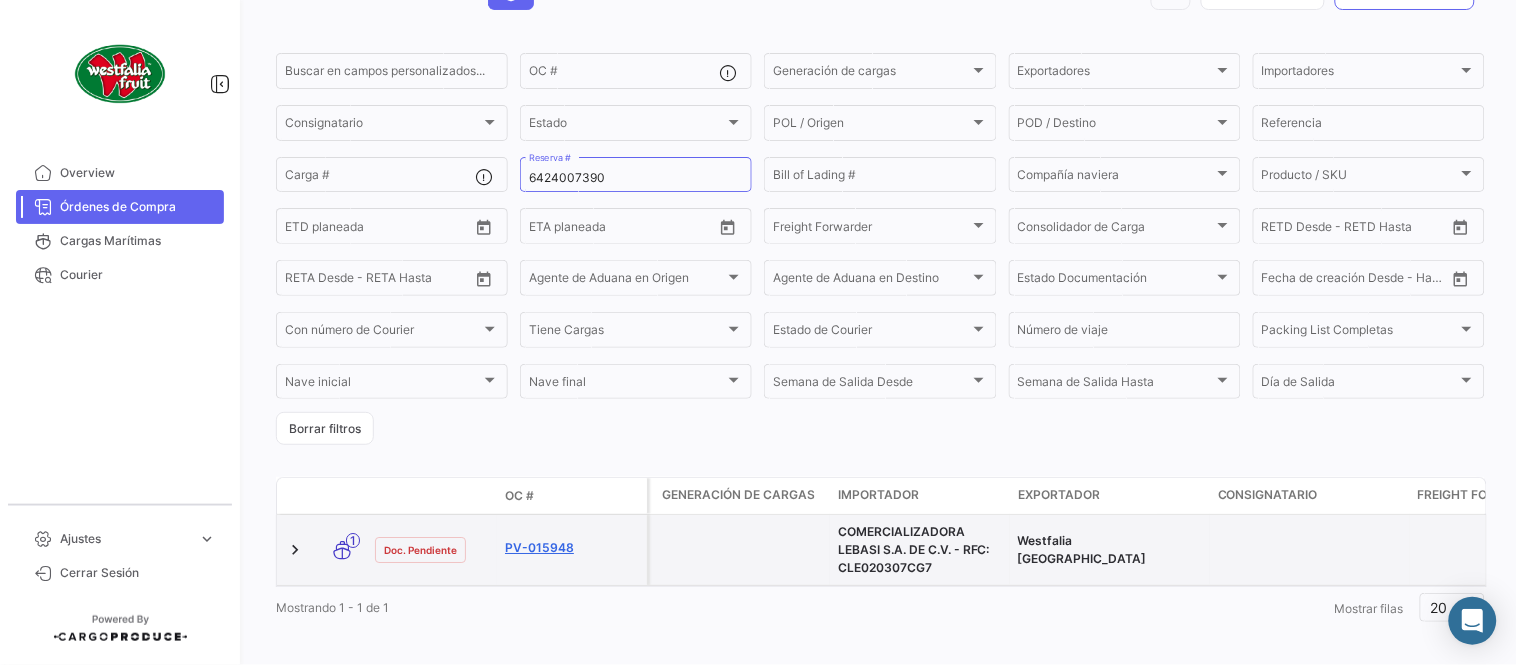click on "PV-015948" 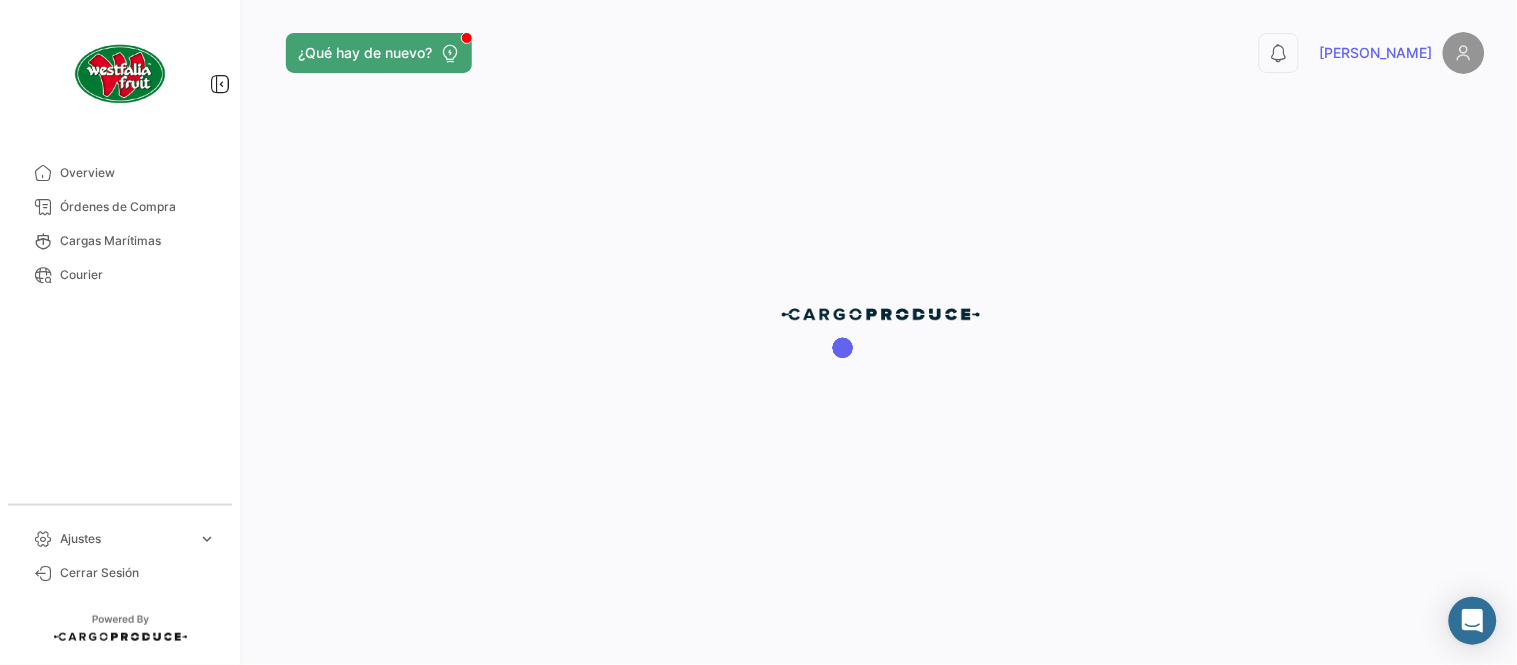 scroll, scrollTop: 0, scrollLeft: 0, axis: both 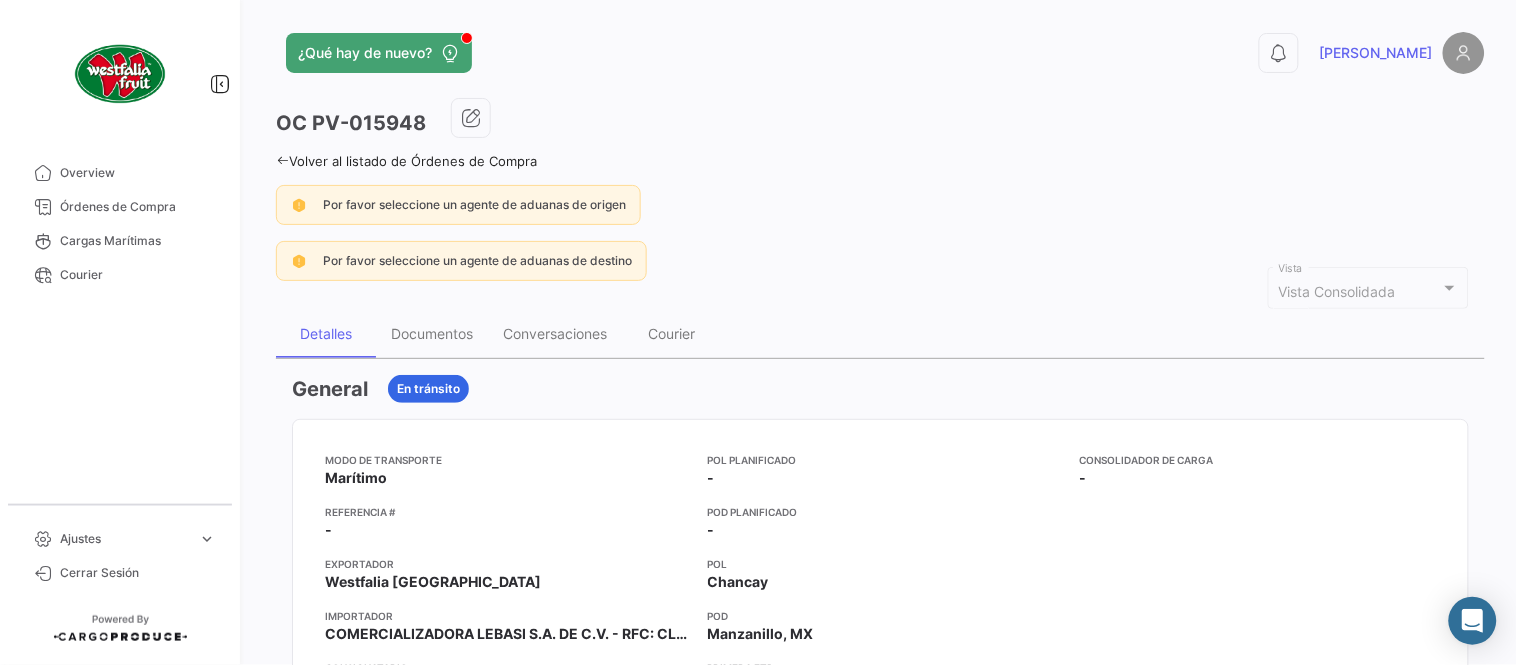 click on "General  En [PERSON_NAME]  Modo de Transporte
Marítimo  Referencia #
-  Exportador
Westfalia Perú  Importador
COMERCIALIZADORA LEBASI S.A. DE C.V. - RFC: CLE020307CG7  Consignatario
-  Agente de Aduana en Origen
-  Agente de Aduana en Destino
-  POL Planificado
-   POD Planificado
-   [PERSON_NAME]  POD
[GEOGRAPHIC_DATA], MX  Primera ETD
[DATE] 10:00
Primera ETA
[DATE] 04:00
Semana de Salida
29 - 2025  Día de Salida
Viernes  Consolidador de Carga
-  Temperatura
- AC
- Productos/SKU Solicitados Nombre del SKU Código de SKU Moneda  Precio por Cajas   Cantidad [PERSON_NAME]  Subtotal  [PERSON_NAME] - Frescos Mandarina  USD 0  1  USD 0.00 Numero [PERSON_NAME]  1  Precio Total  USD   0.00  Generación [PERSON_NAME] por Reserva/BL No hay envíos para mostrar Cargas Carga # ETD ETD Recalculado ETA ETA Recalculado Compañía [PERSON_NAME] of Lading # Reserva # Freight Forwarder POL POD [PERSON_NAME] planificada  El envío está a tiempo.  FBIU5461596  [DATE] 00:00
[DATE] 10:00
[DATE] 00:00" at bounding box center (880, 1216) 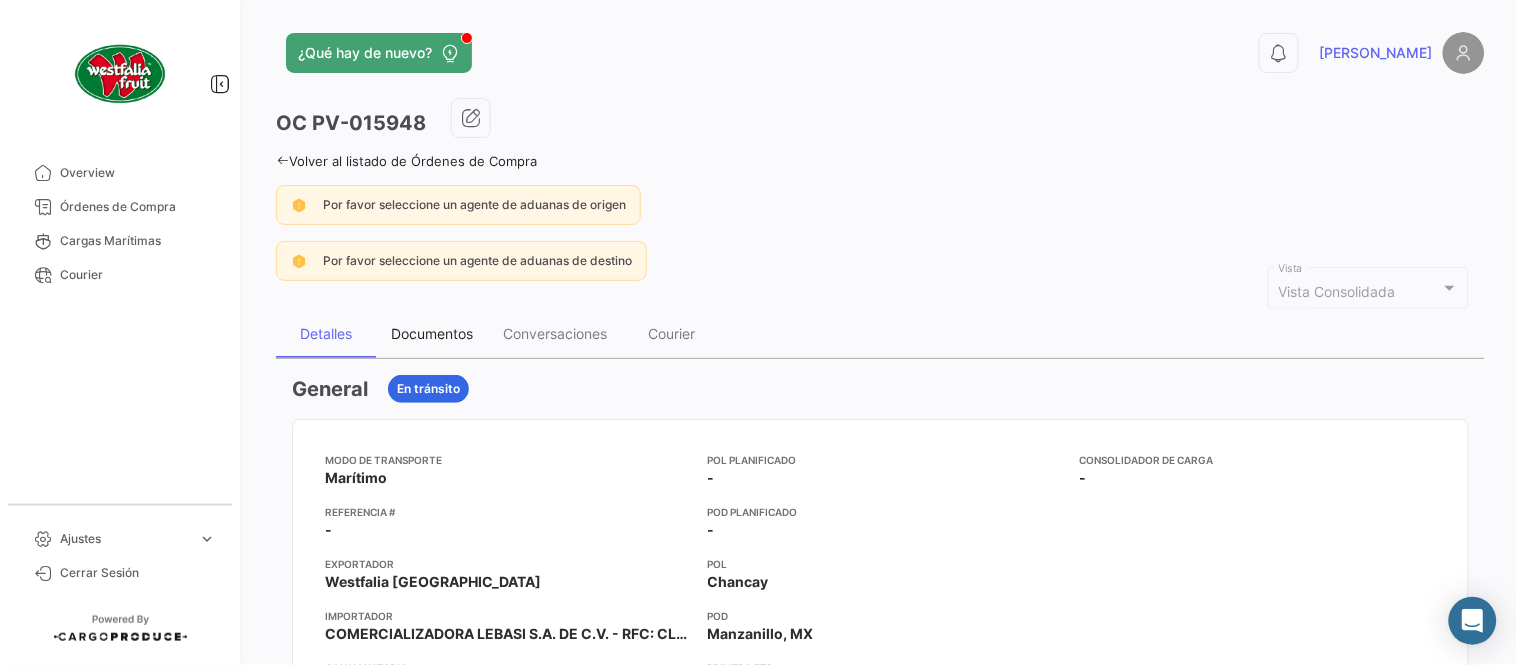 click on "Documentos" at bounding box center (432, 333) 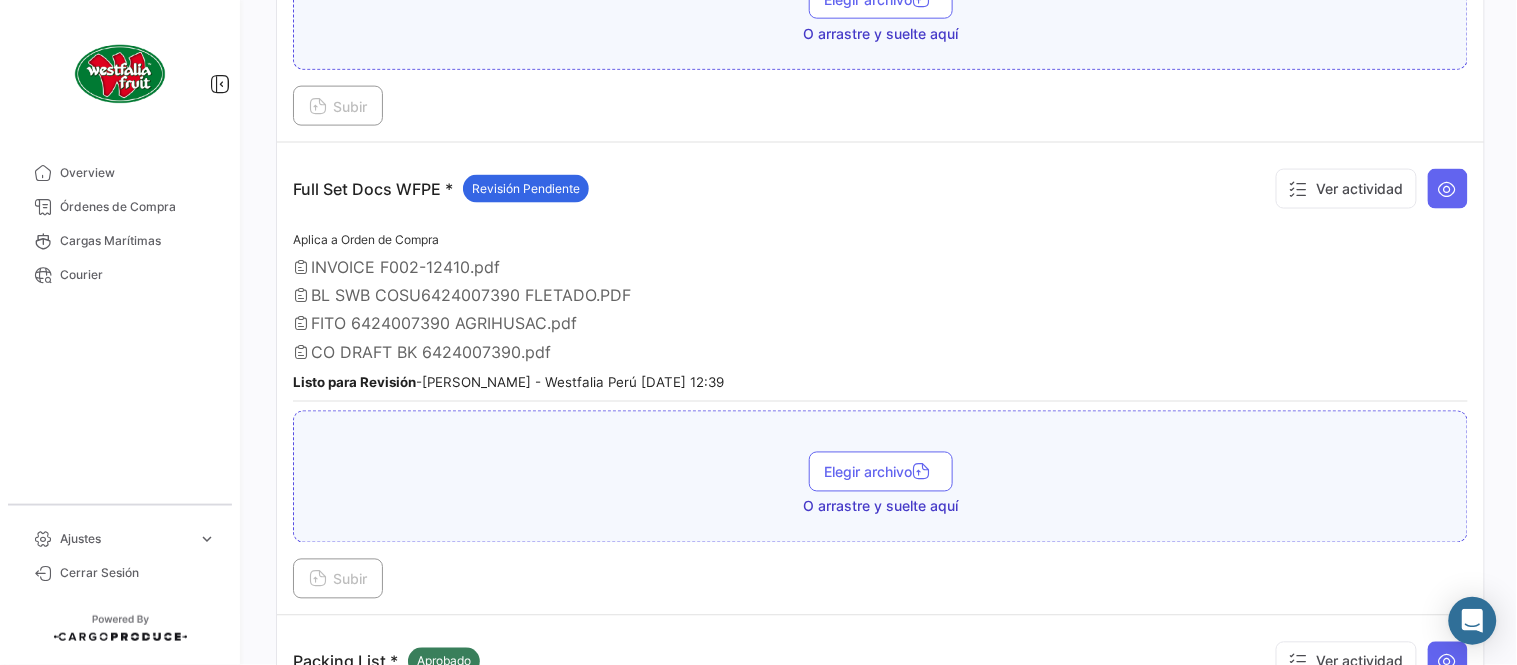scroll, scrollTop: 666, scrollLeft: 0, axis: vertical 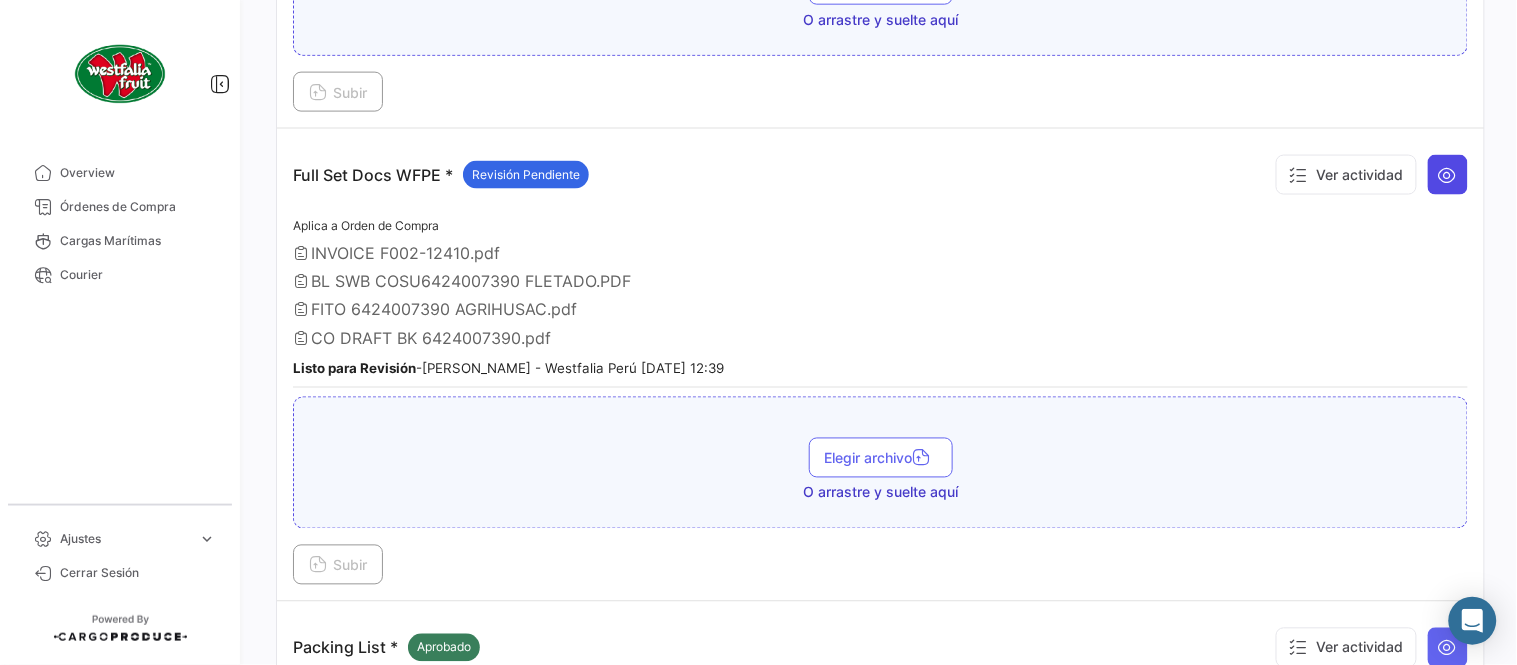 click at bounding box center [1448, 175] 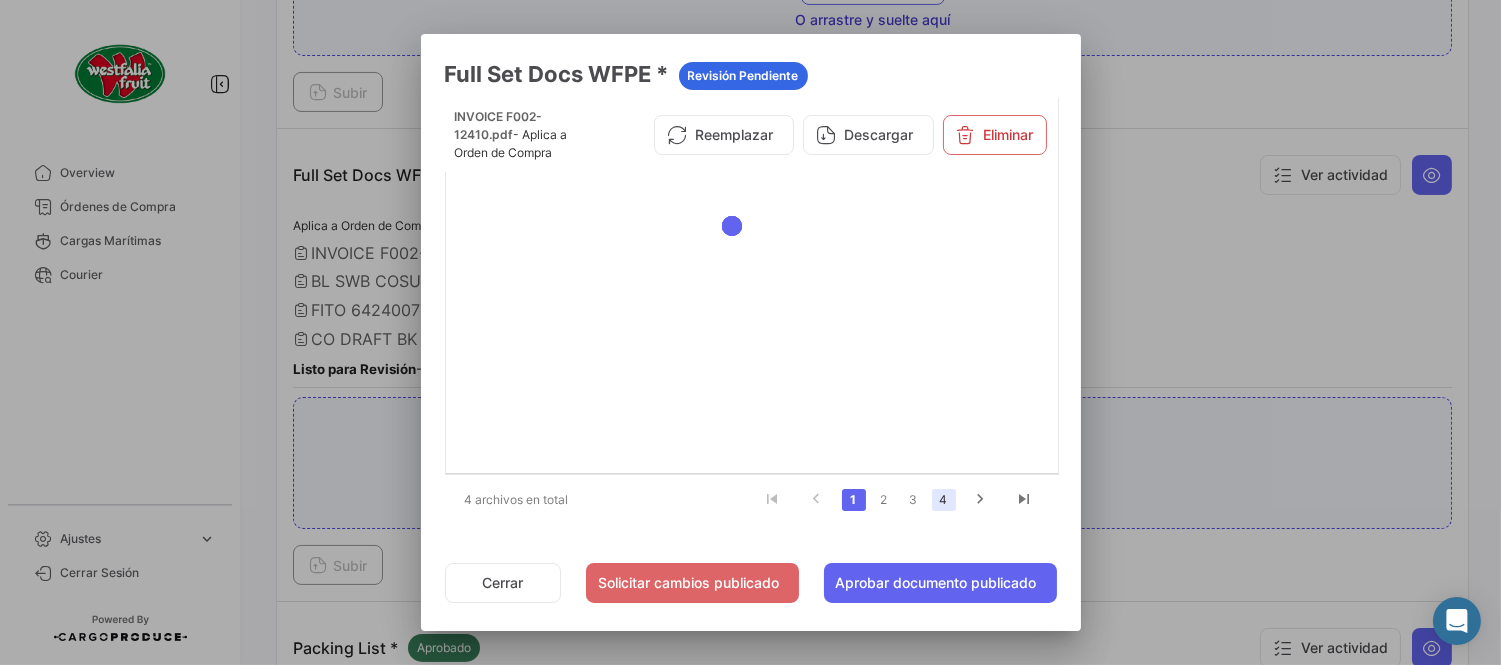 click on "4" 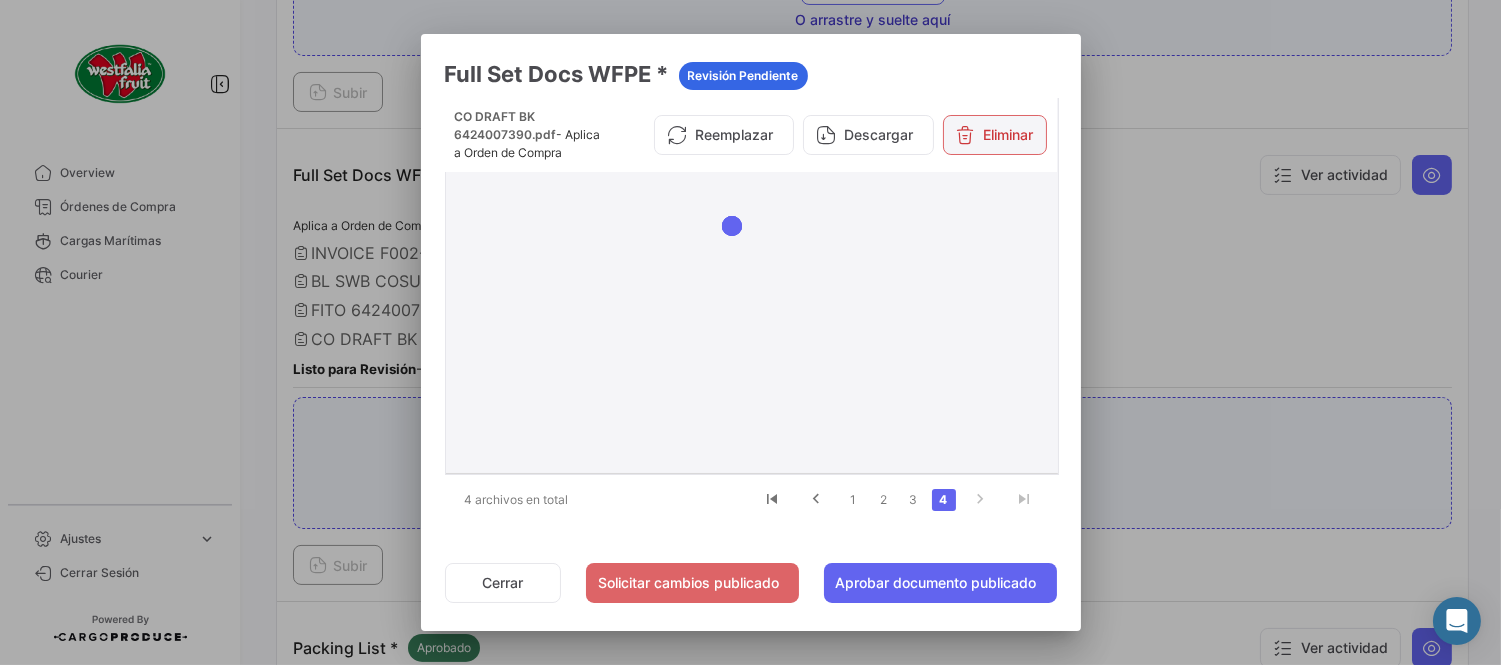 click on "Eliminar" at bounding box center [995, 135] 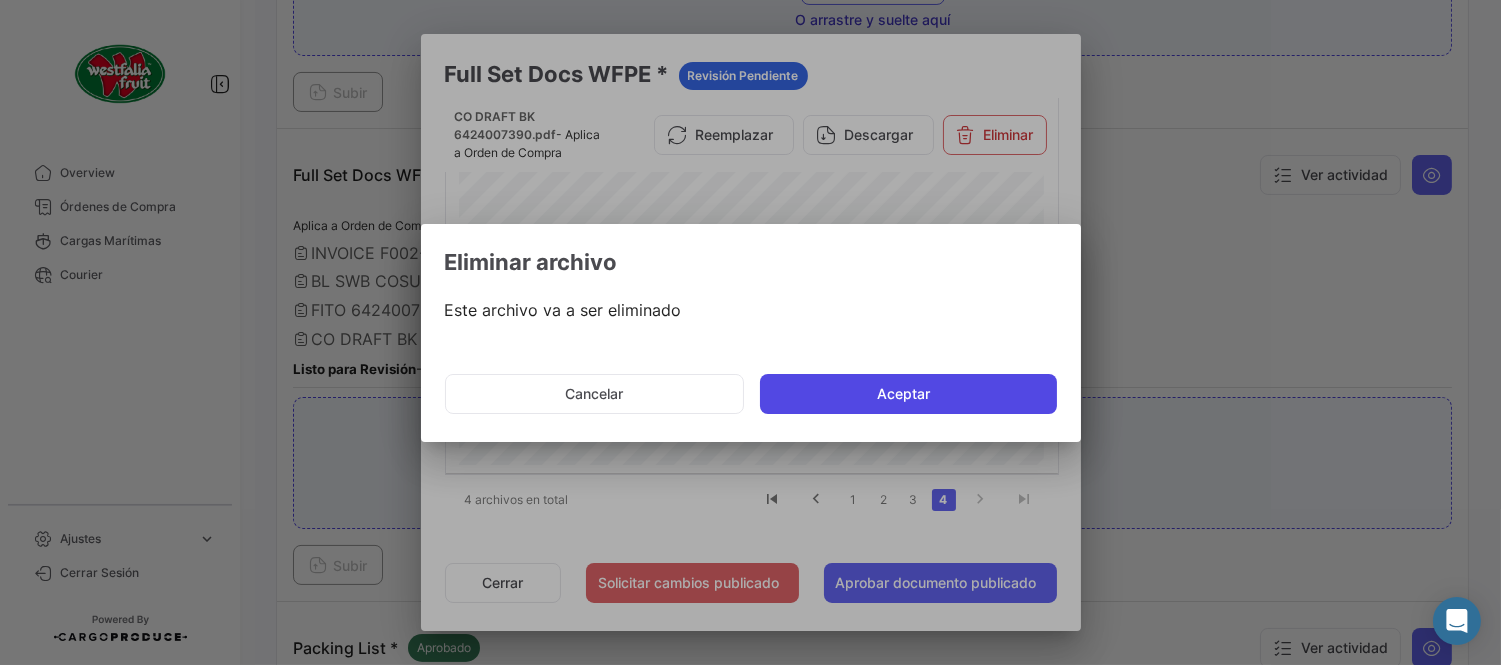 click on "Aceptar" 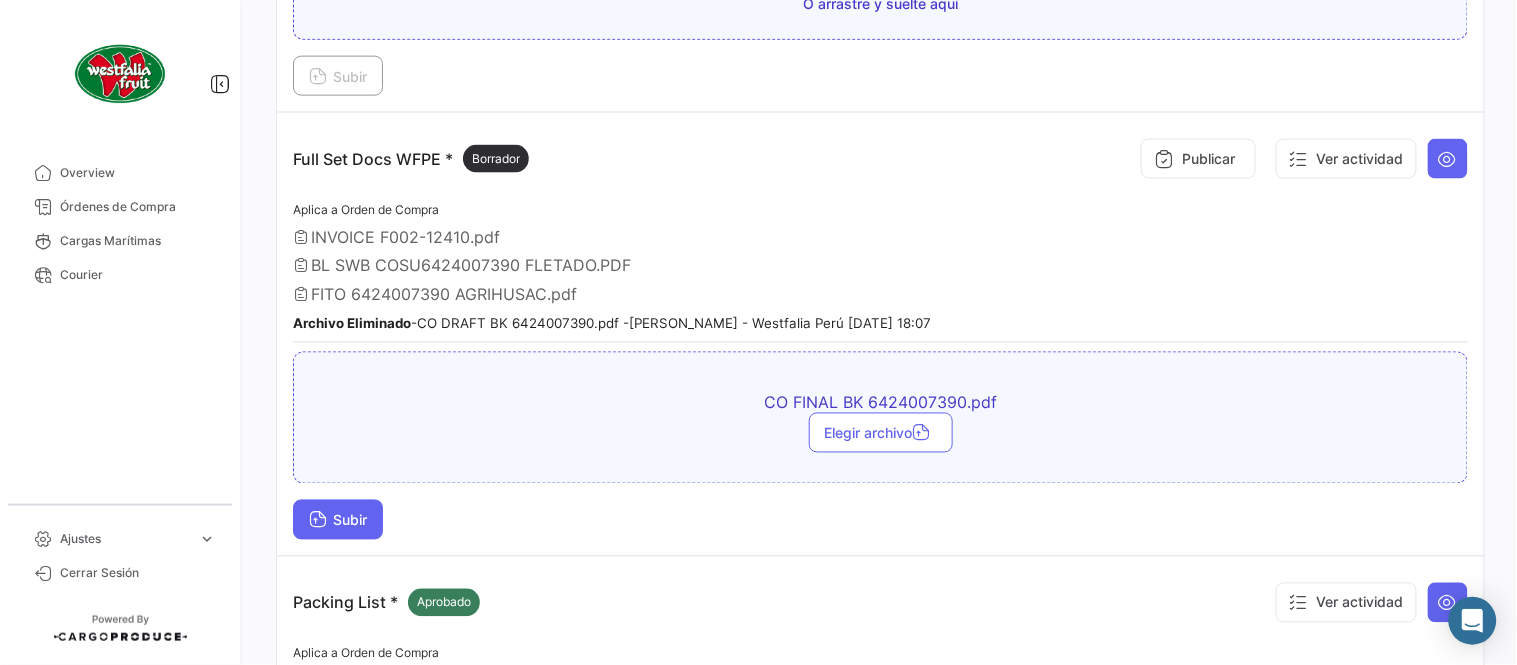 click on "Subir" at bounding box center [338, 520] 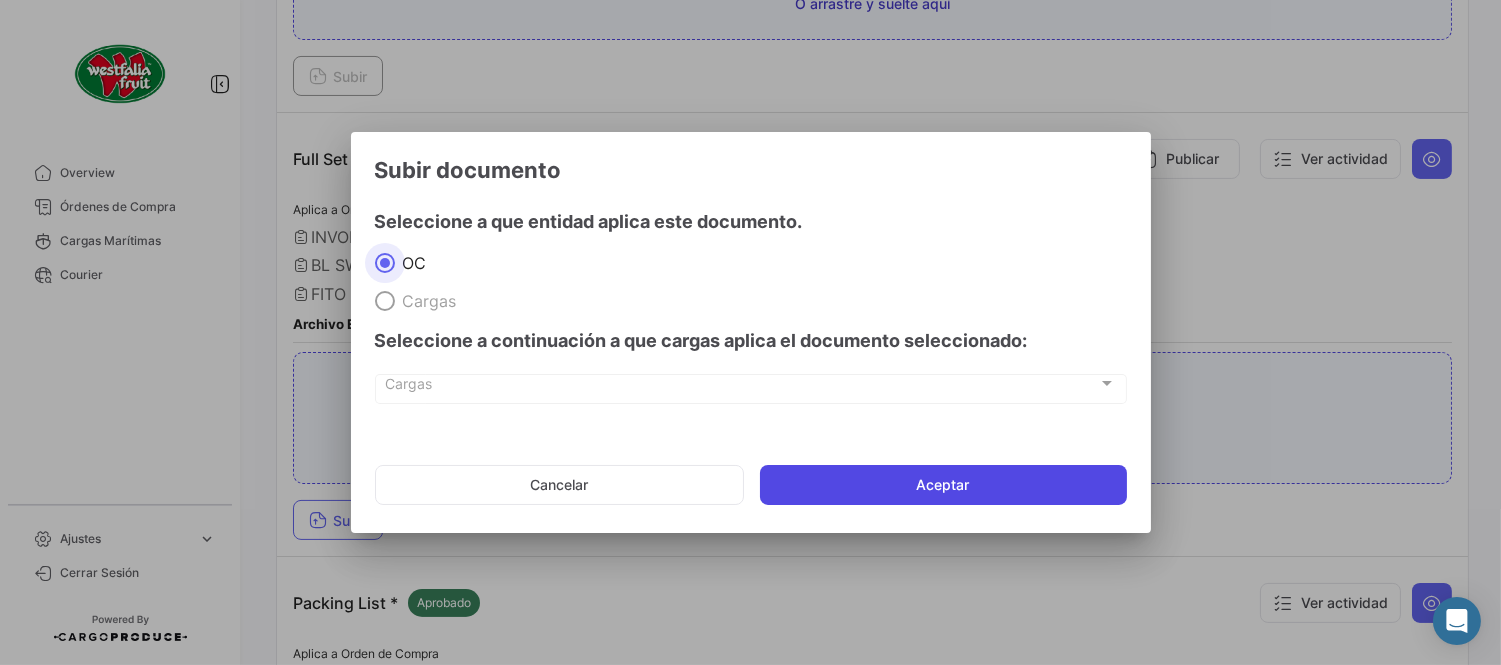 click on "Aceptar" 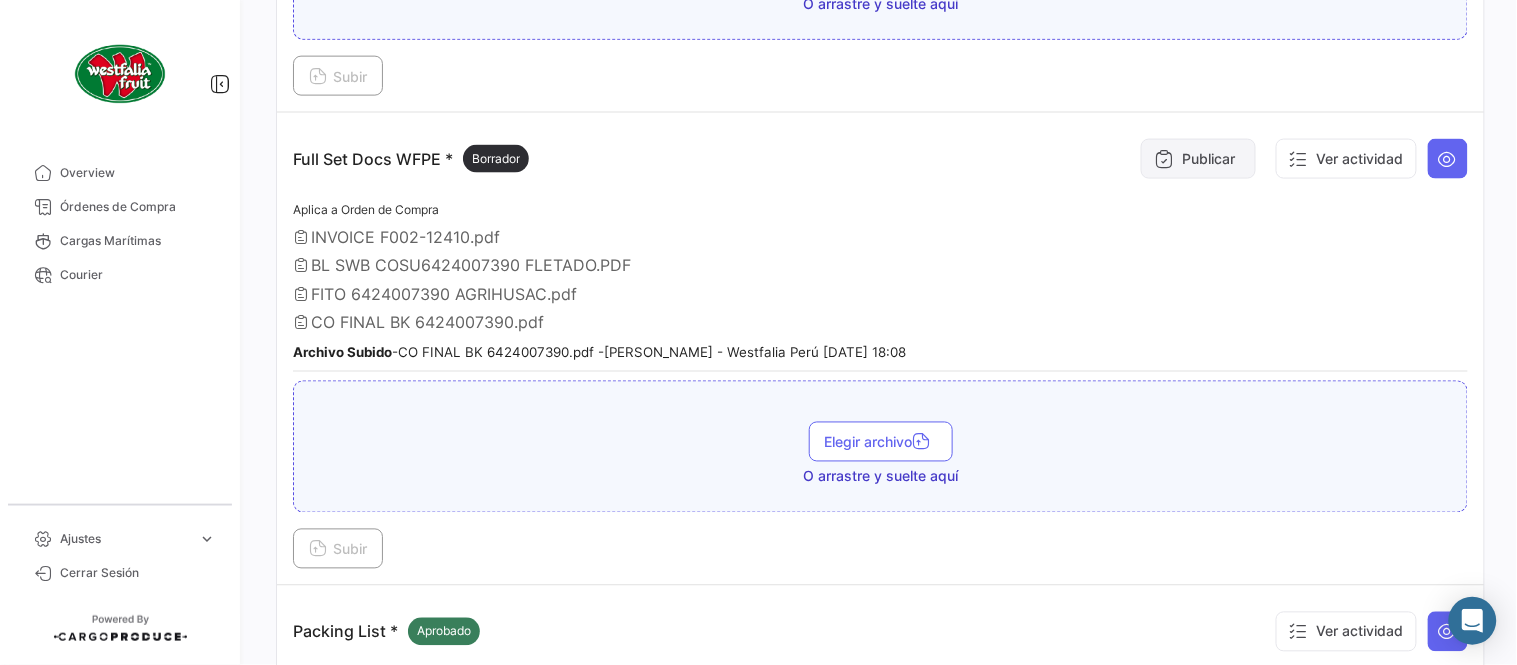 click at bounding box center [1164, 159] 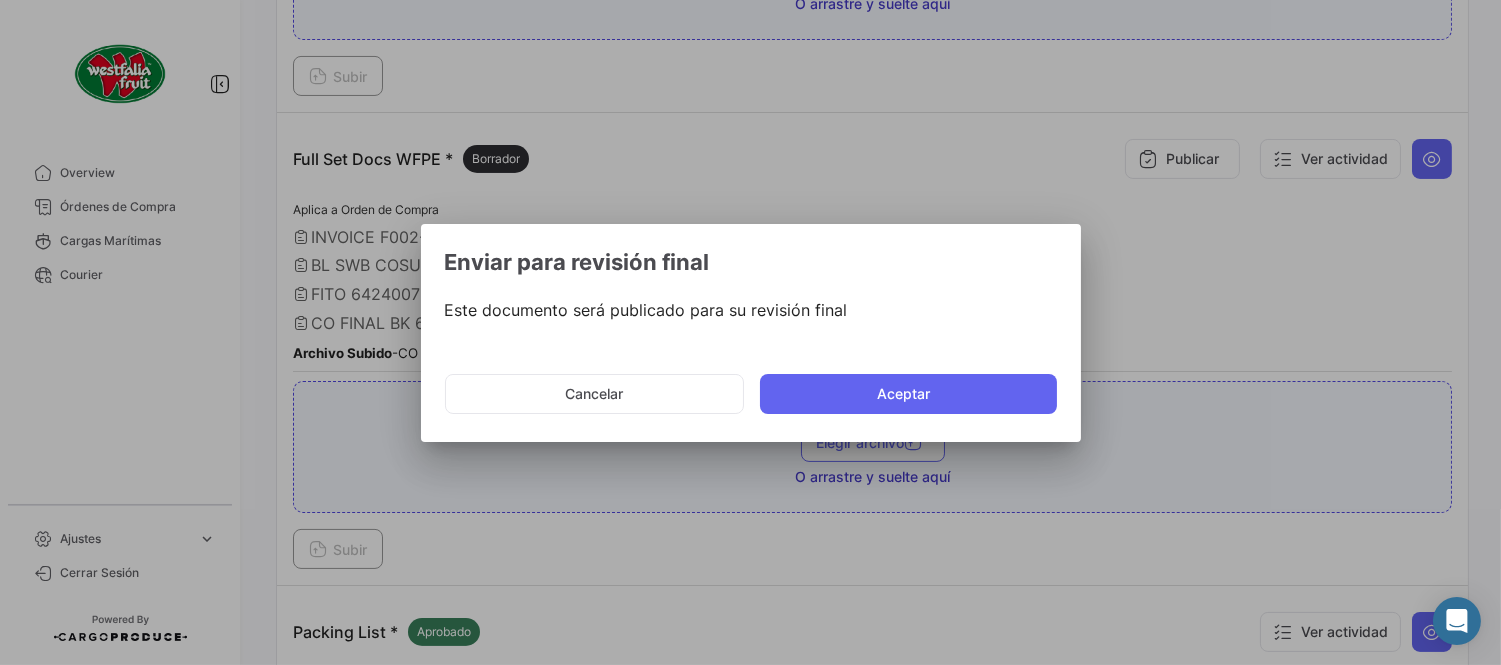 drag, startPoint x: 895, startPoint y: 407, endPoint x: 870, endPoint y: 488, distance: 84.77028 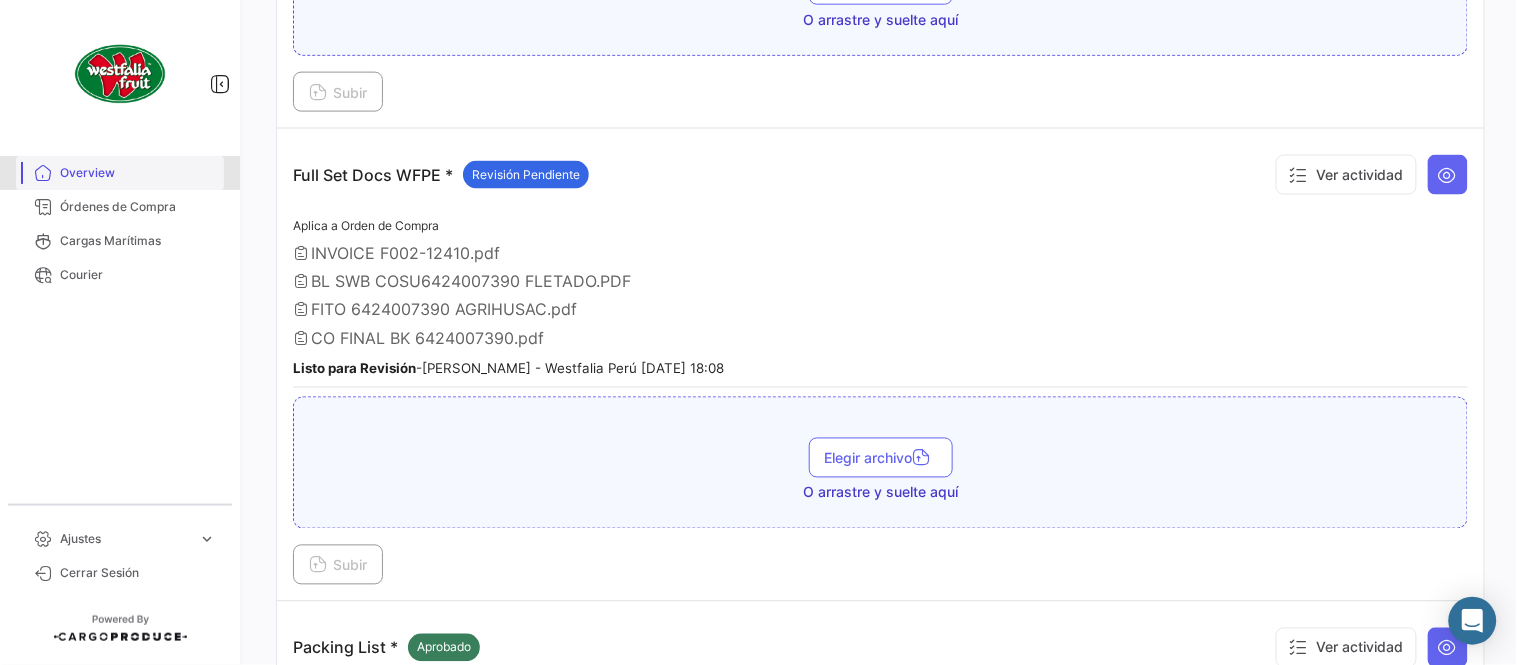 click on "Overview" at bounding box center (138, 173) 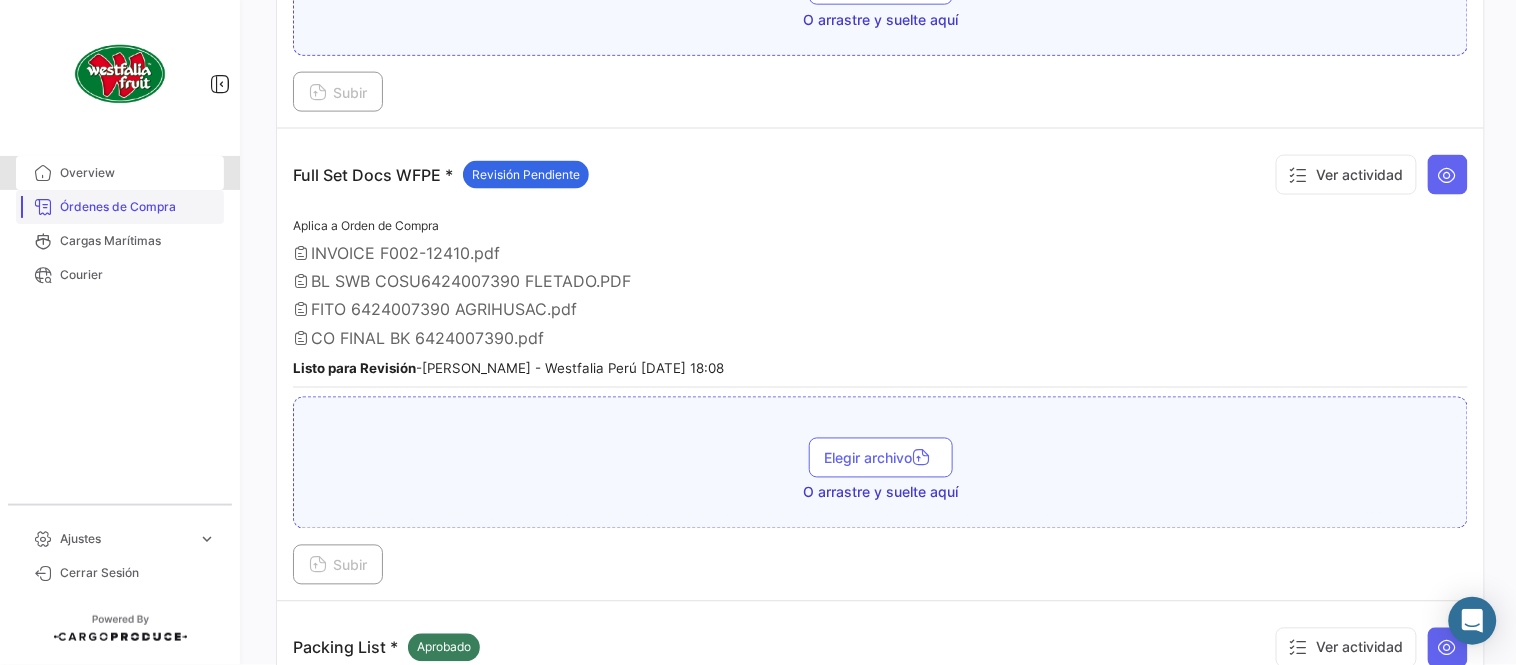 click on "Órdenes de Compra" at bounding box center (120, 207) 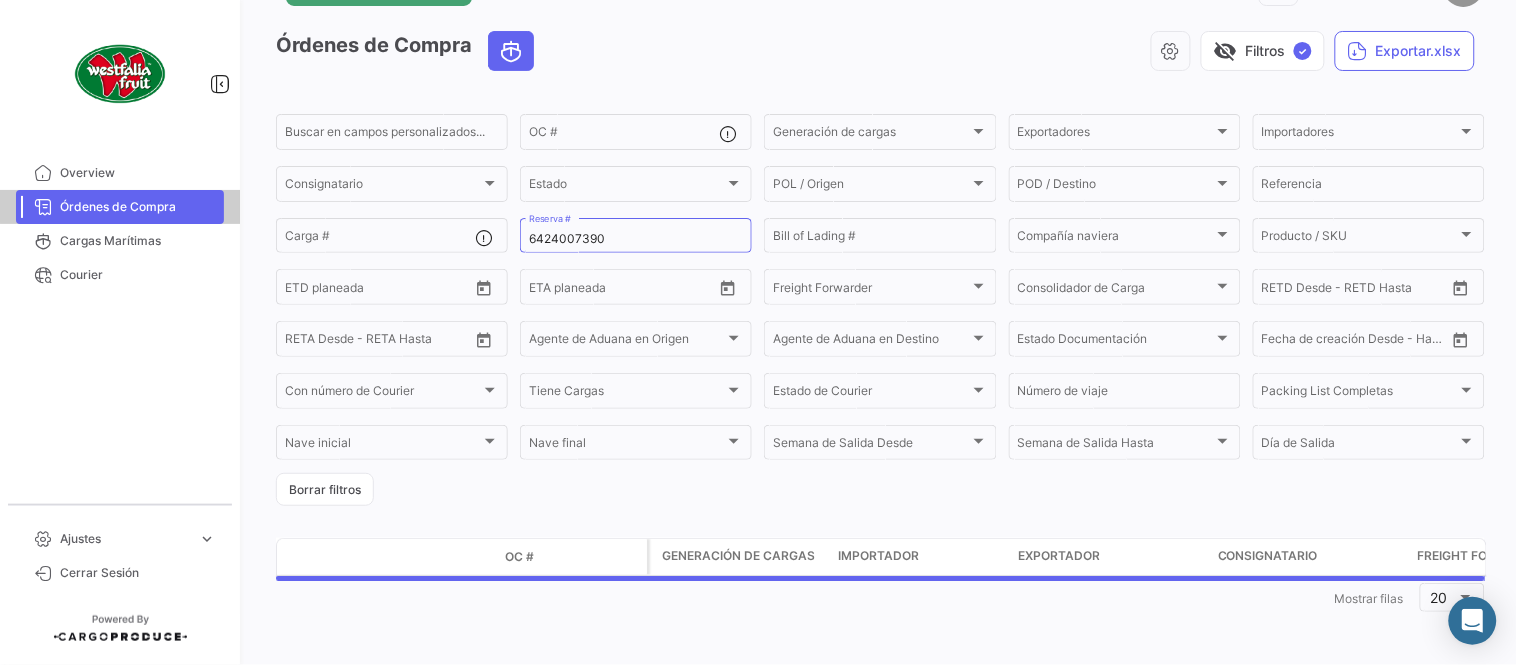 scroll, scrollTop: 0, scrollLeft: 0, axis: both 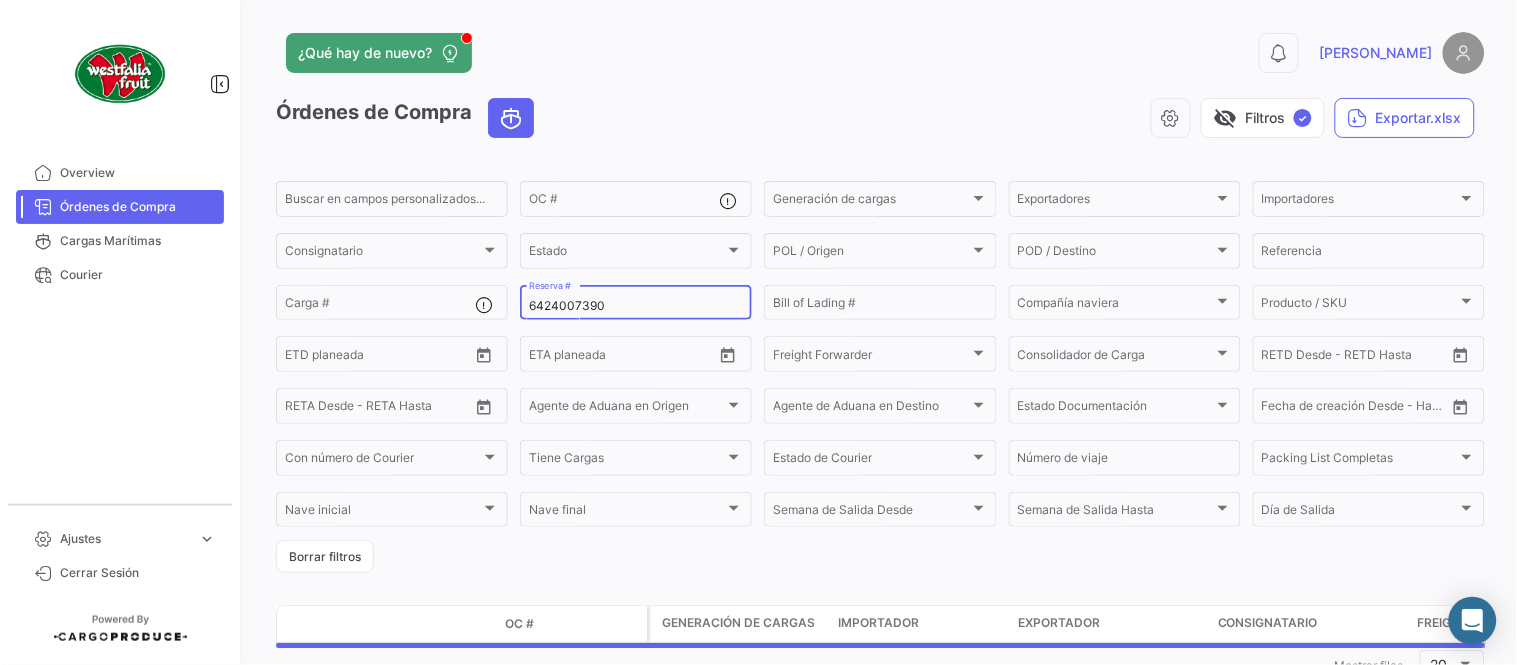 click on "6424007390" at bounding box center [636, 306] 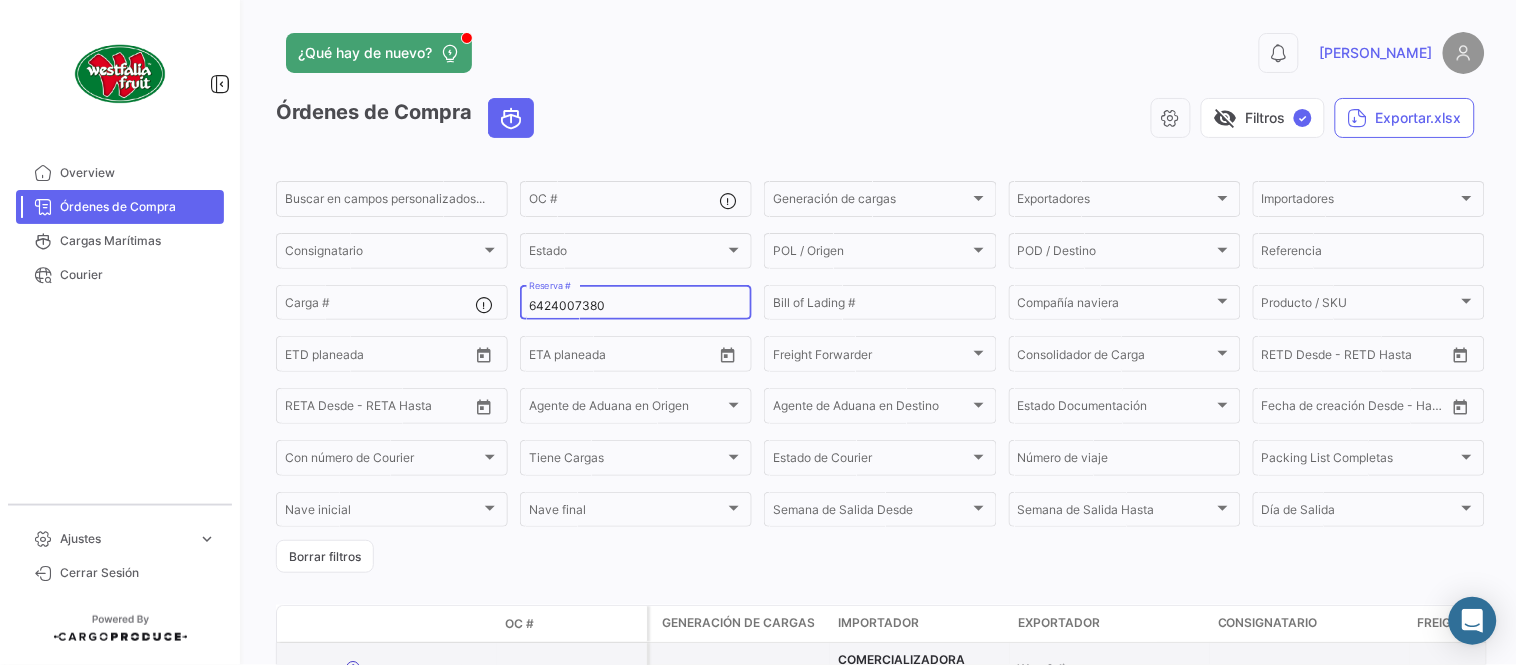 type on "6424007380" 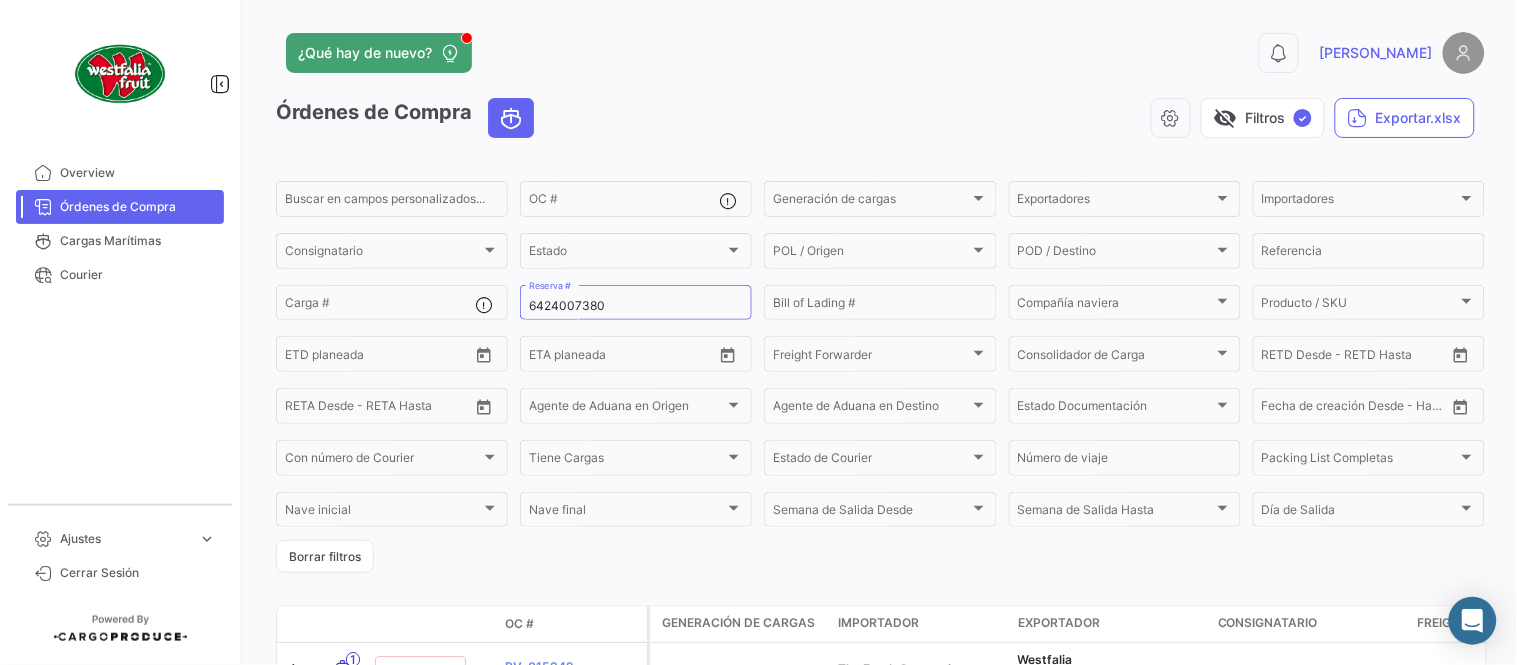 drag, startPoint x: 686, startPoint y: 87, endPoint x: 686, endPoint y: 125, distance: 38 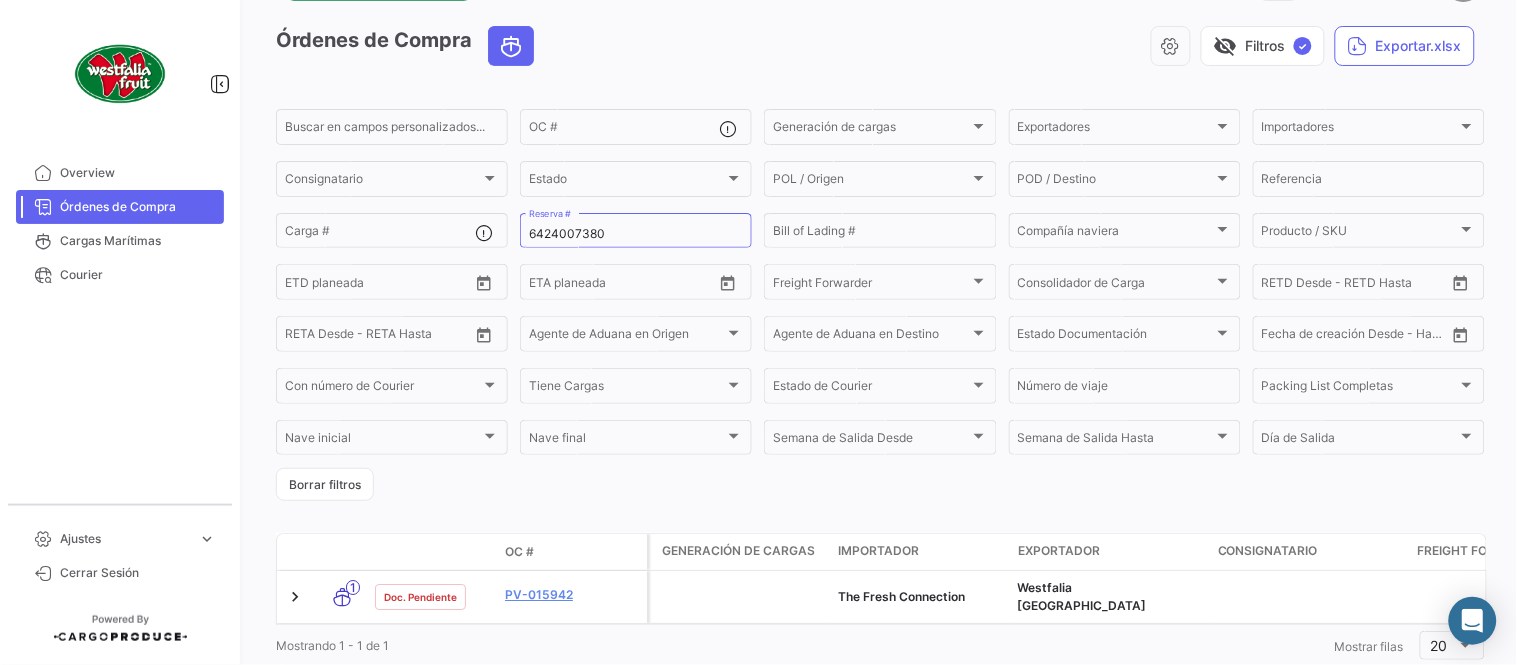 scroll, scrollTop: 128, scrollLeft: 0, axis: vertical 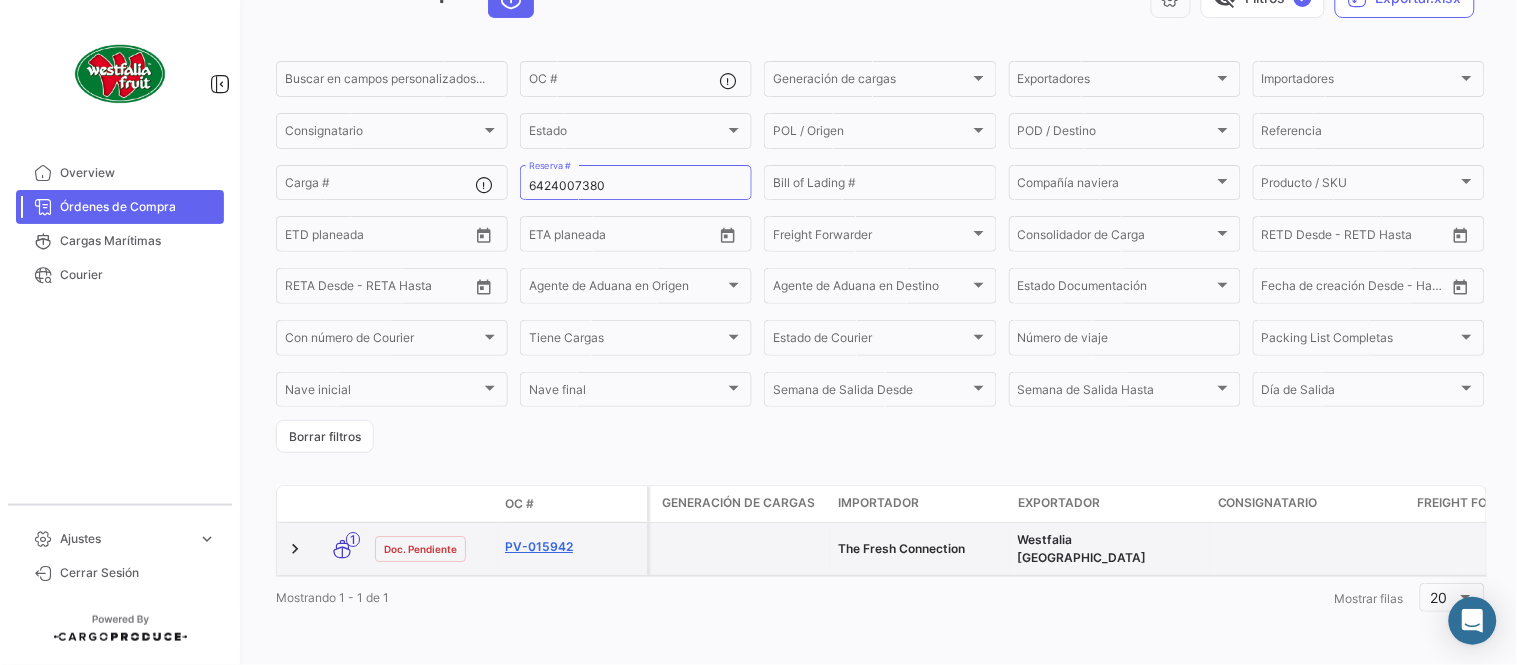 click on "PV-015942" 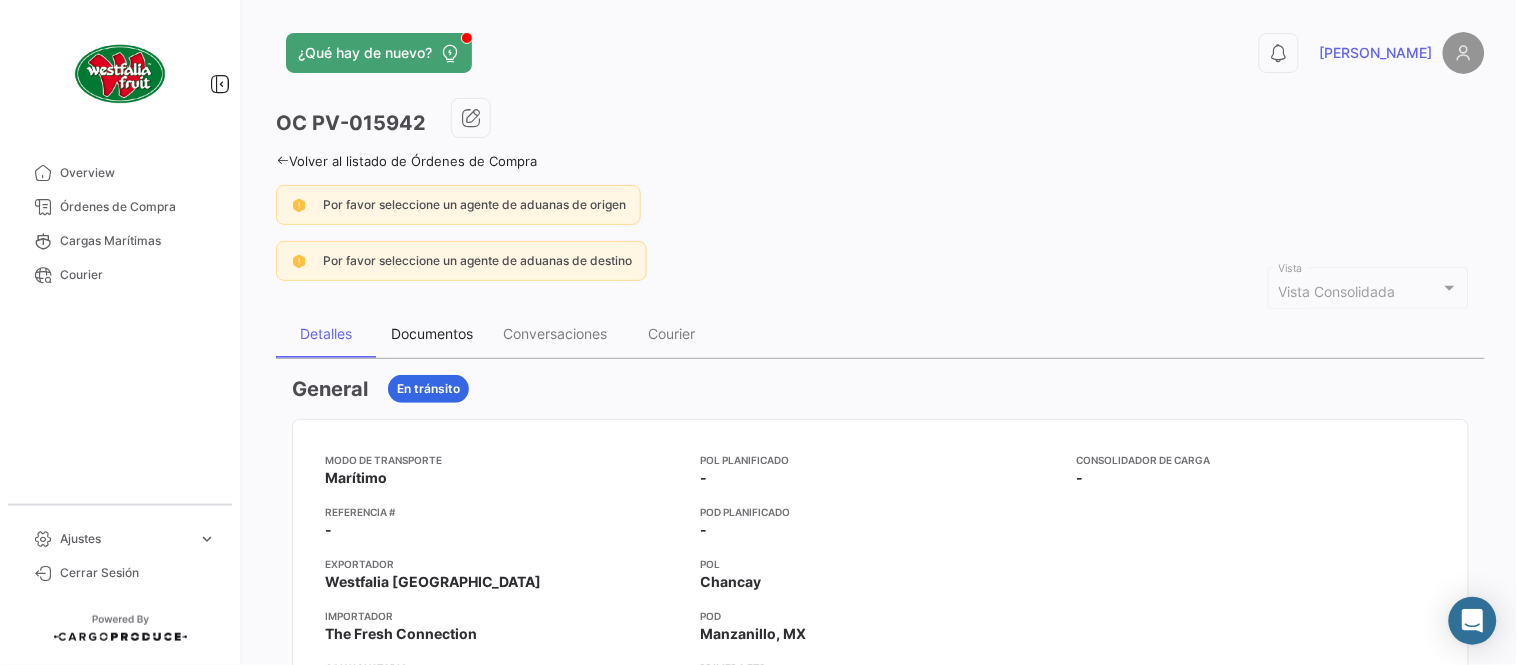 click on "Documentos" at bounding box center (432, 333) 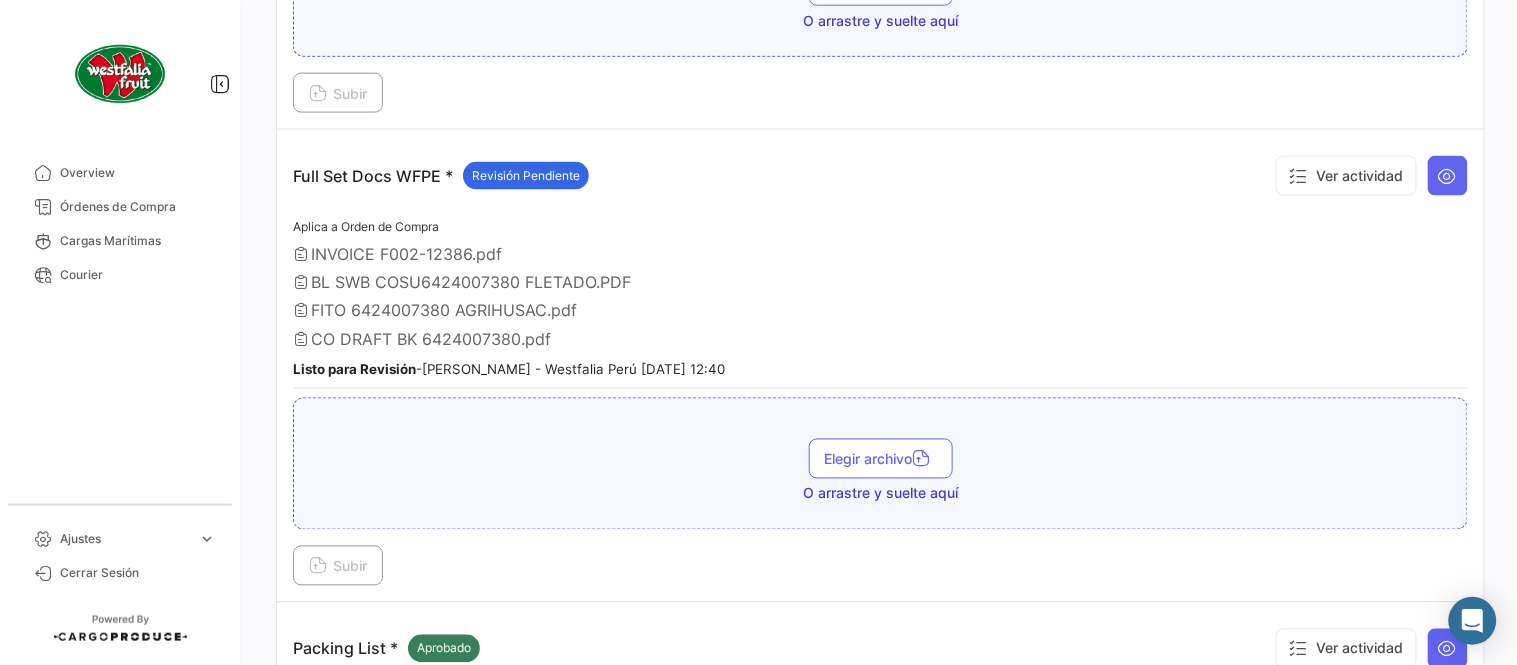 scroll, scrollTop: 666, scrollLeft: 0, axis: vertical 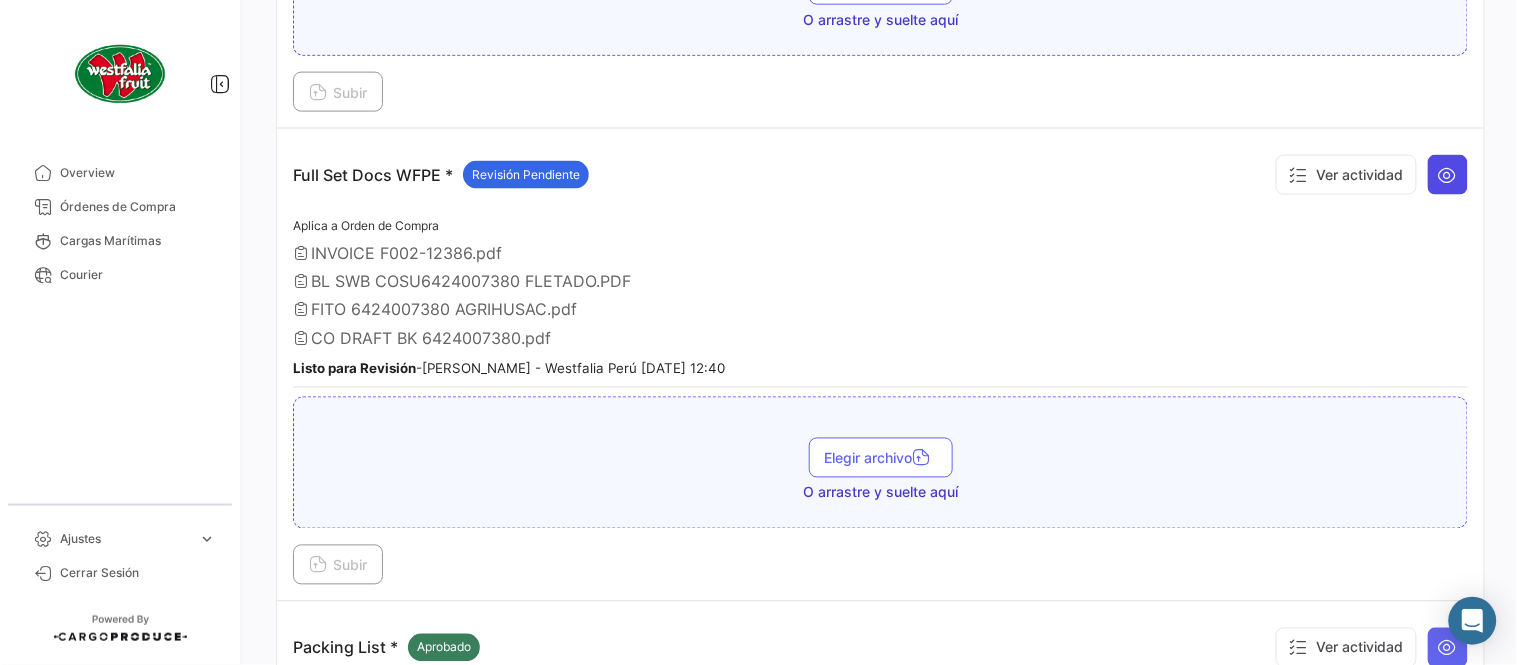 click at bounding box center [1448, 175] 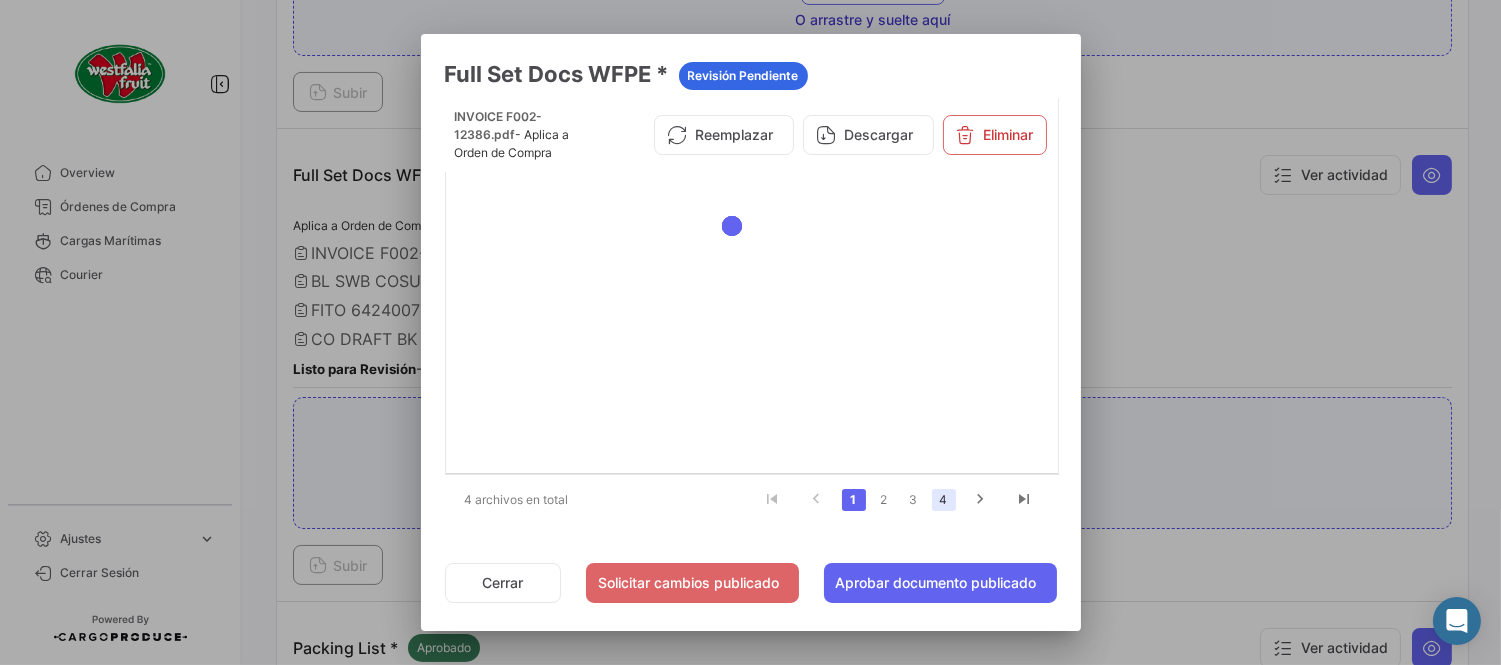 click on "4" 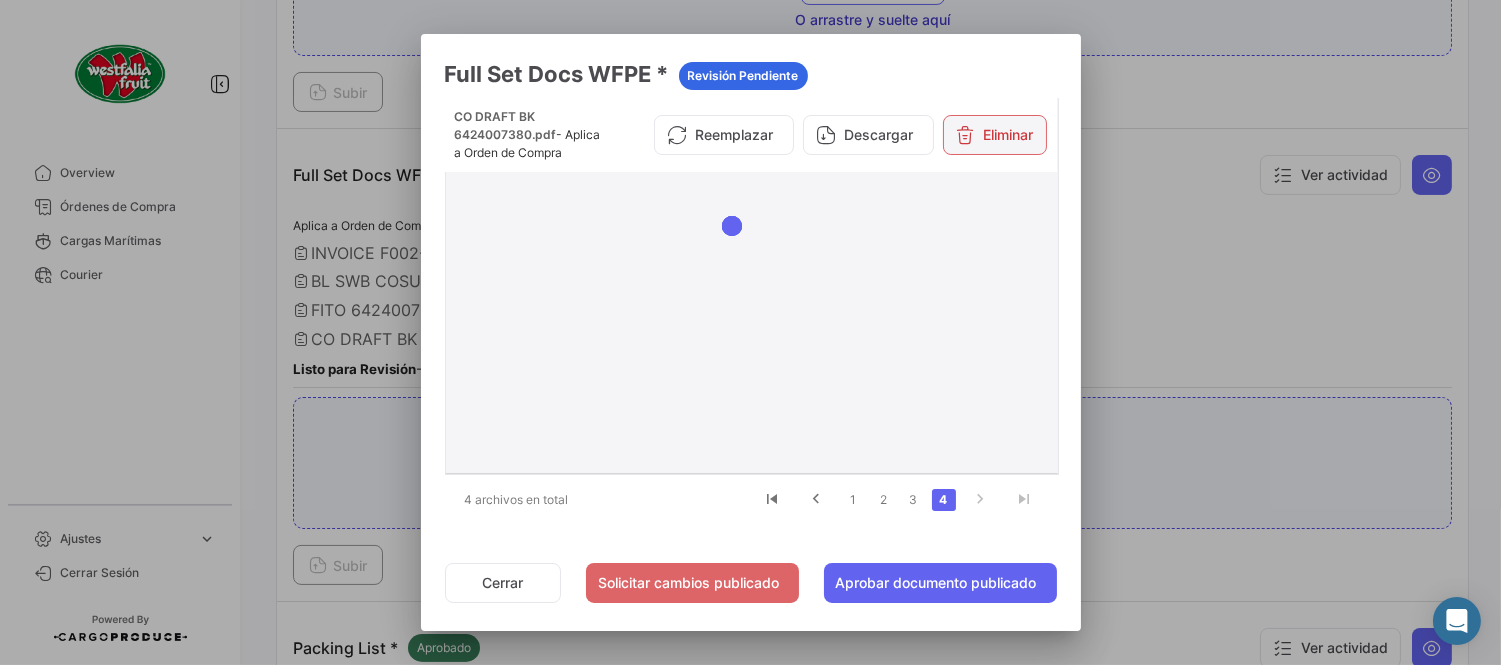 click on "Eliminar" at bounding box center (995, 135) 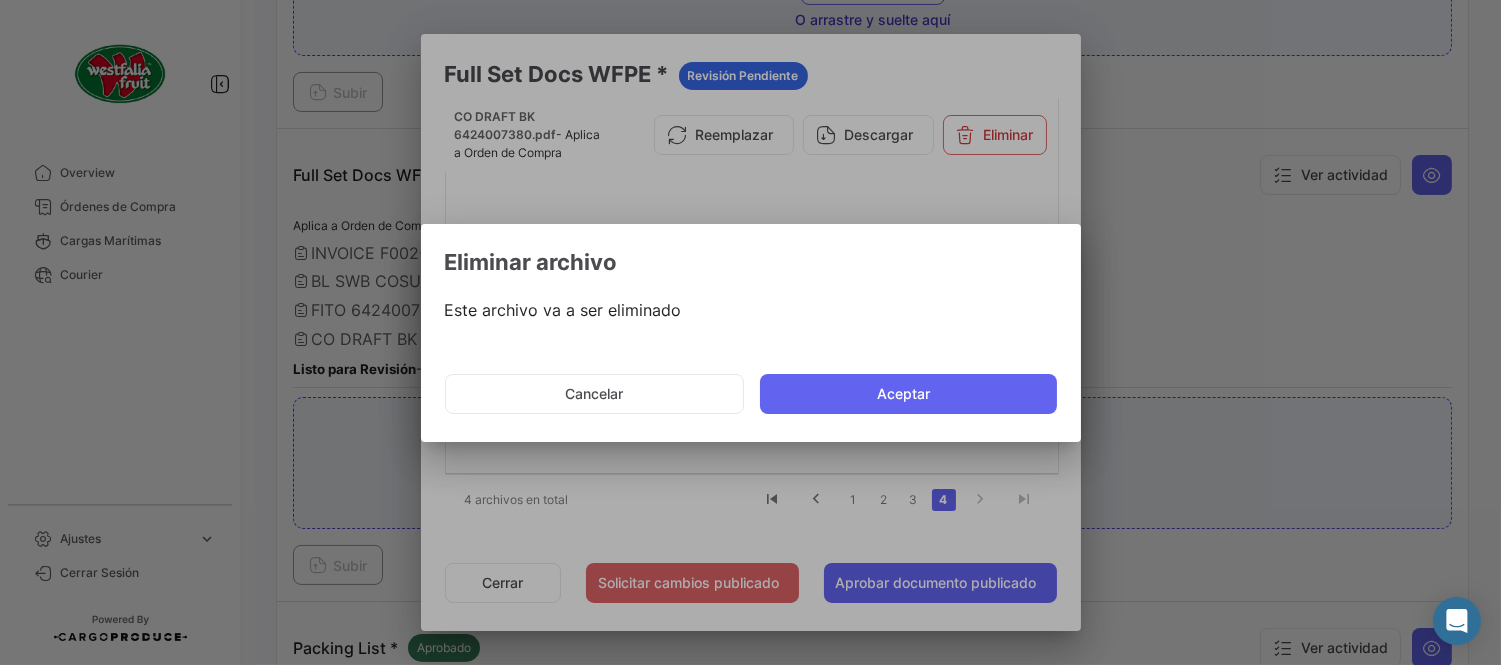drag, startPoint x: 912, startPoint y: 372, endPoint x: 904, endPoint y: 382, distance: 12.806249 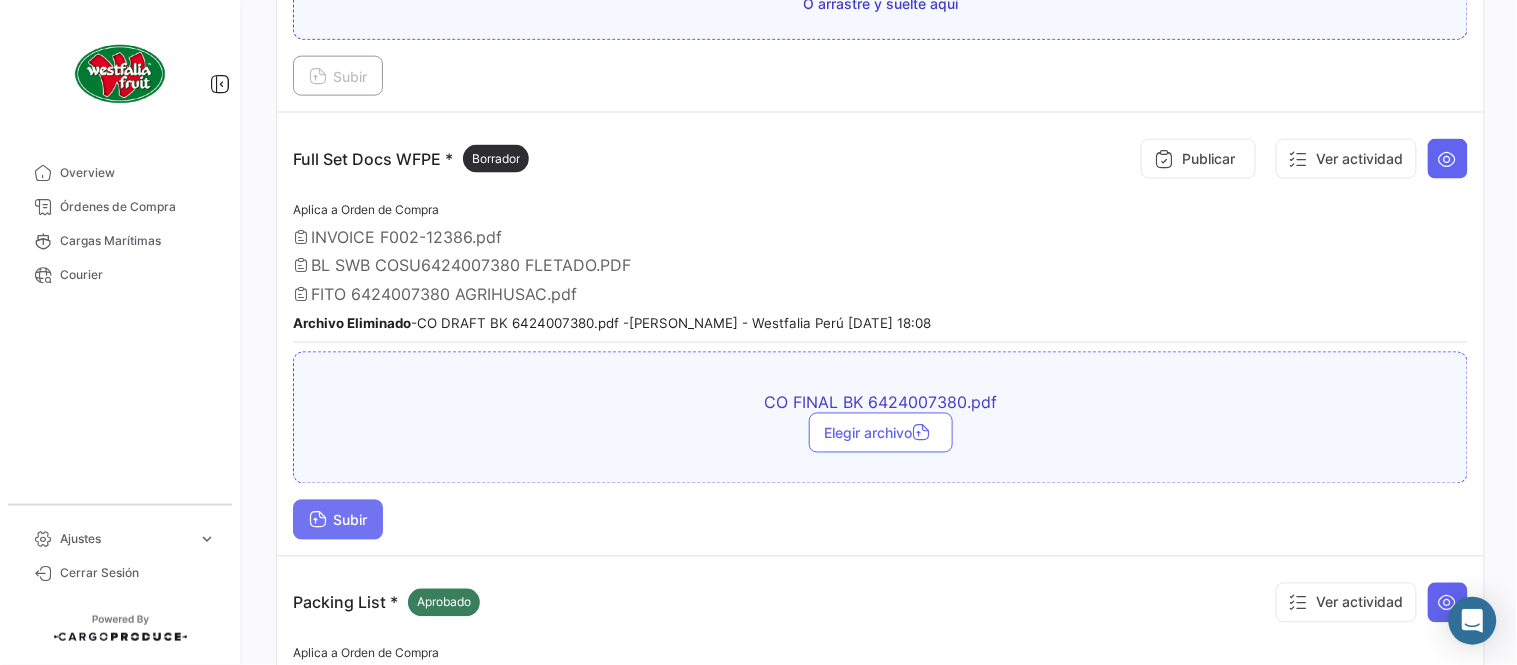 click on "Subir" at bounding box center [338, 520] 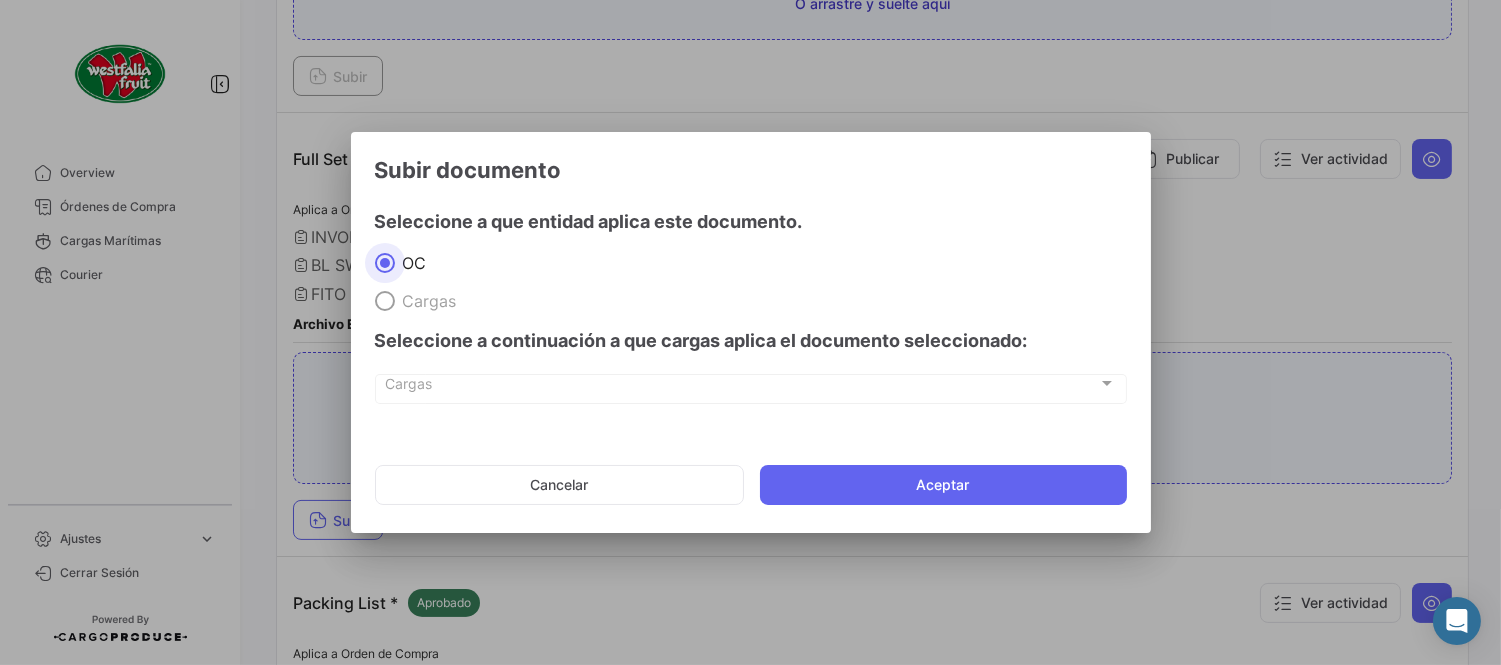click on "Cancelar   Aceptar" 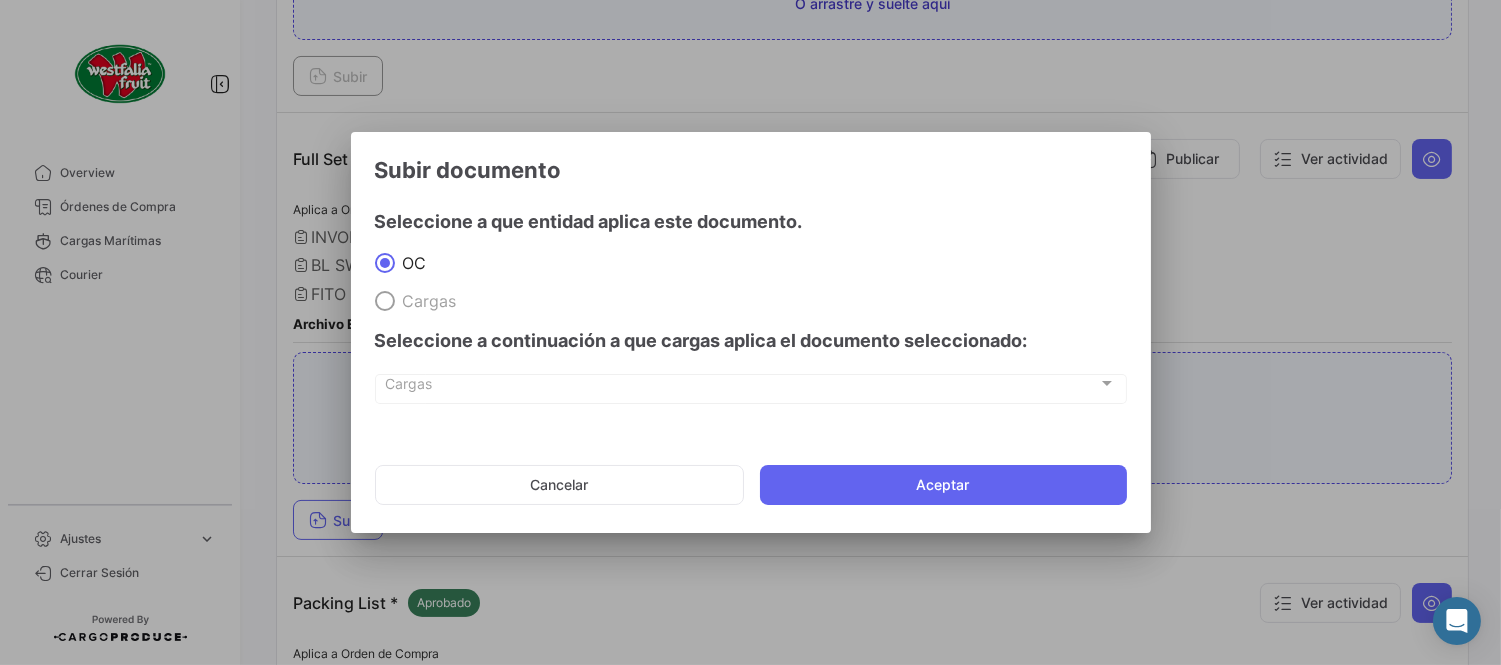 drag, startPoint x: 823, startPoint y: 465, endPoint x: 853, endPoint y: 464, distance: 30.016663 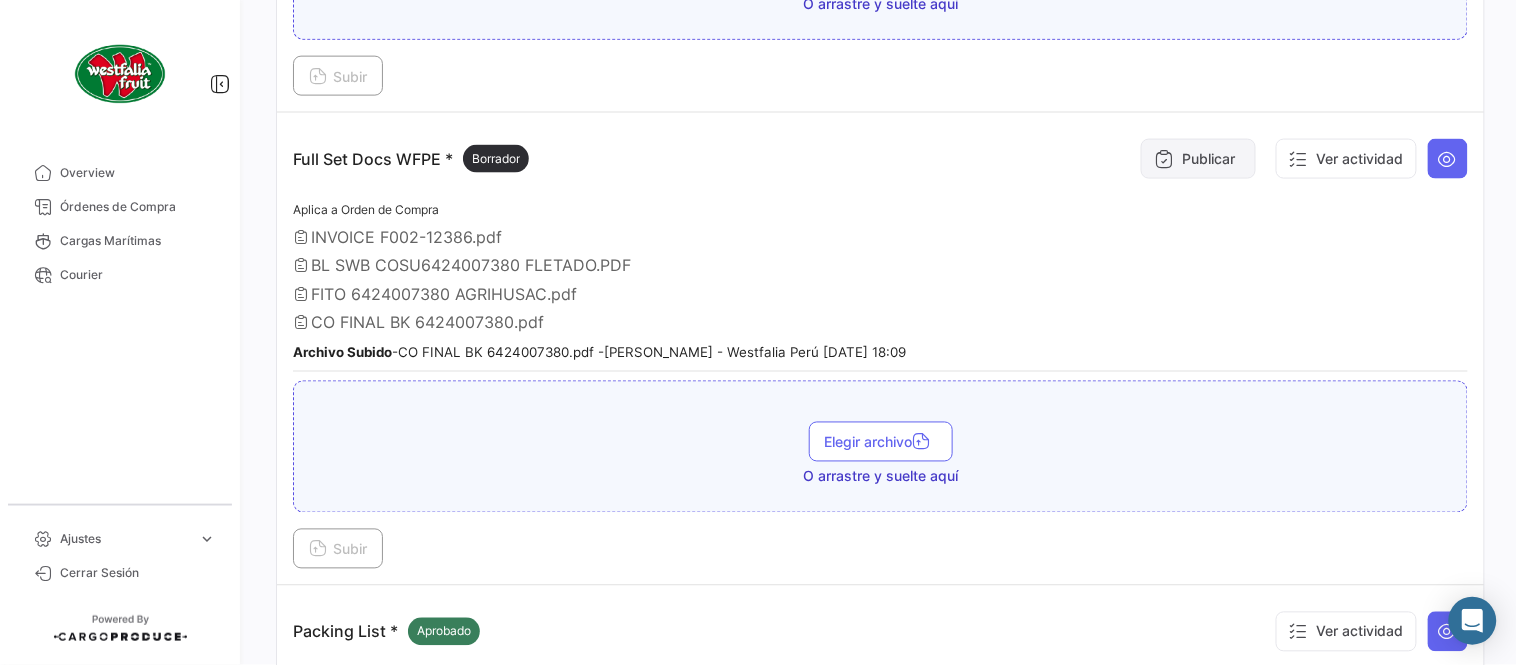 click on "Publicar" at bounding box center [1198, 159] 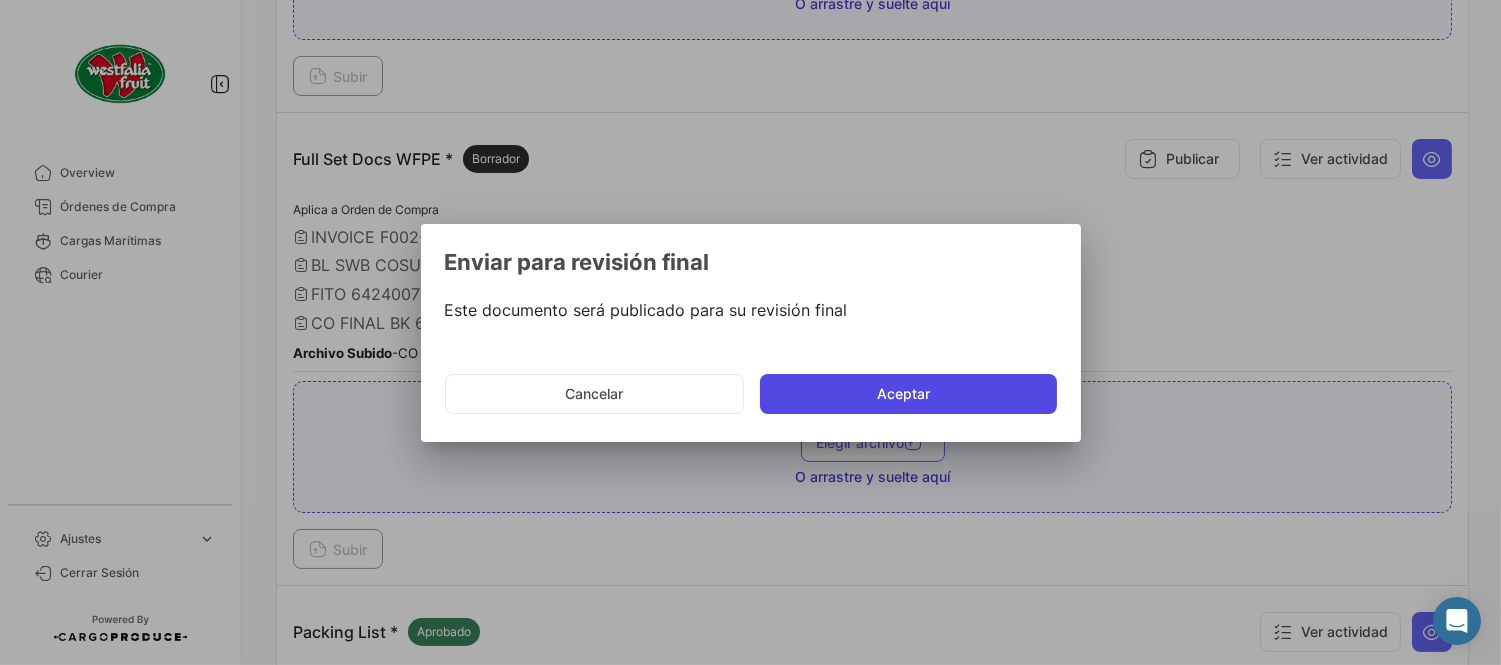 click on "Aceptar" 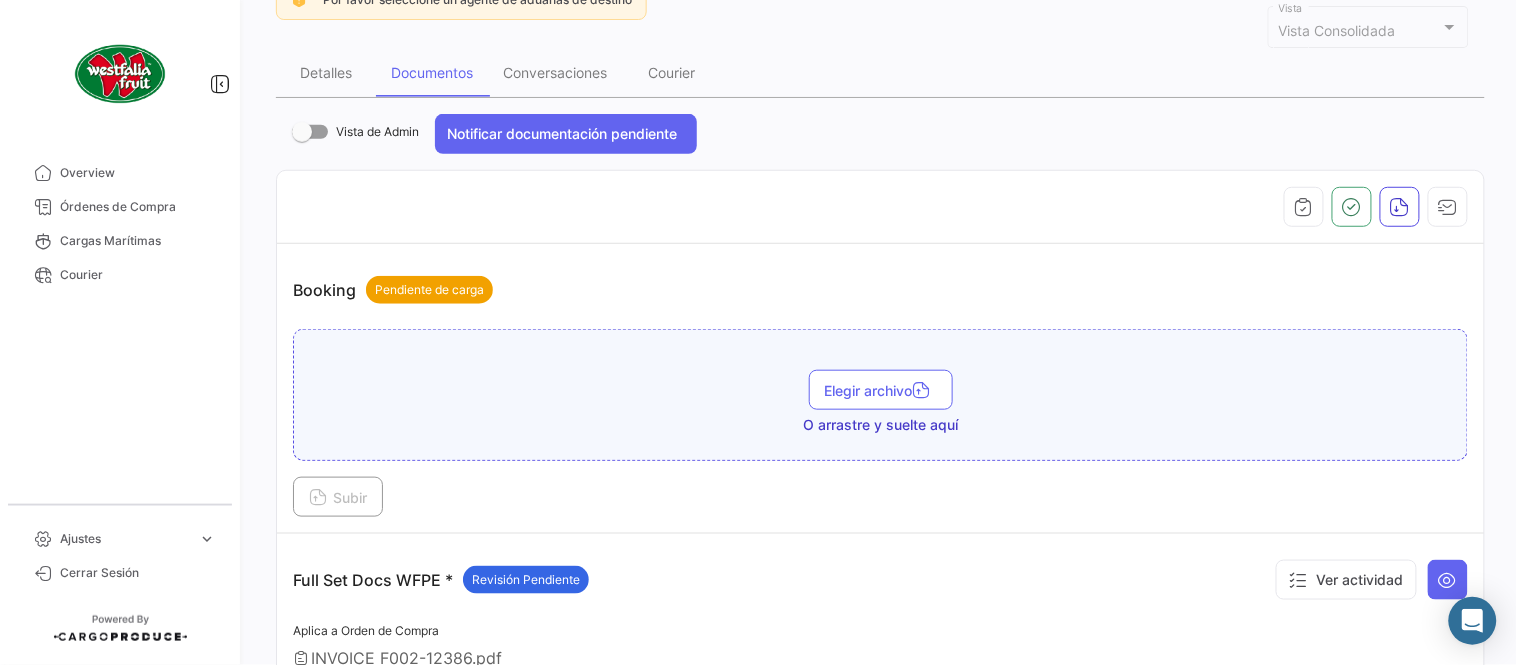 scroll, scrollTop: 111, scrollLeft: 0, axis: vertical 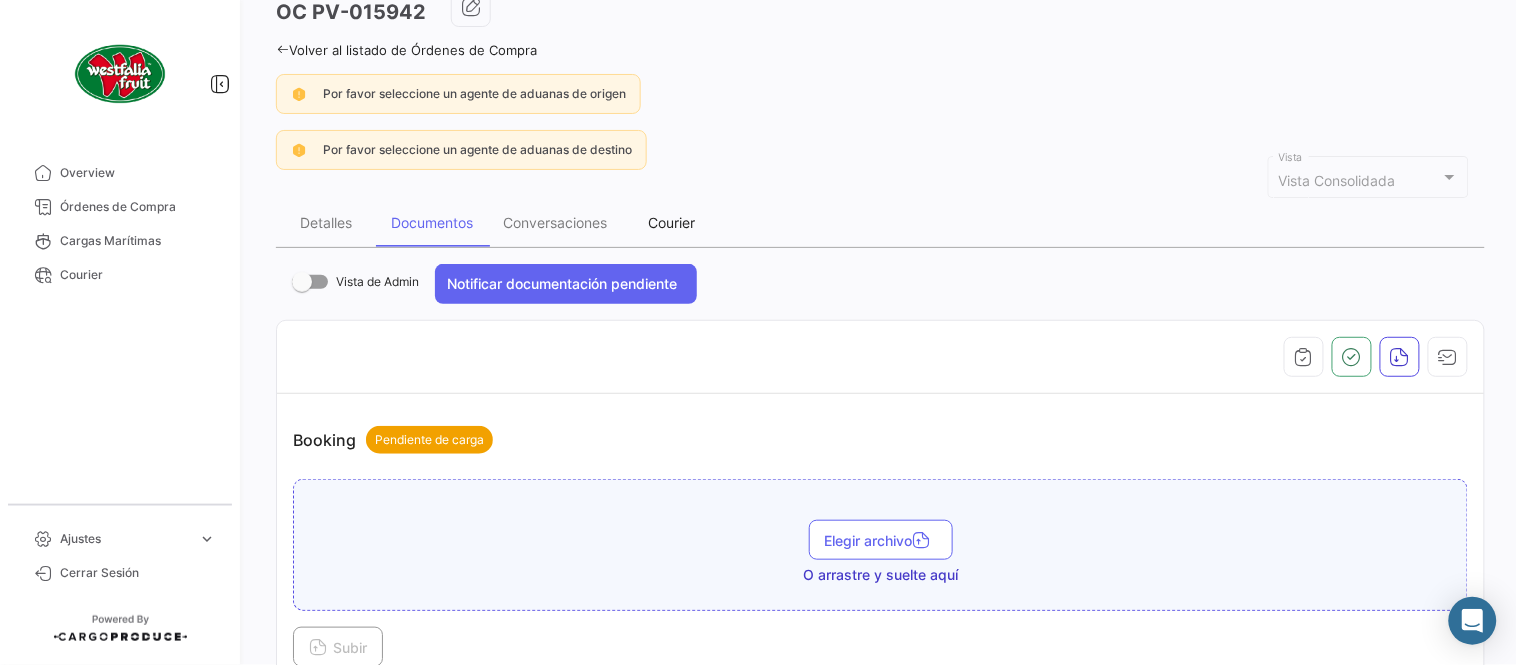 click on "Courier" at bounding box center (672, 222) 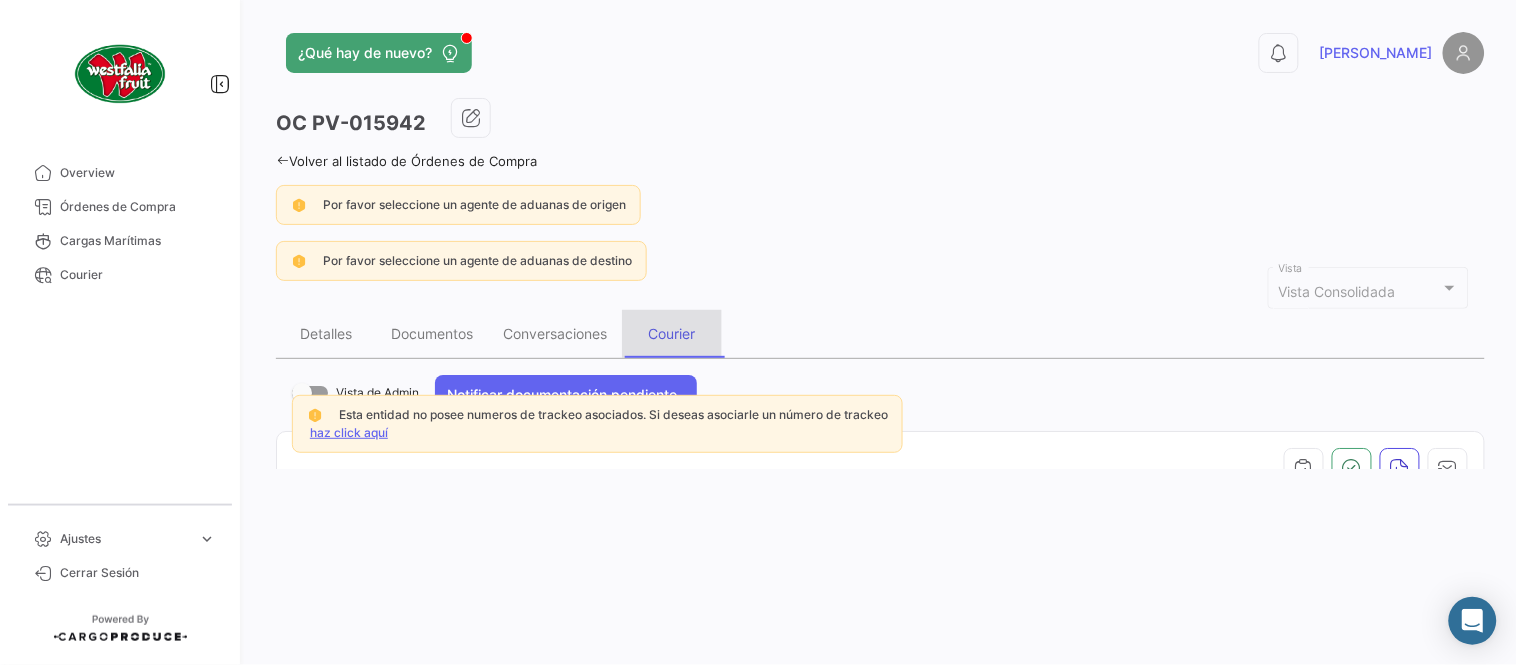 scroll, scrollTop: 0, scrollLeft: 0, axis: both 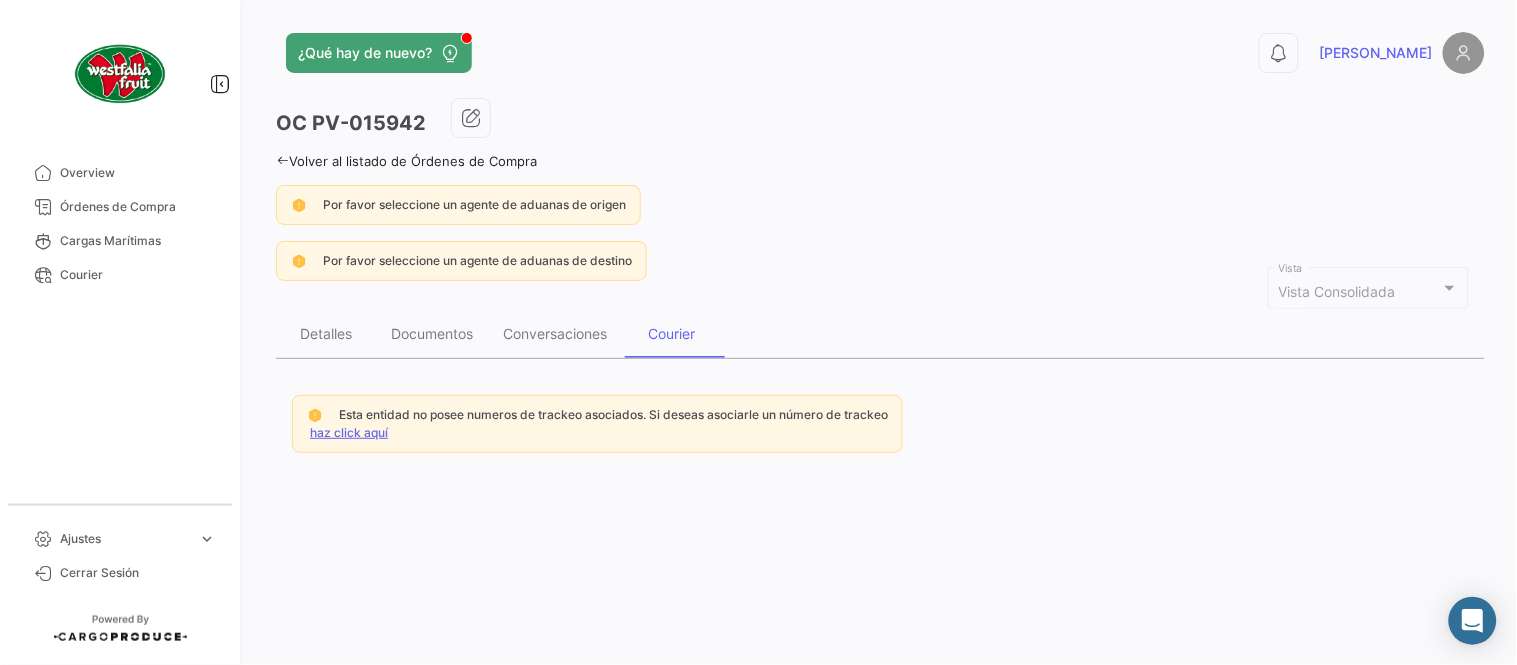 click on "haz click aquí" at bounding box center (349, 432) 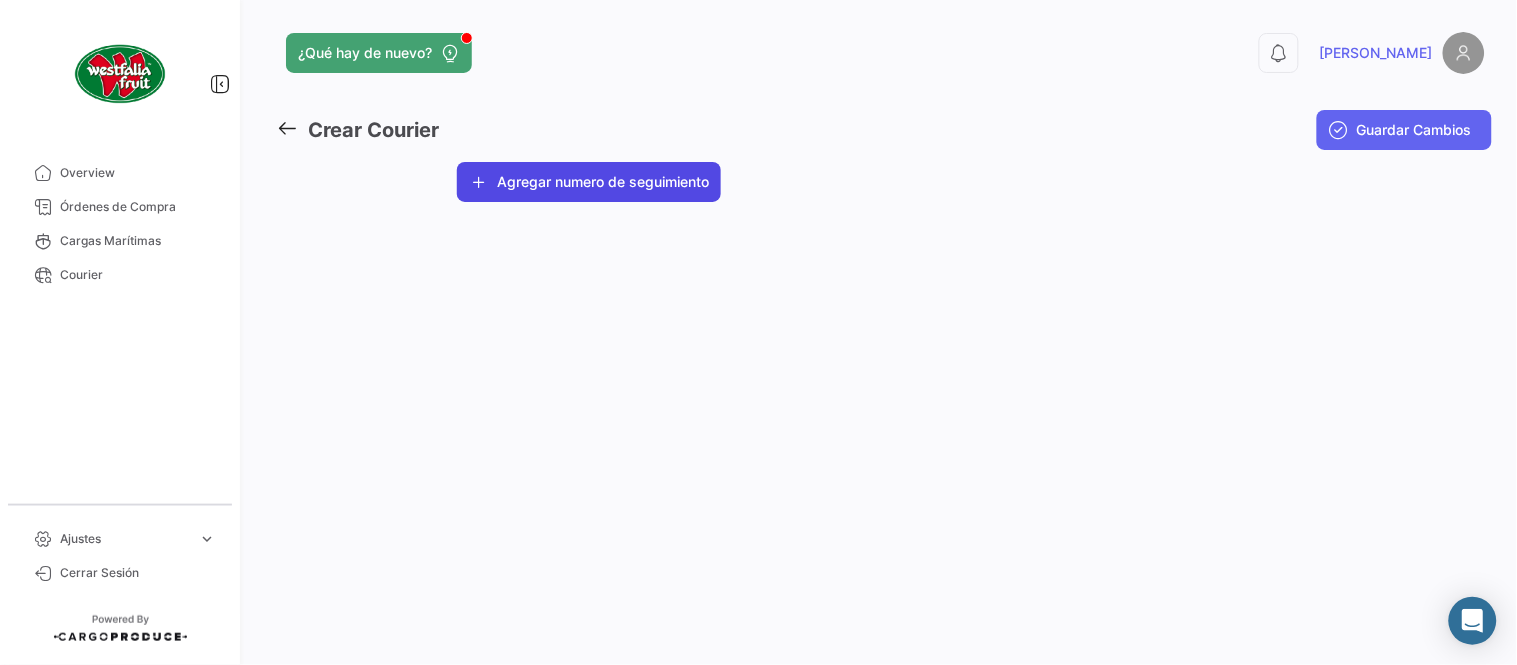 click on "Agregar numero de seguimiento" 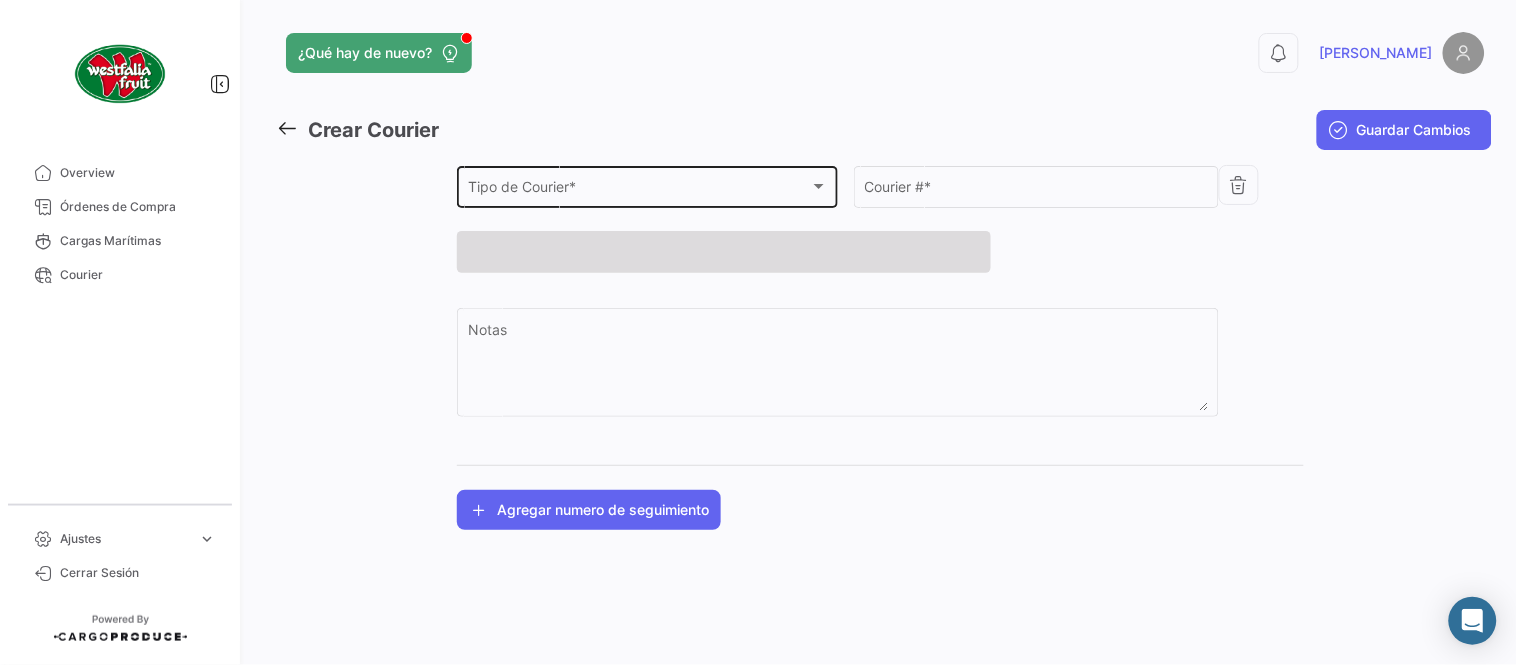 click on "Tipo de Courier * Tipo de Courier  *" 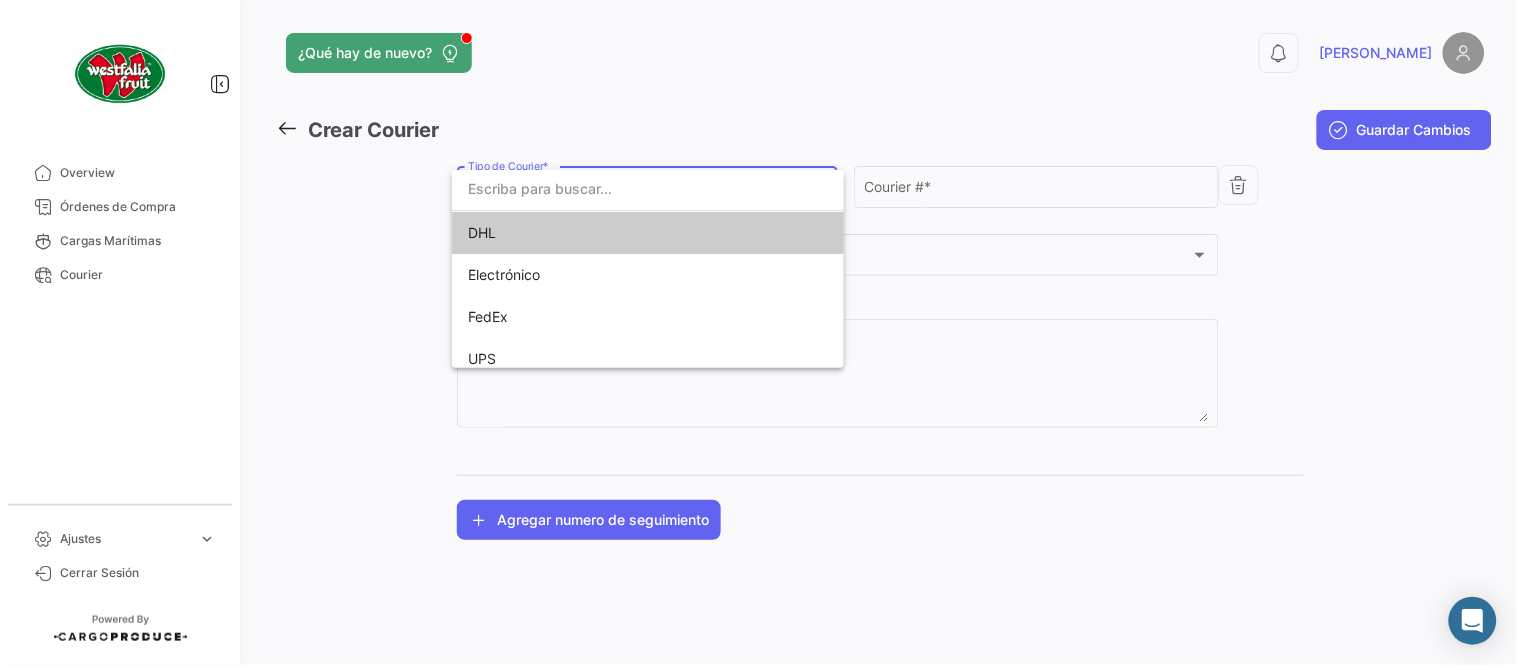 click on "DHL" at bounding box center (608, 233) 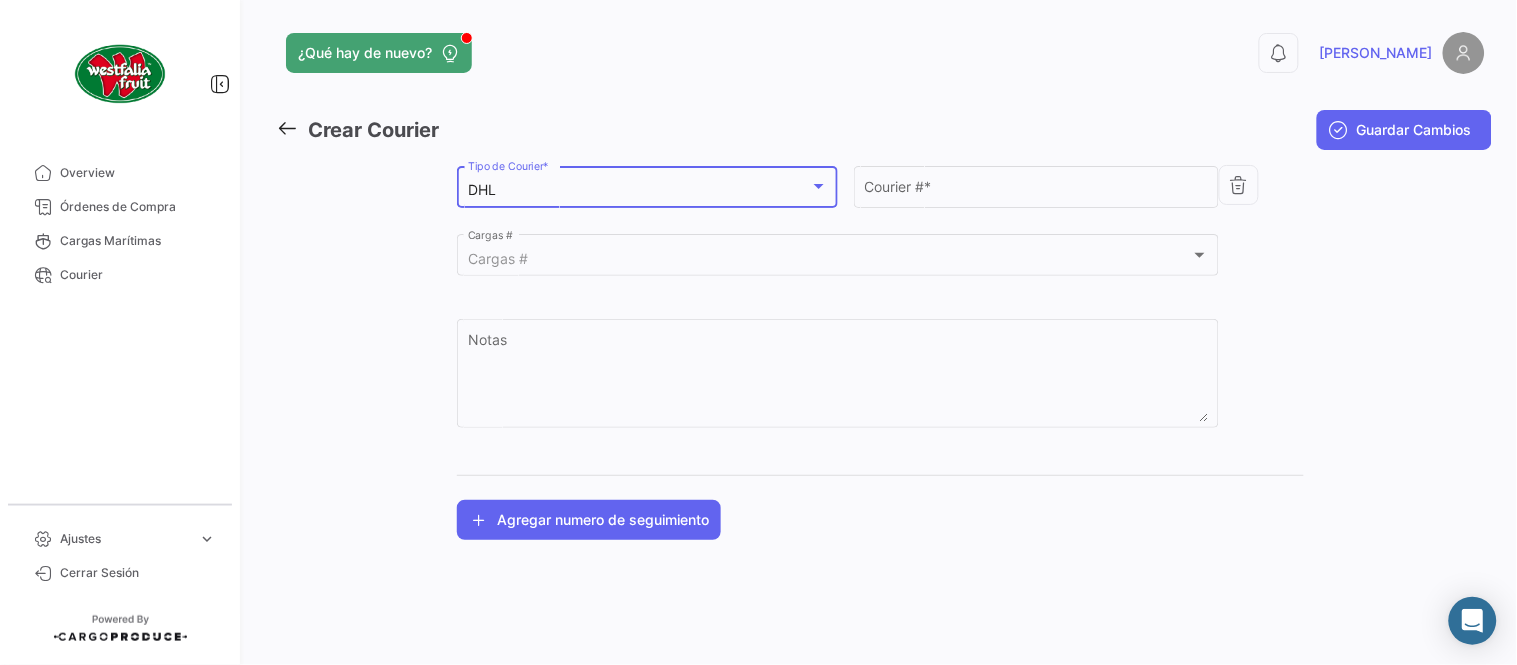 click on "DHL" at bounding box center [639, 190] 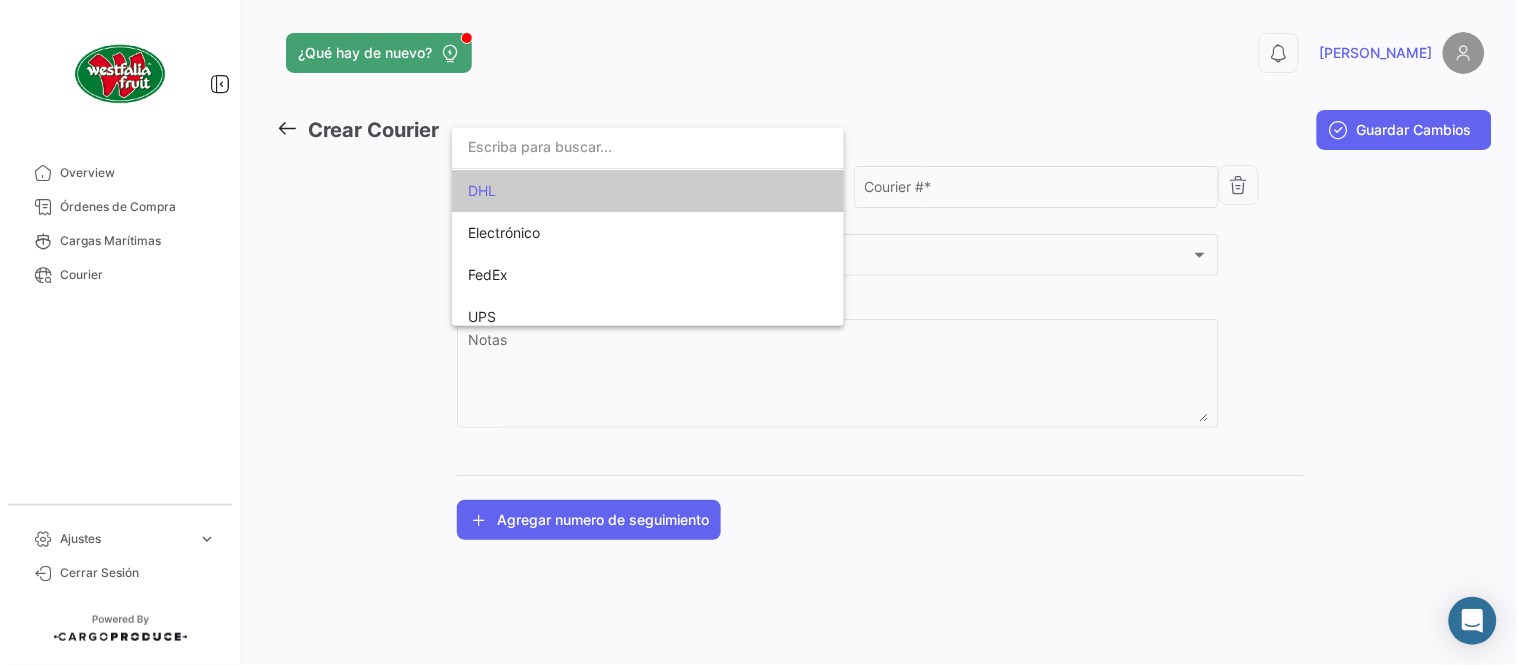 click on "DHL" at bounding box center [608, 191] 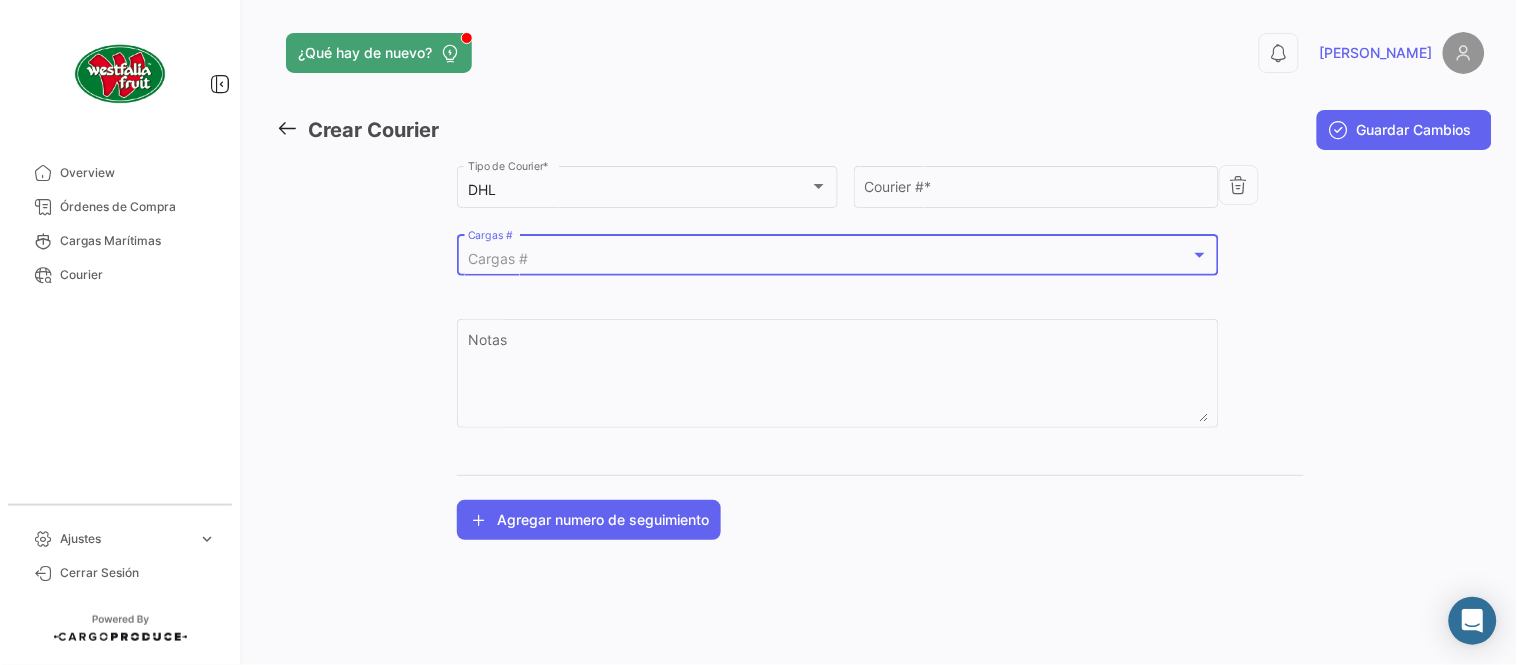 click on "Cargas #" at bounding box center (829, 259) 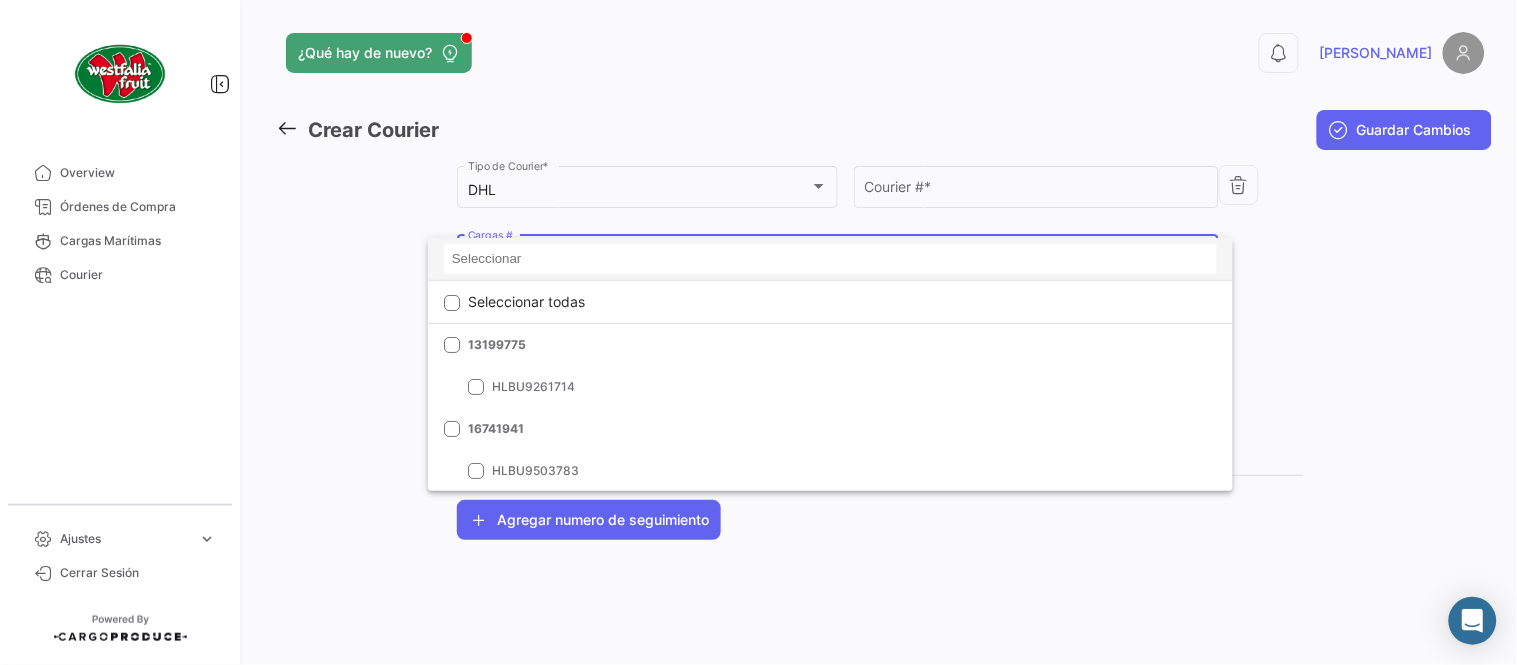click at bounding box center (830, 259) 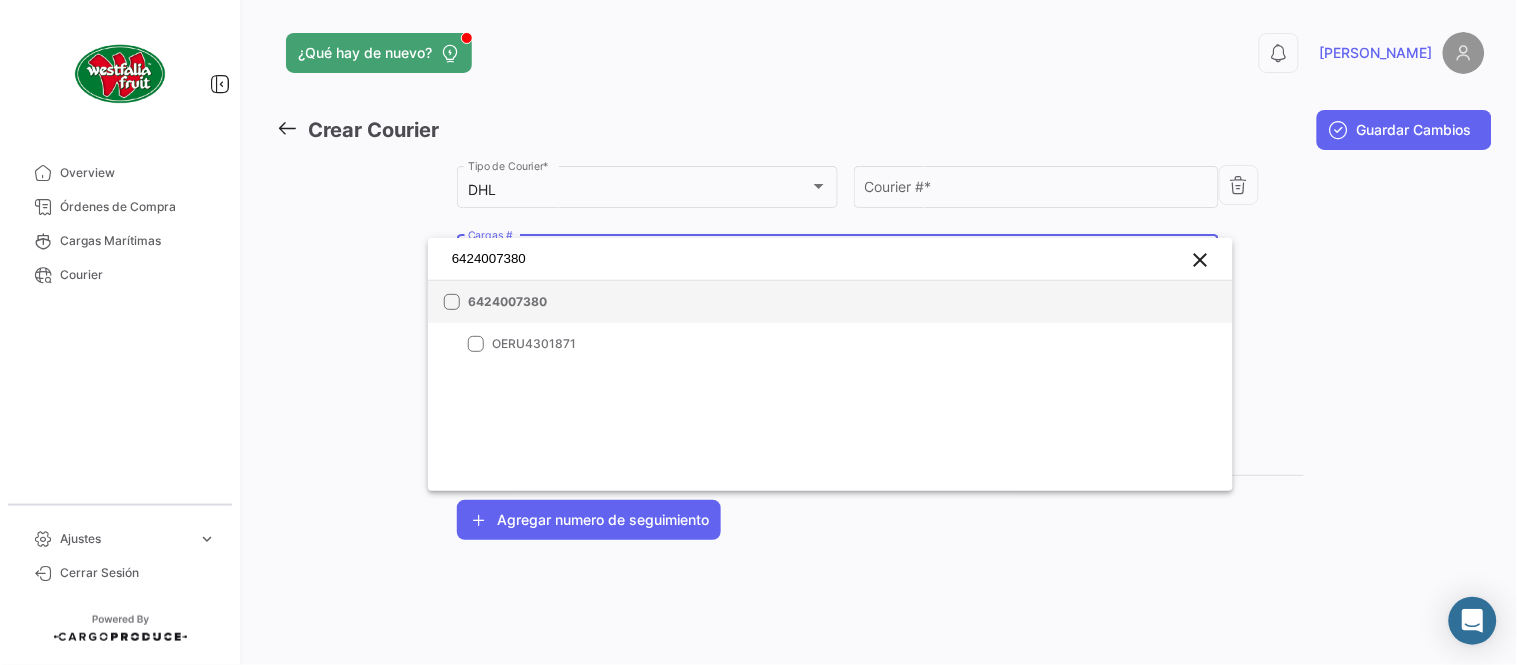 type on "6424007380" 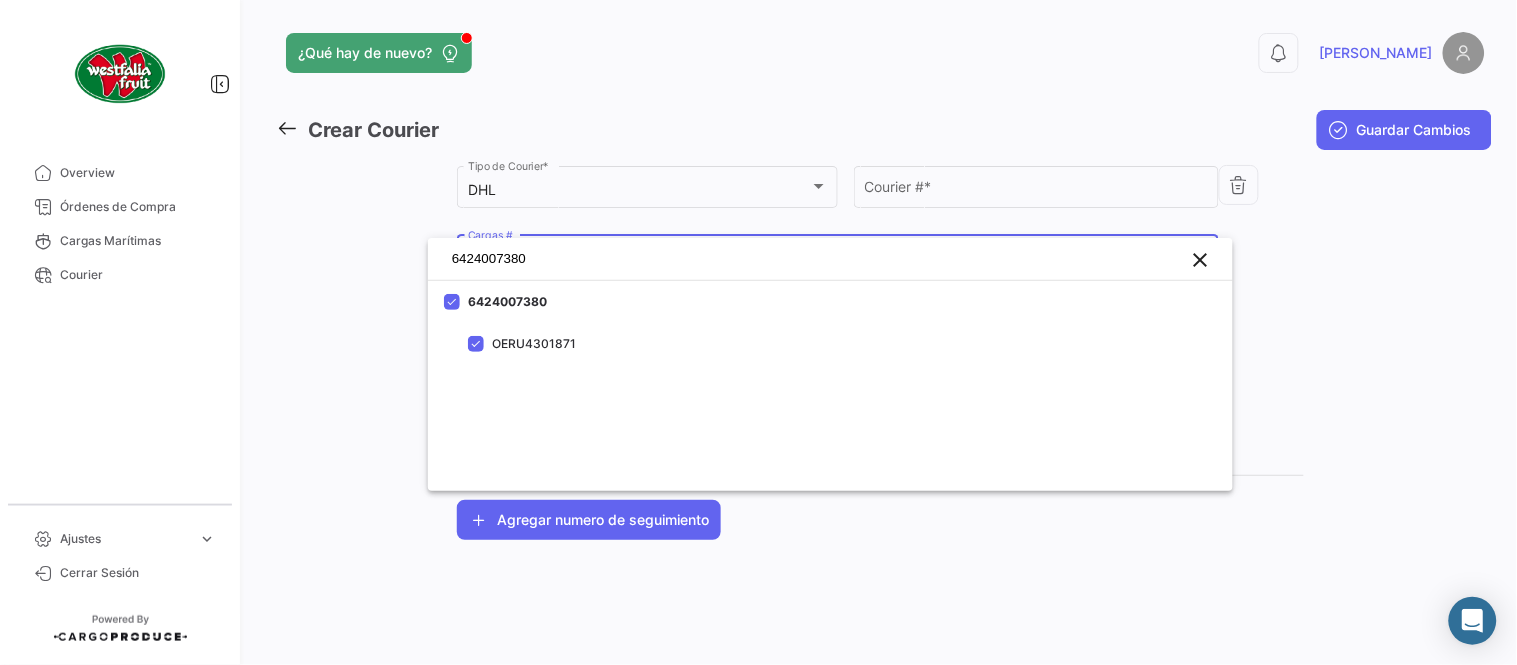 click at bounding box center (758, 332) 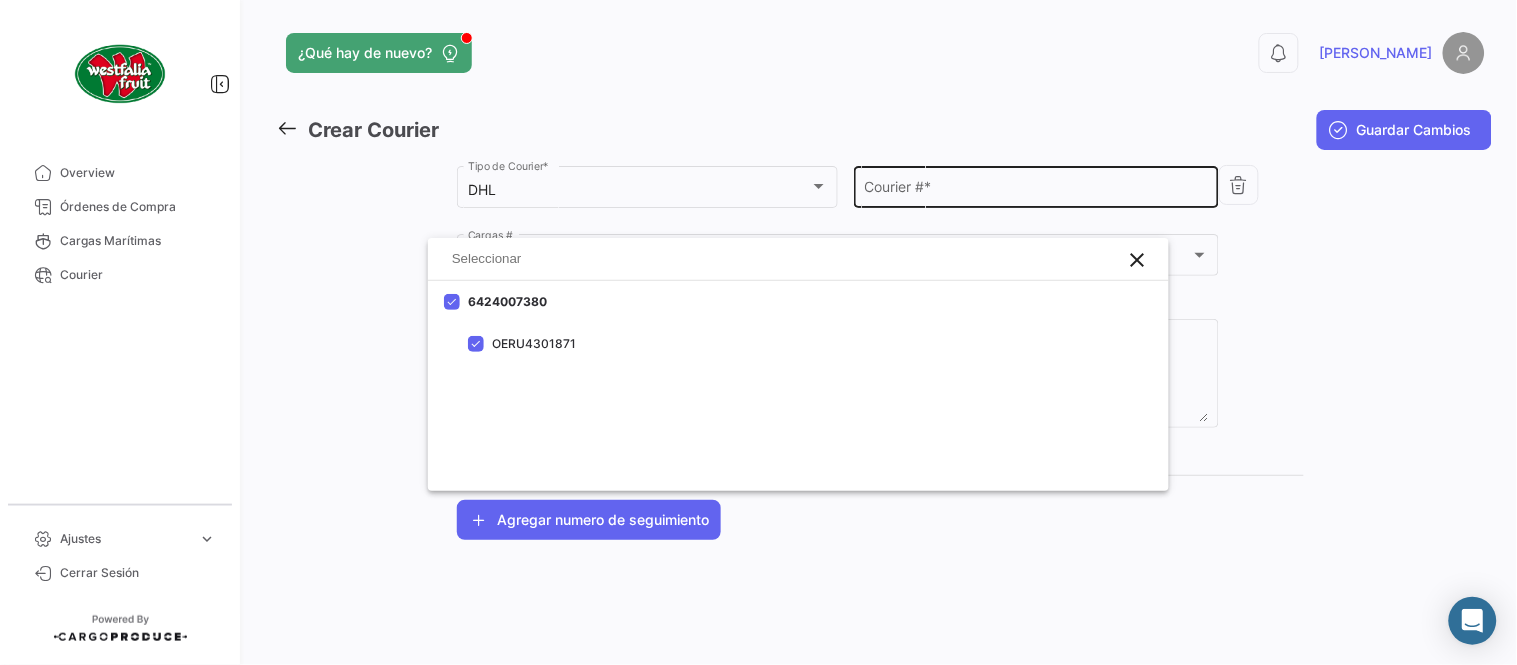 click on "Courier #  *" 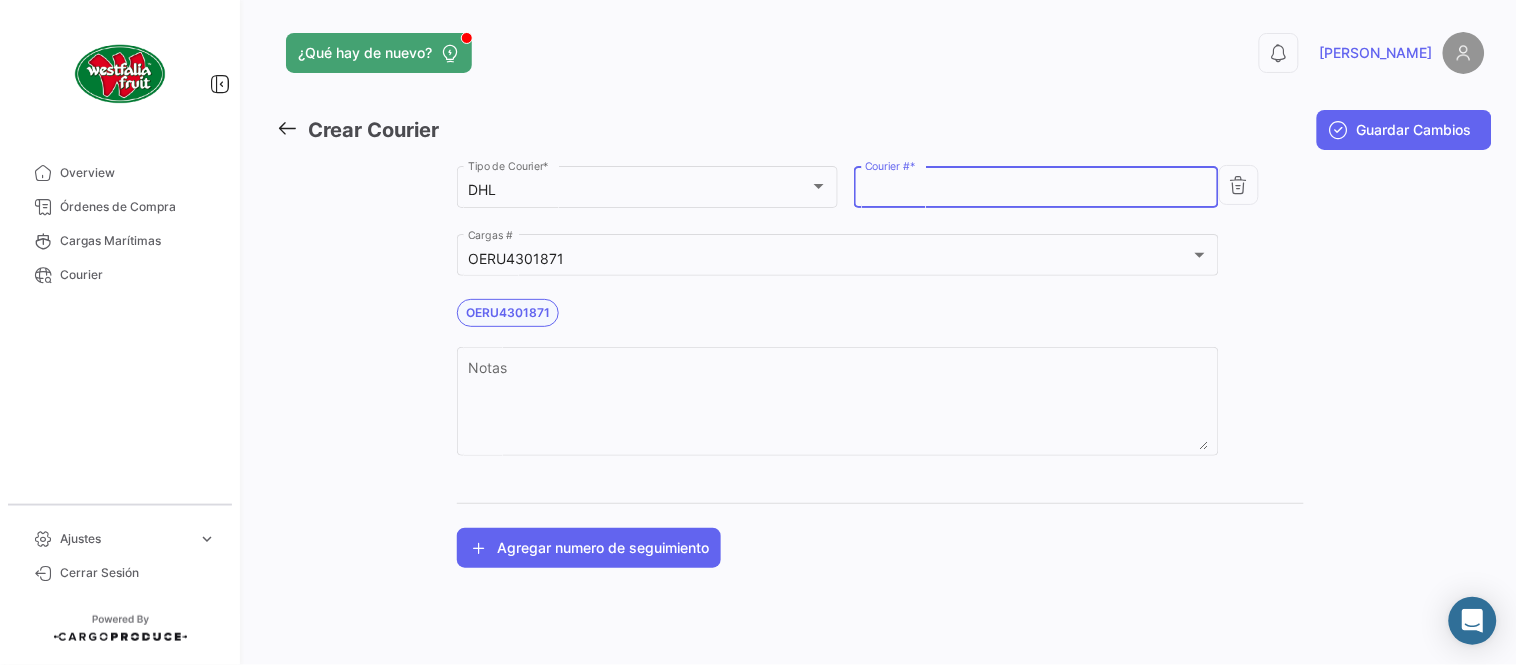 click on "Courier #  *" at bounding box center [1037, 190] 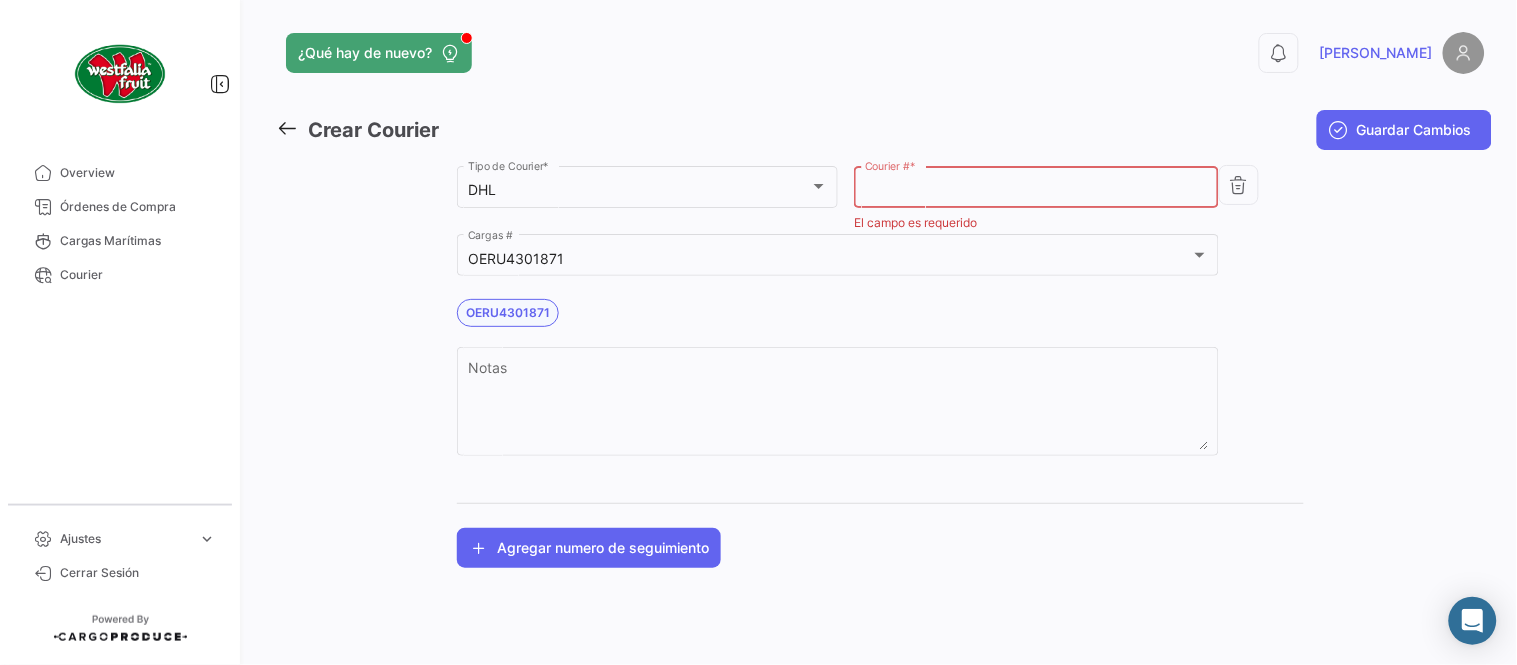 paste on "6873726930" 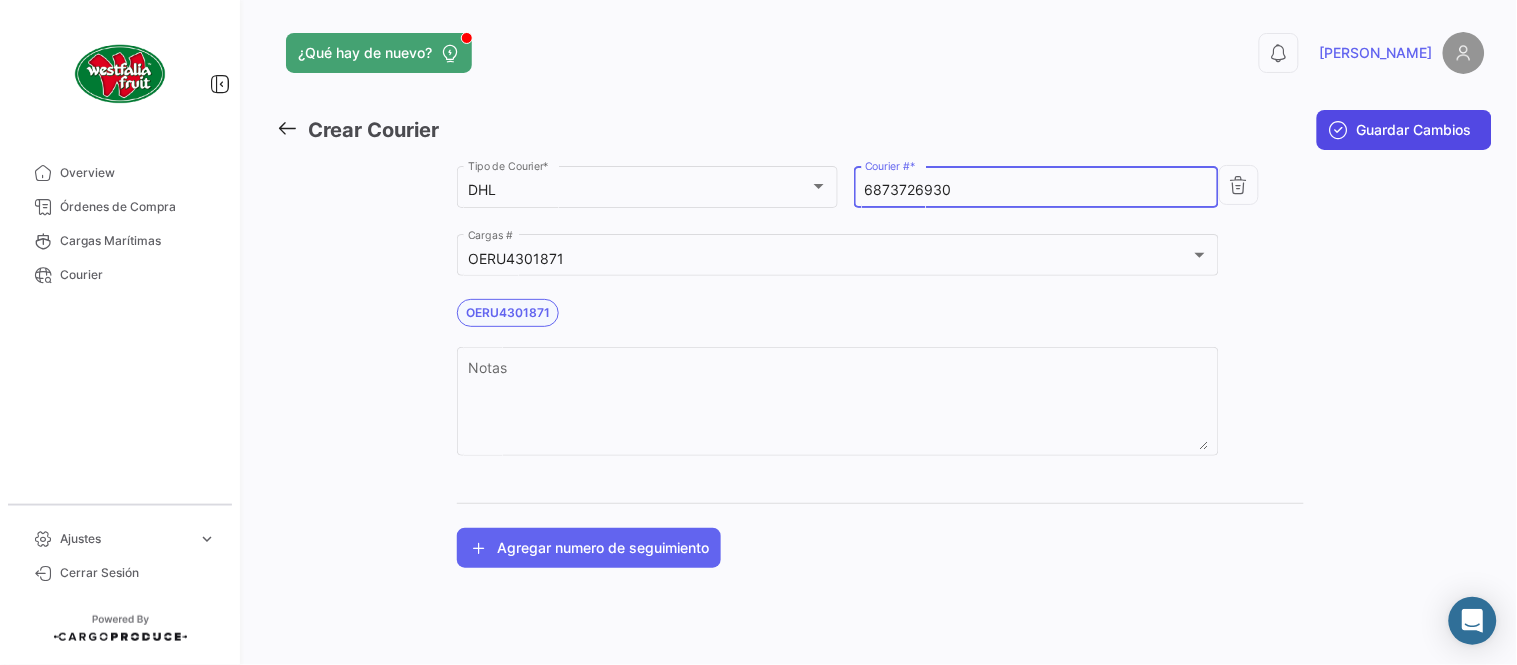 type on "6873726930" 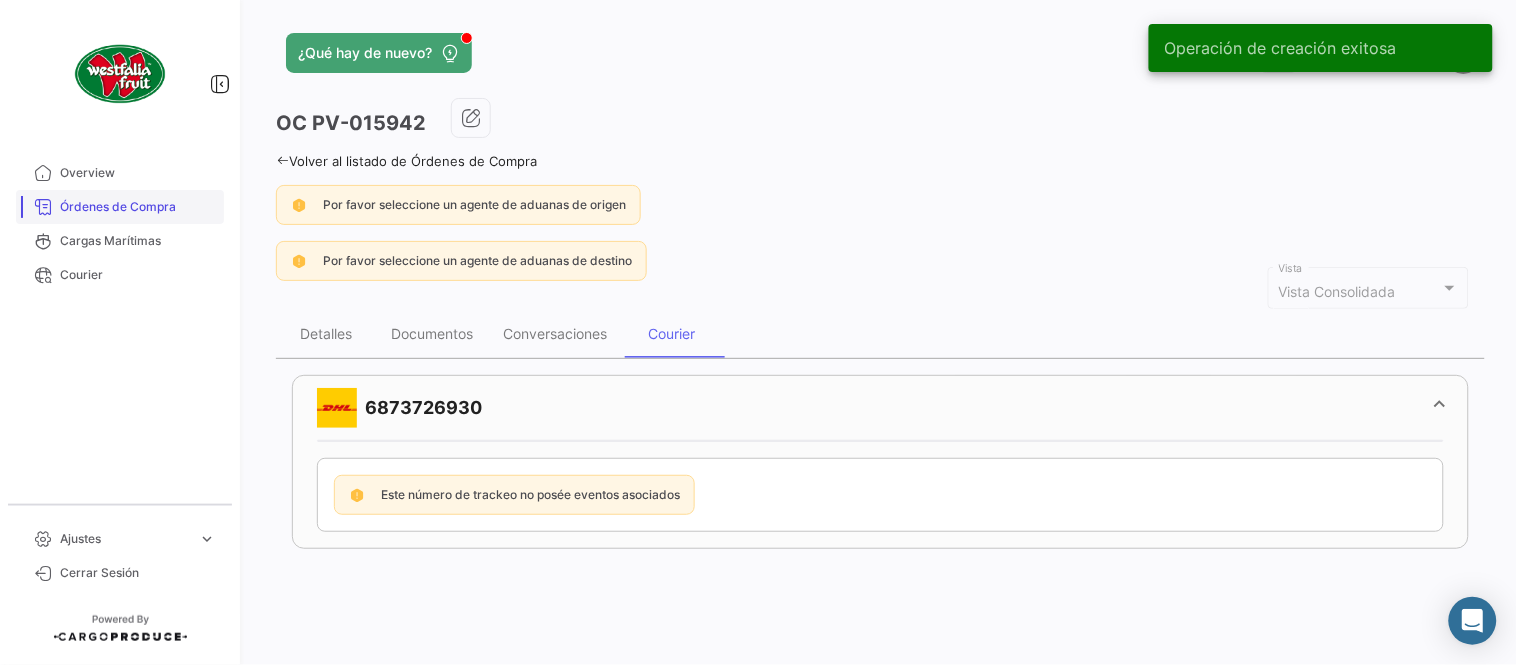 click on "Órdenes de Compra" at bounding box center [138, 207] 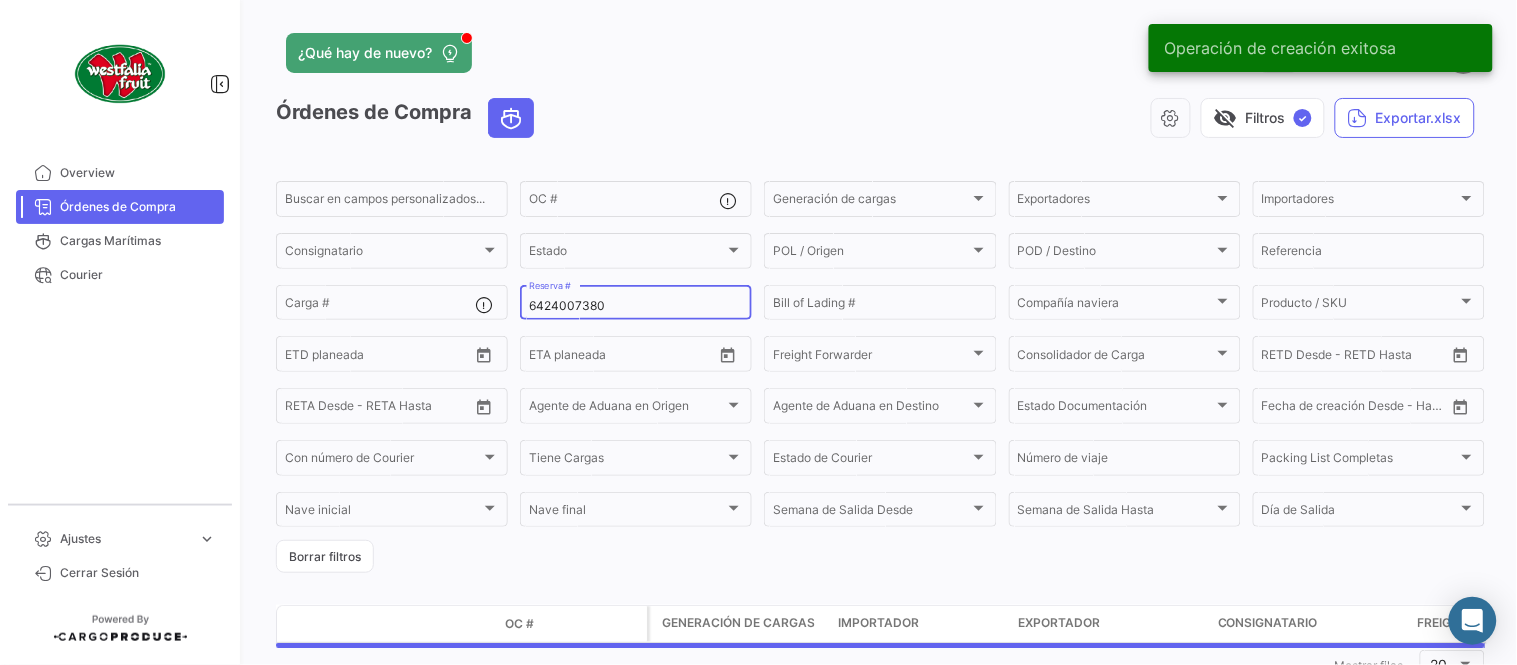 click on "6424007380" at bounding box center (636, 306) 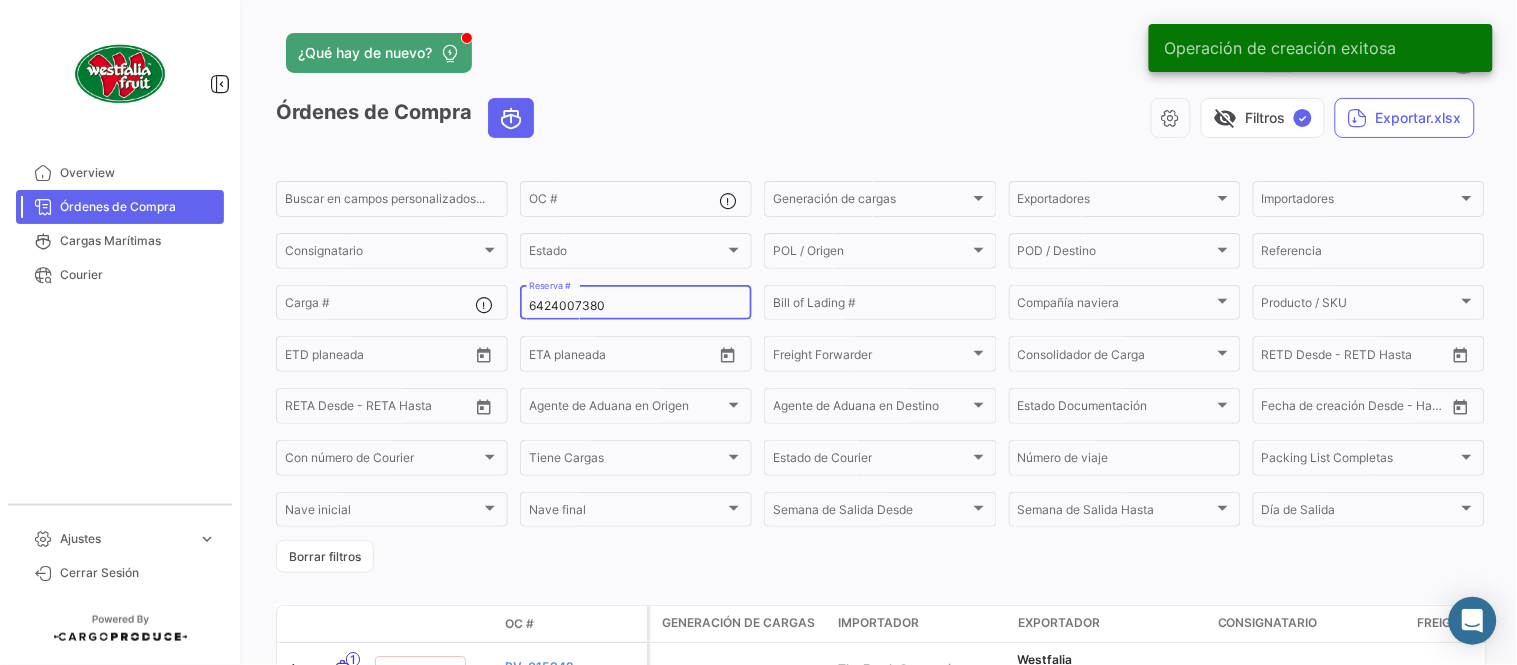 paste on "9" 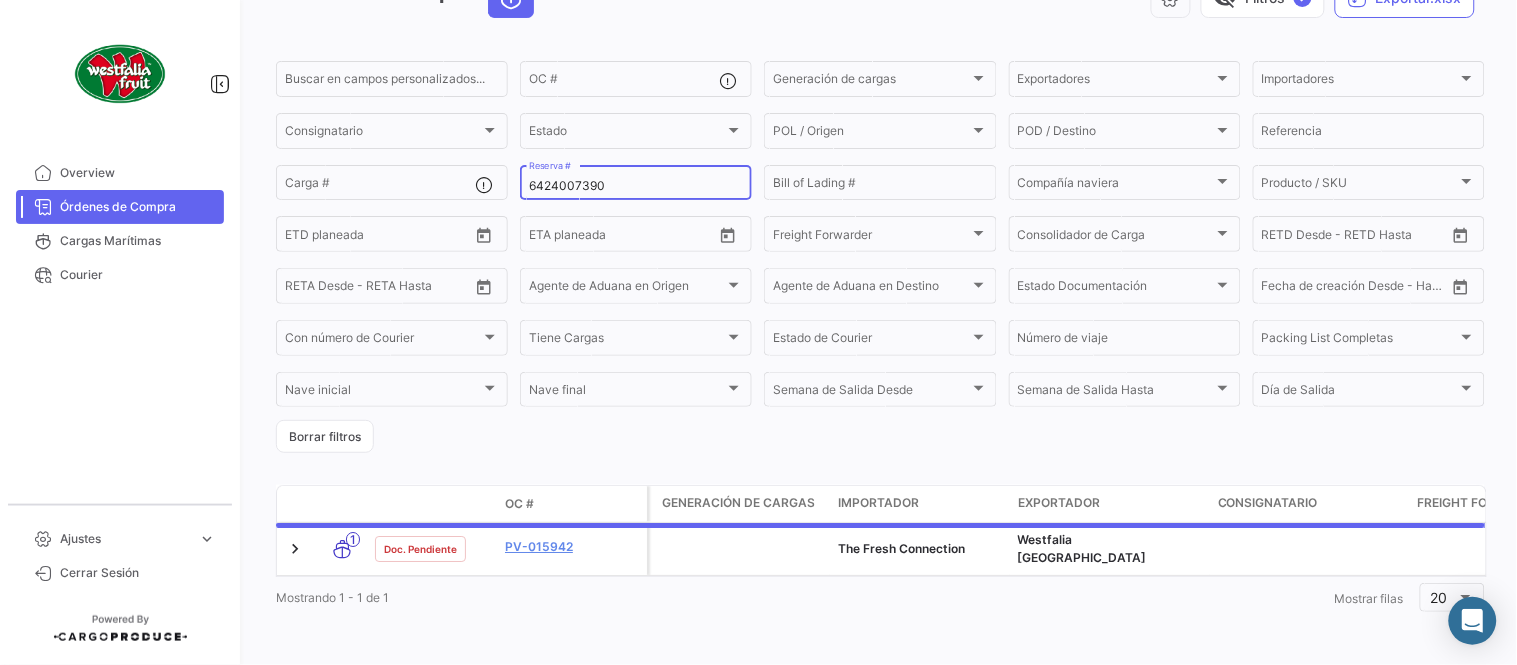 scroll, scrollTop: 128, scrollLeft: 0, axis: vertical 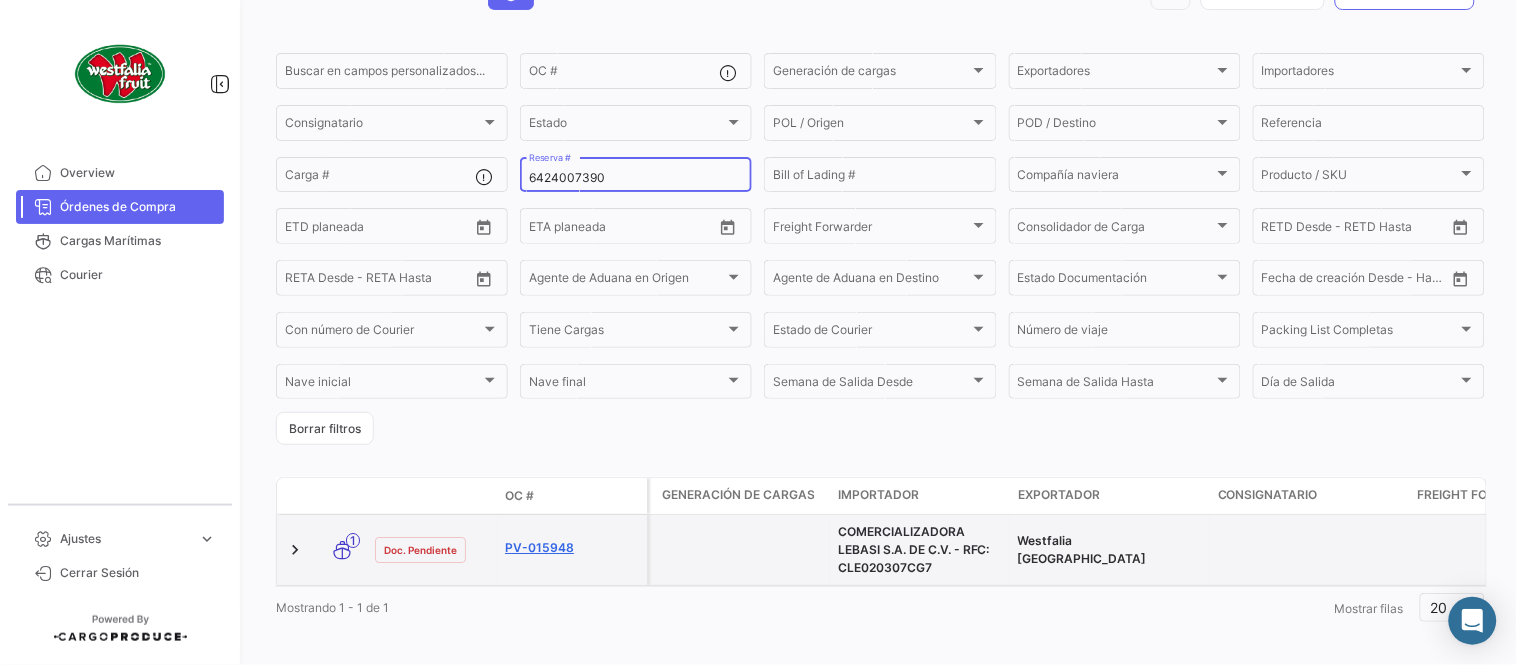 type on "6424007390" 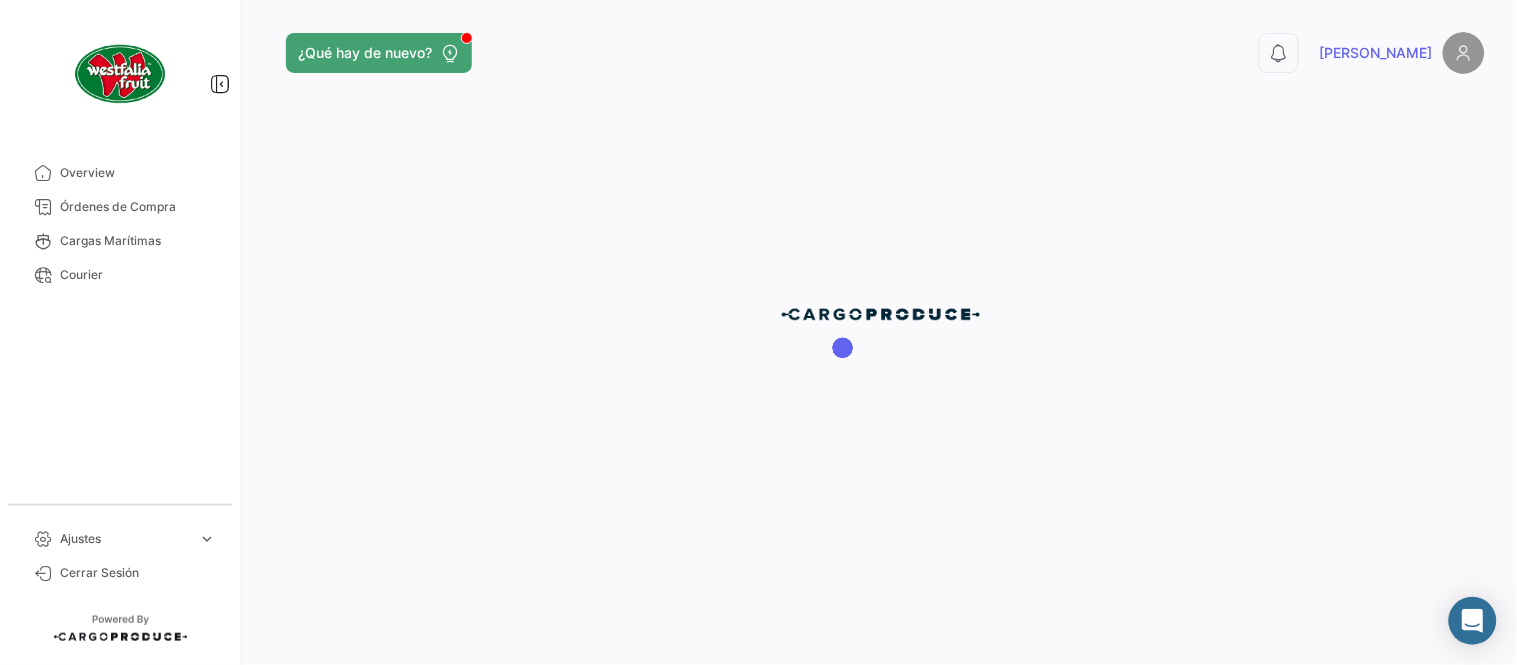 scroll, scrollTop: 0, scrollLeft: 0, axis: both 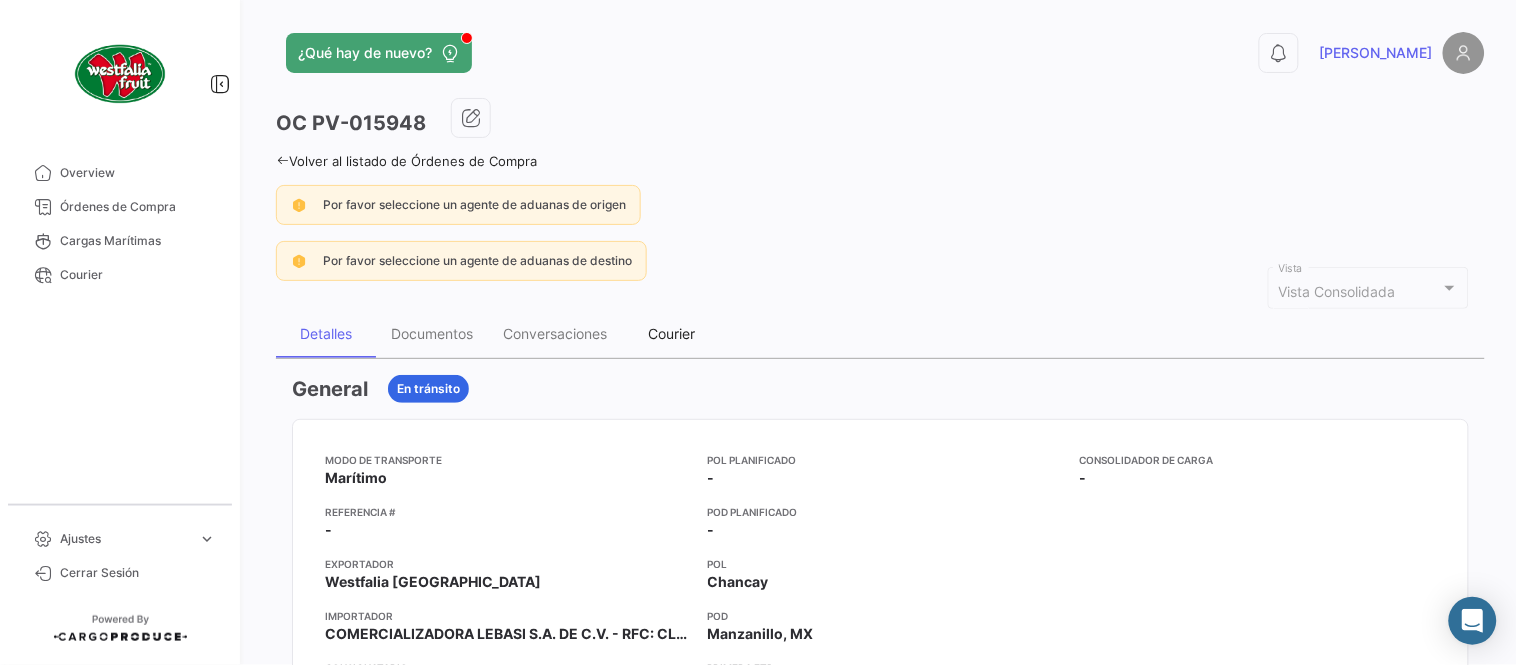click on "Courier" at bounding box center [672, 334] 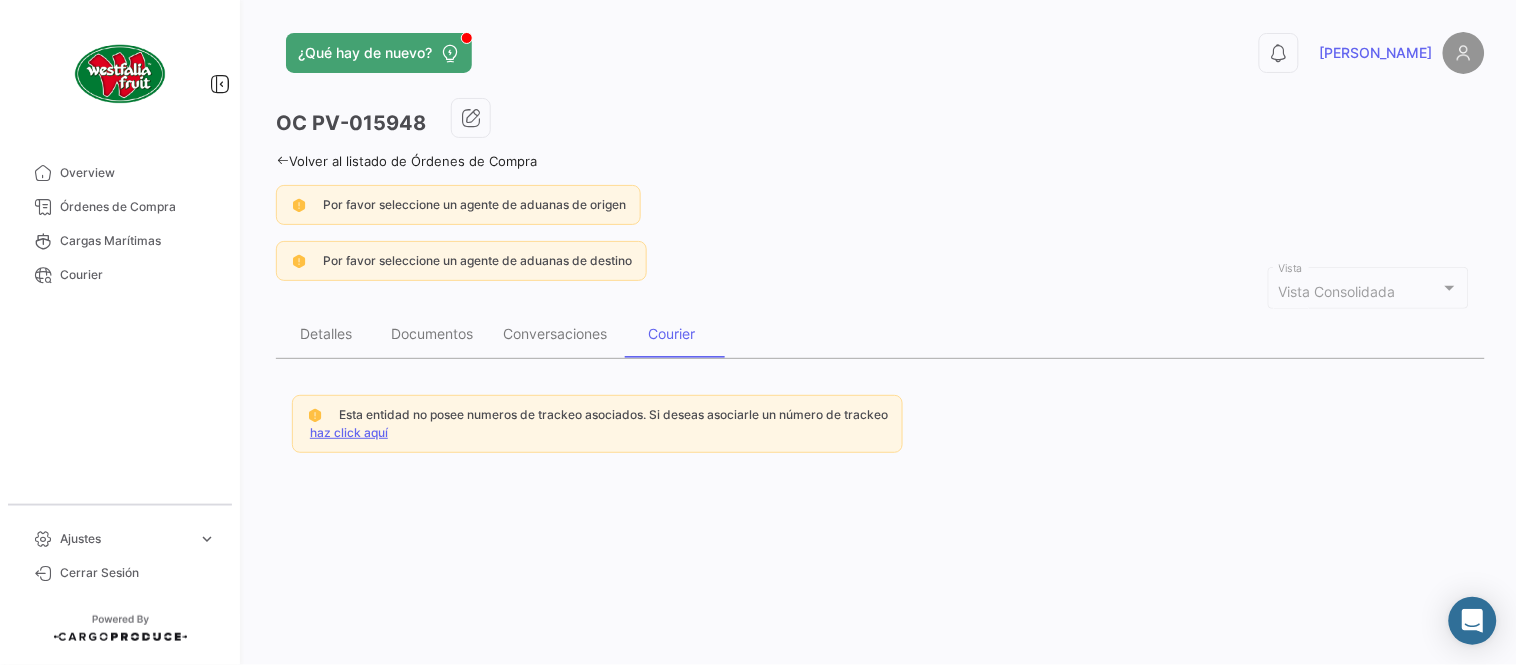 click on "Esta entidad no posee numeros de trackeo asociados. Si deseas asociarle un número de trackeo" at bounding box center (613, 414) 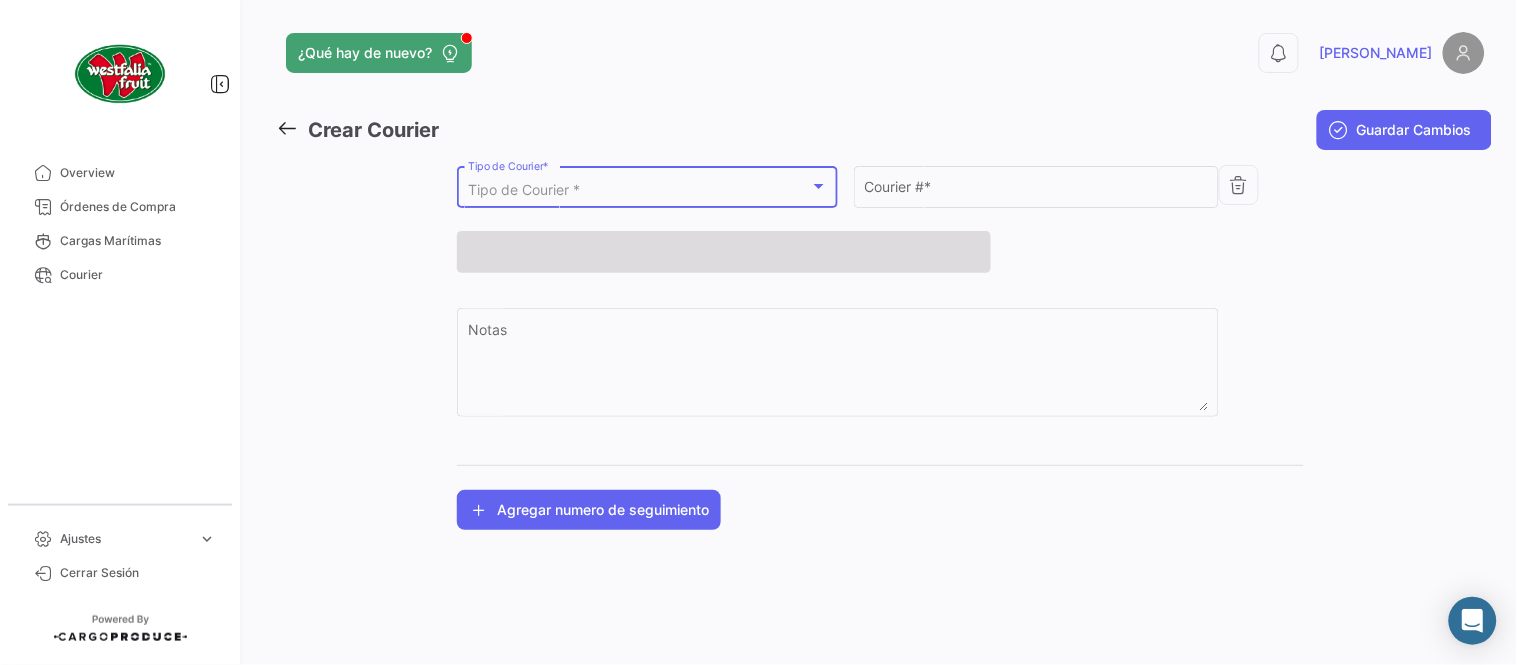 click on "Tipo de Courier *" at bounding box center [524, 189] 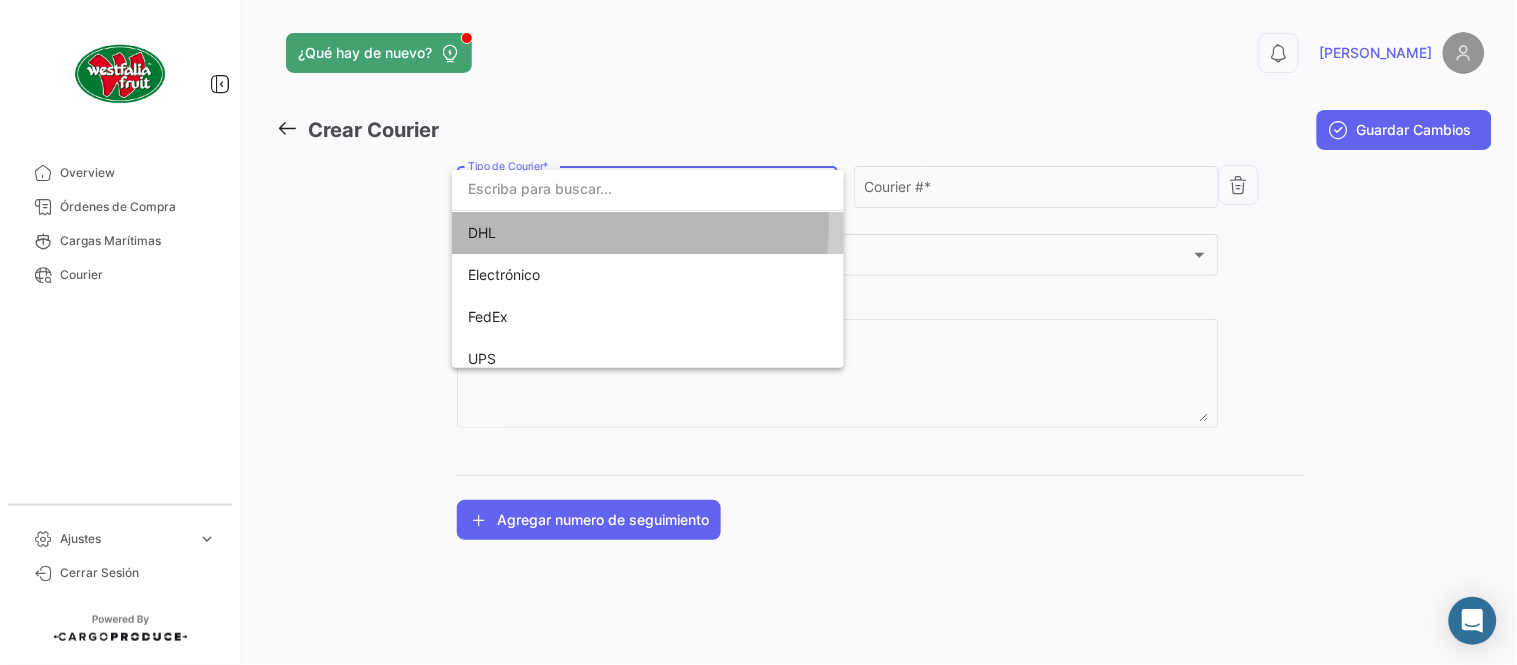 click on "DHL" at bounding box center (608, 233) 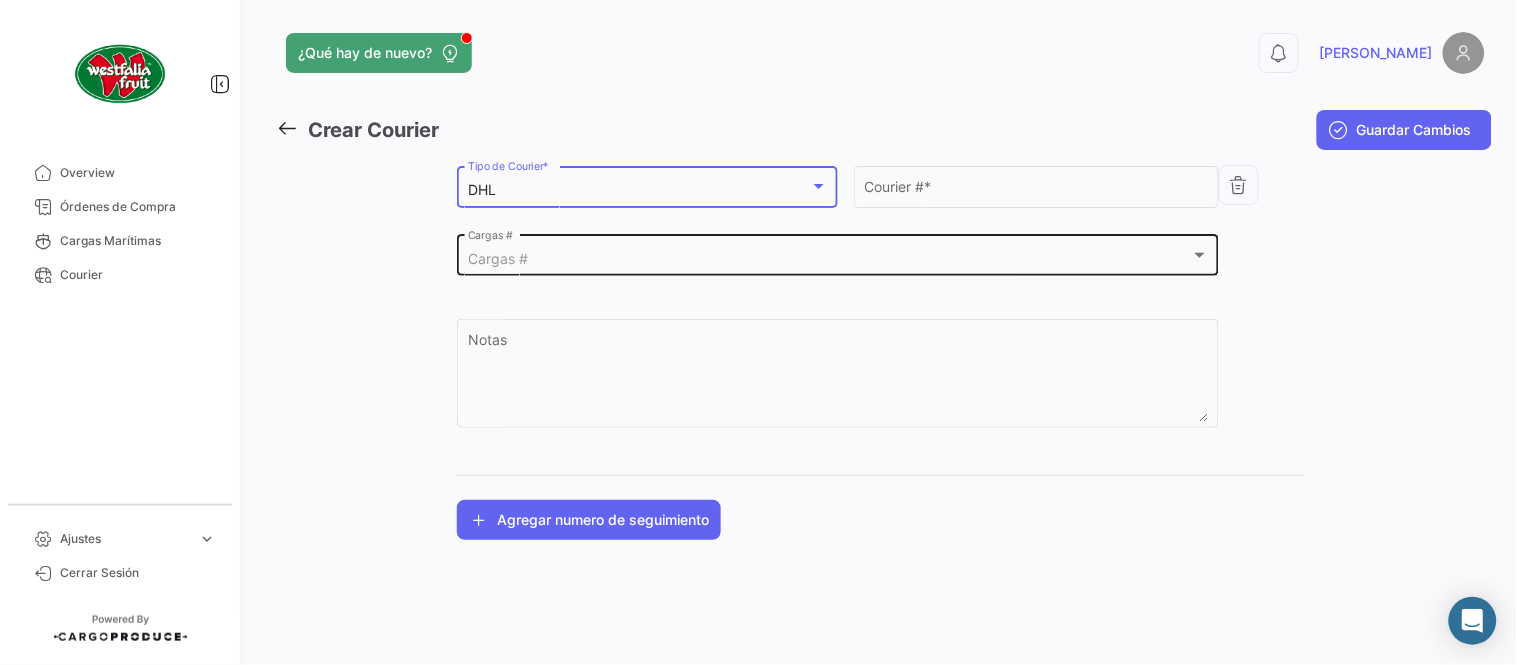 click on "Cargas #  Cargas #" 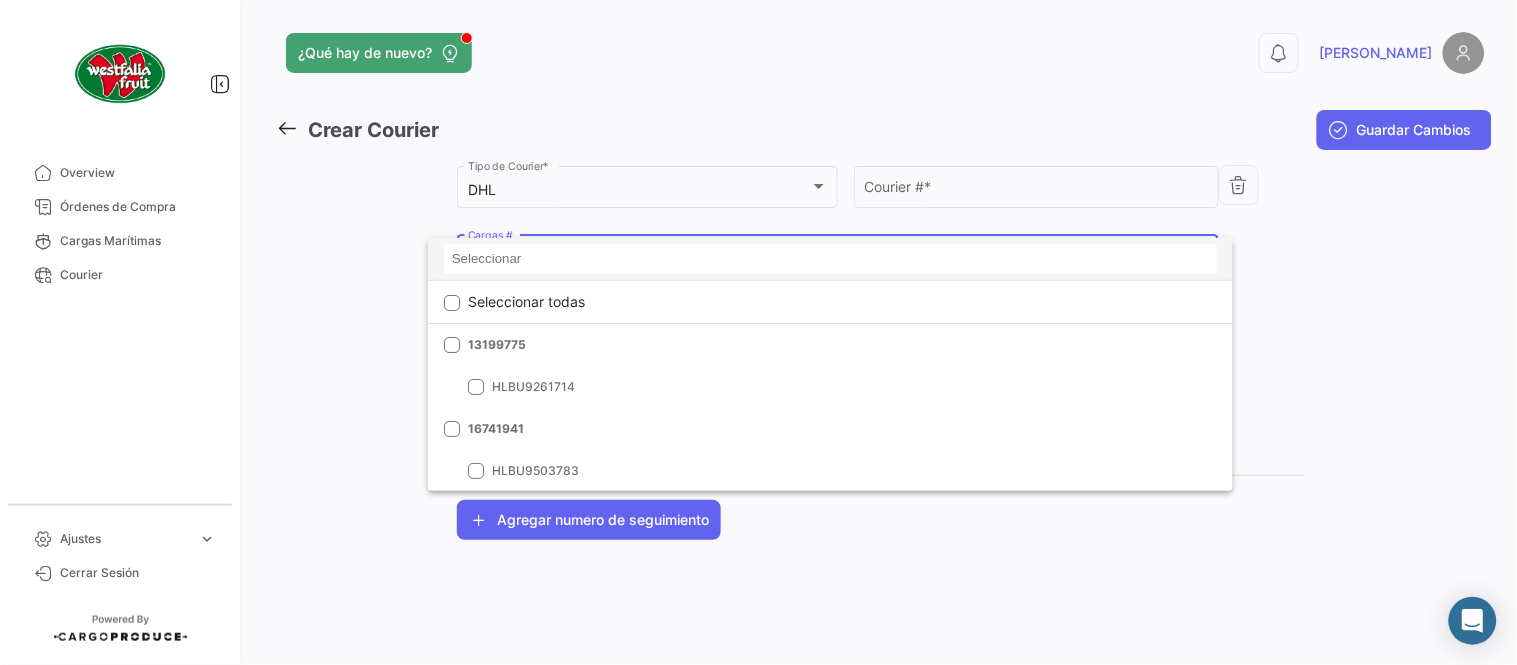 click at bounding box center [830, 259] 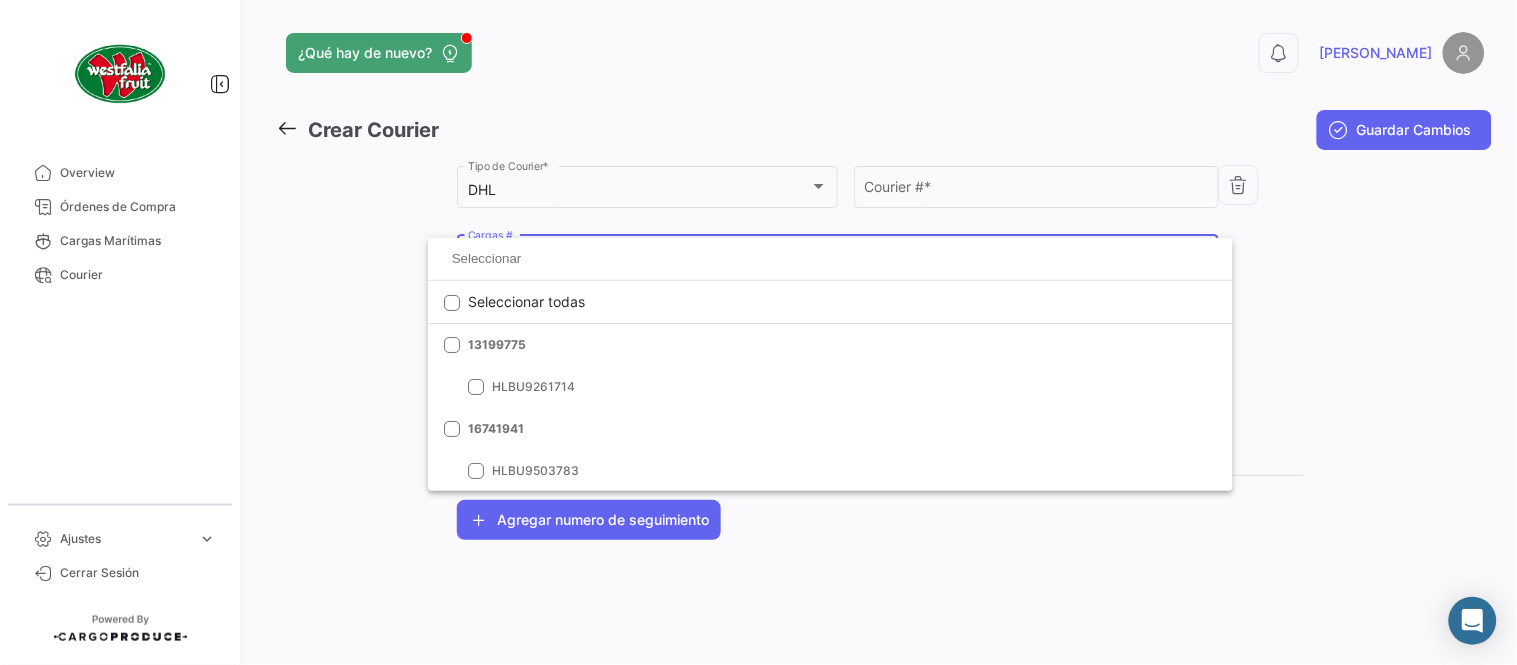 paste on "6424007390" 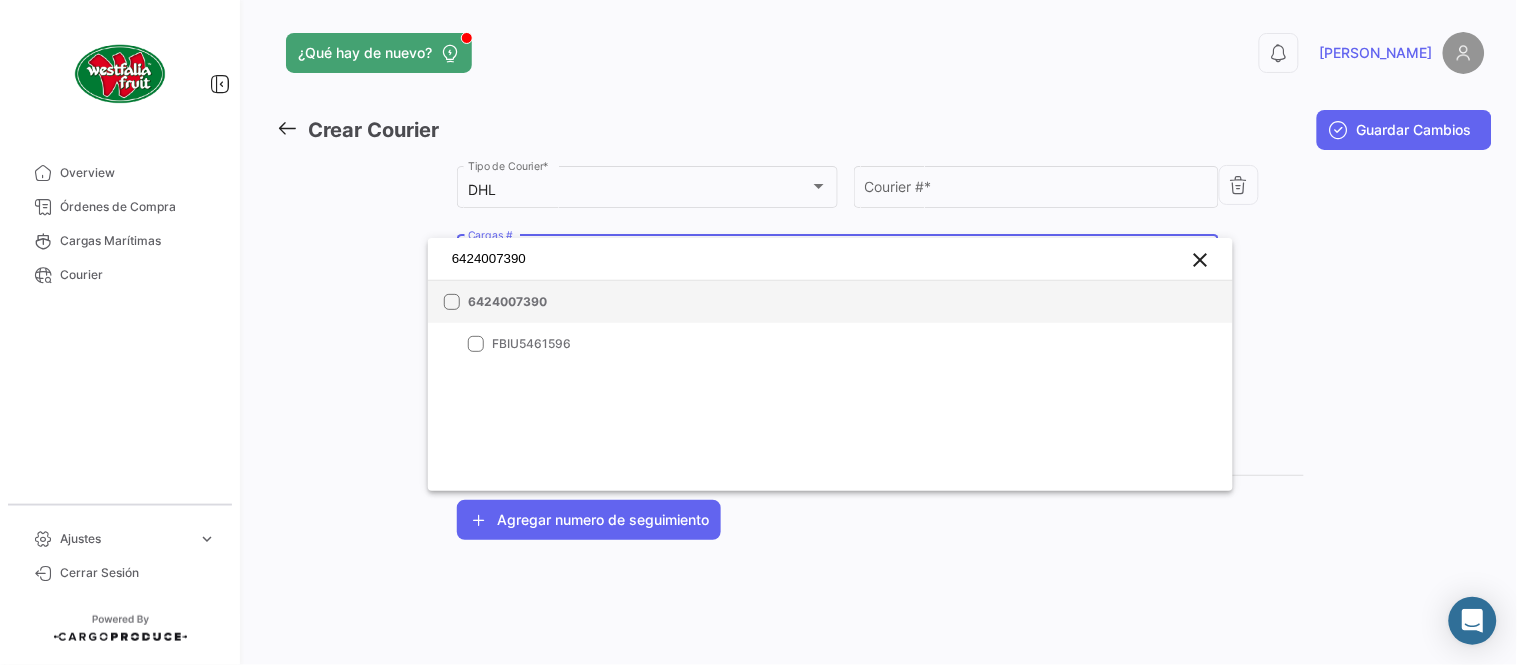 type on "6424007390" 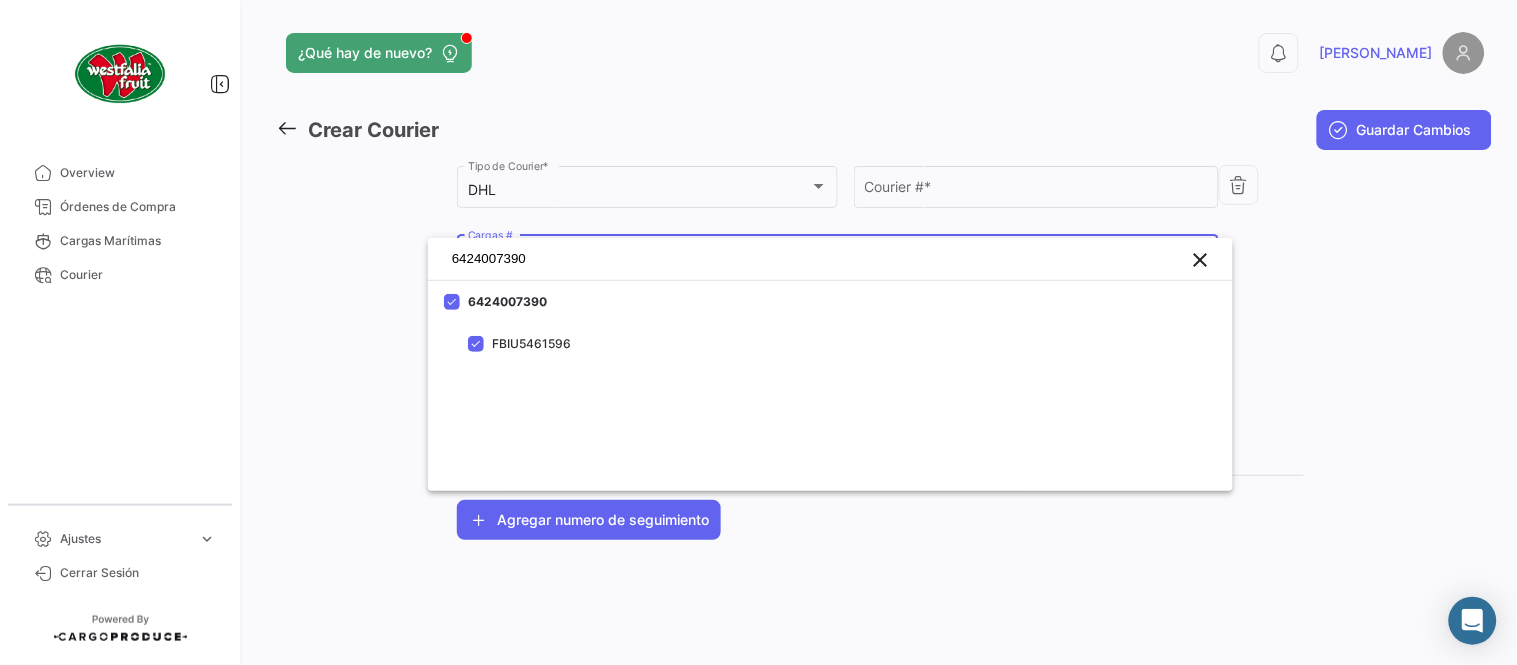 click at bounding box center (758, 332) 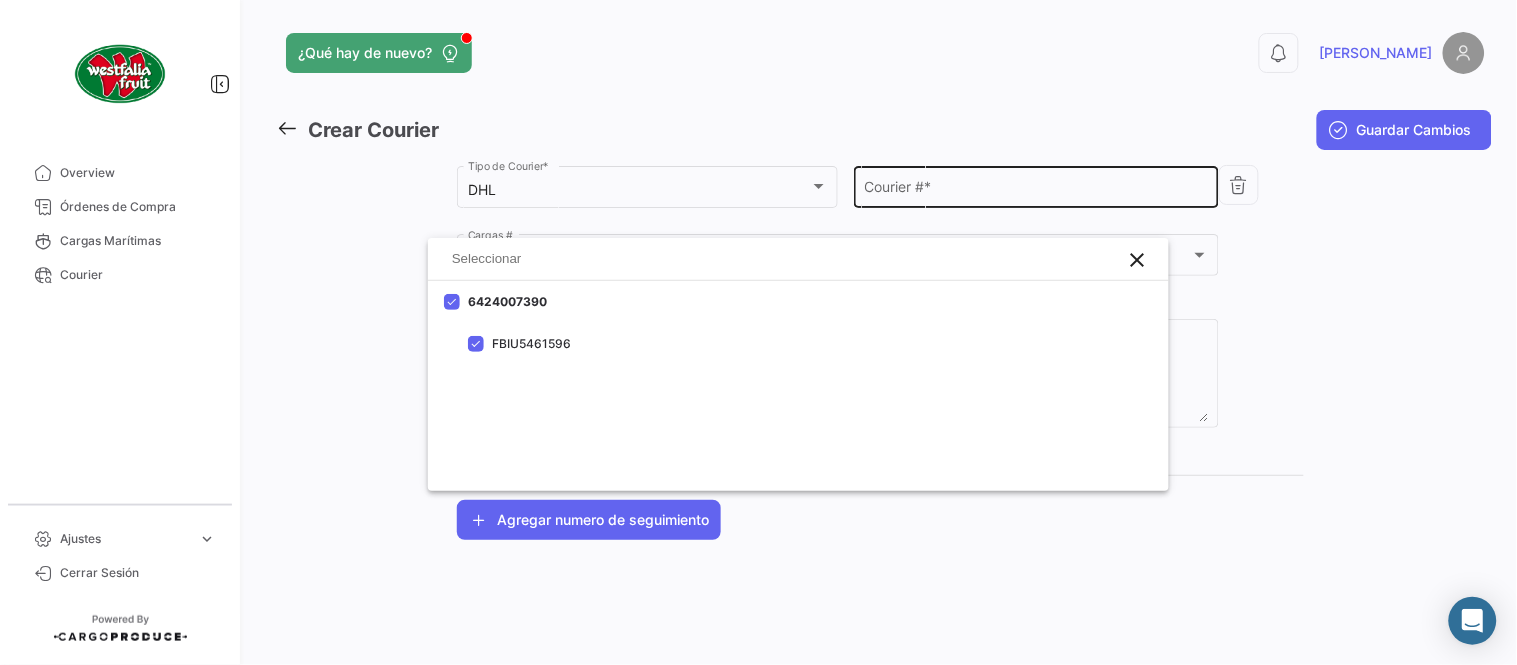 click on "Courier #  *" 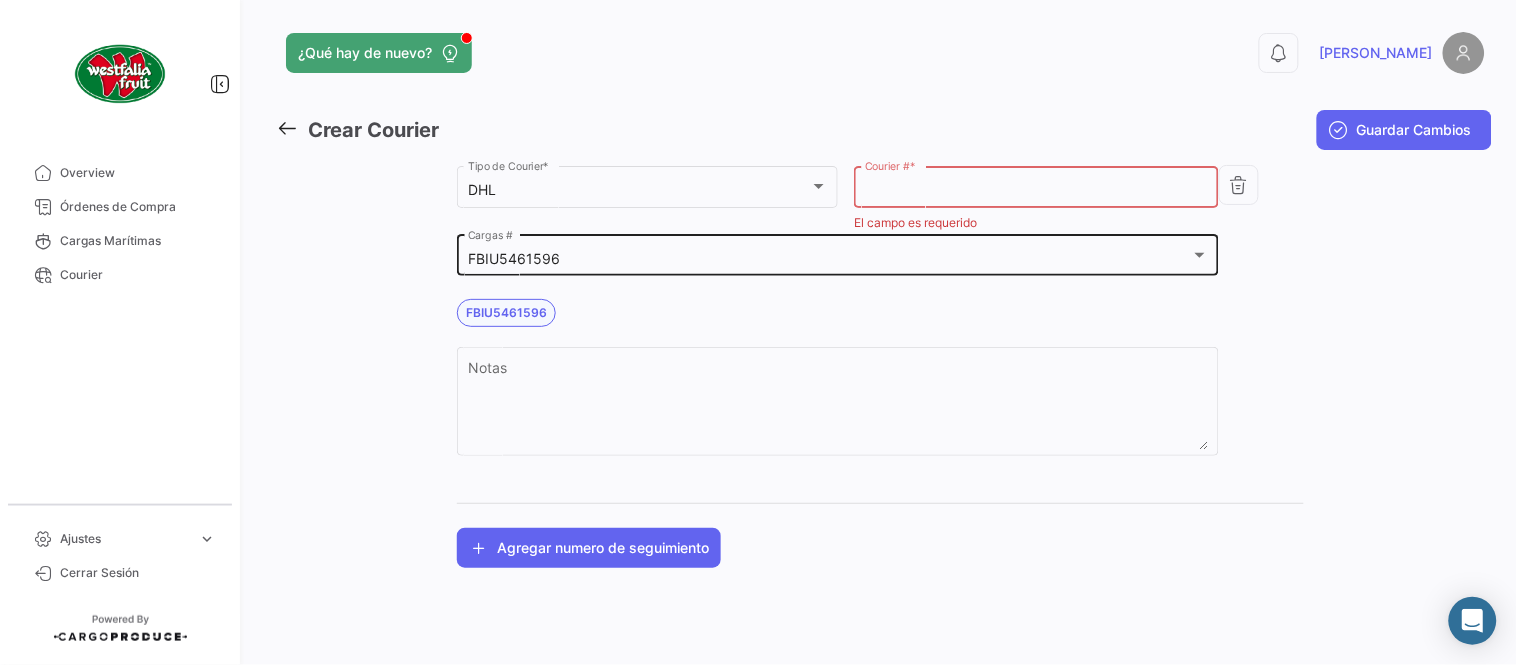 paste on "6873729181" 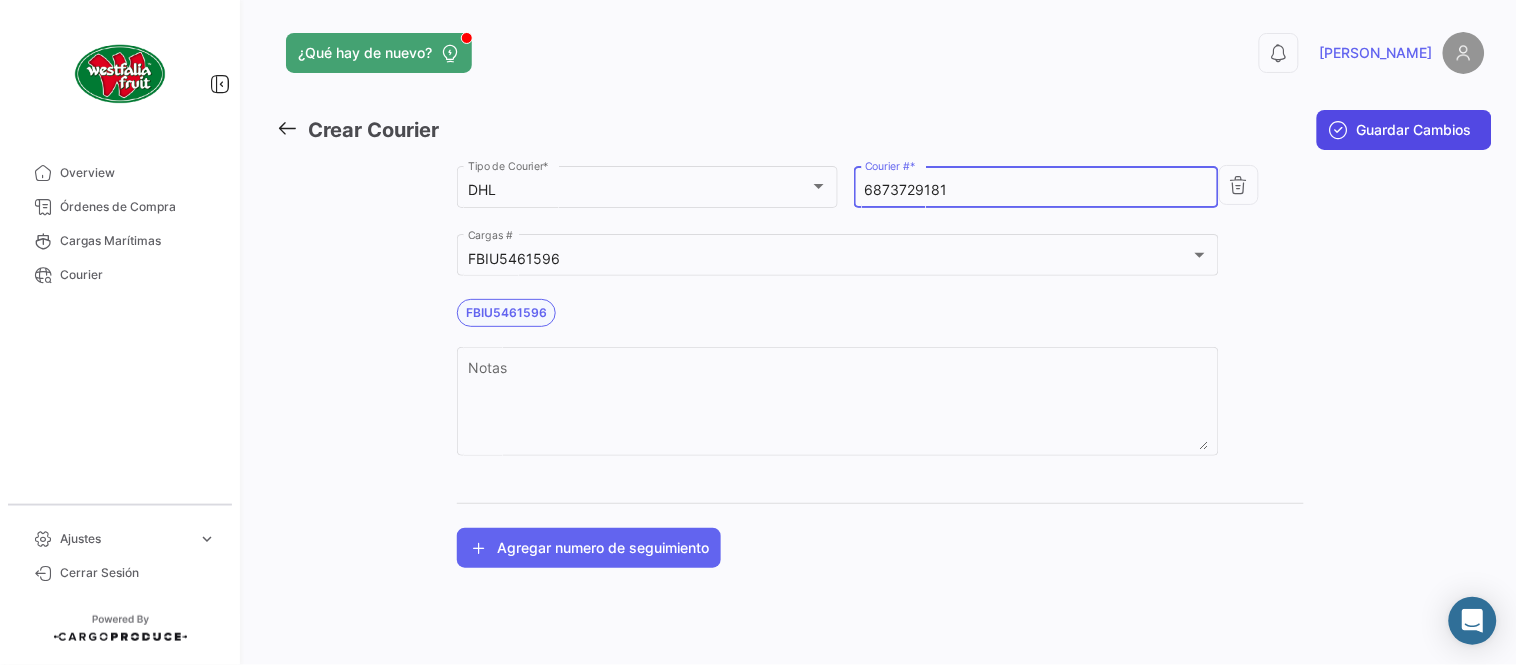 type on "6873729181" 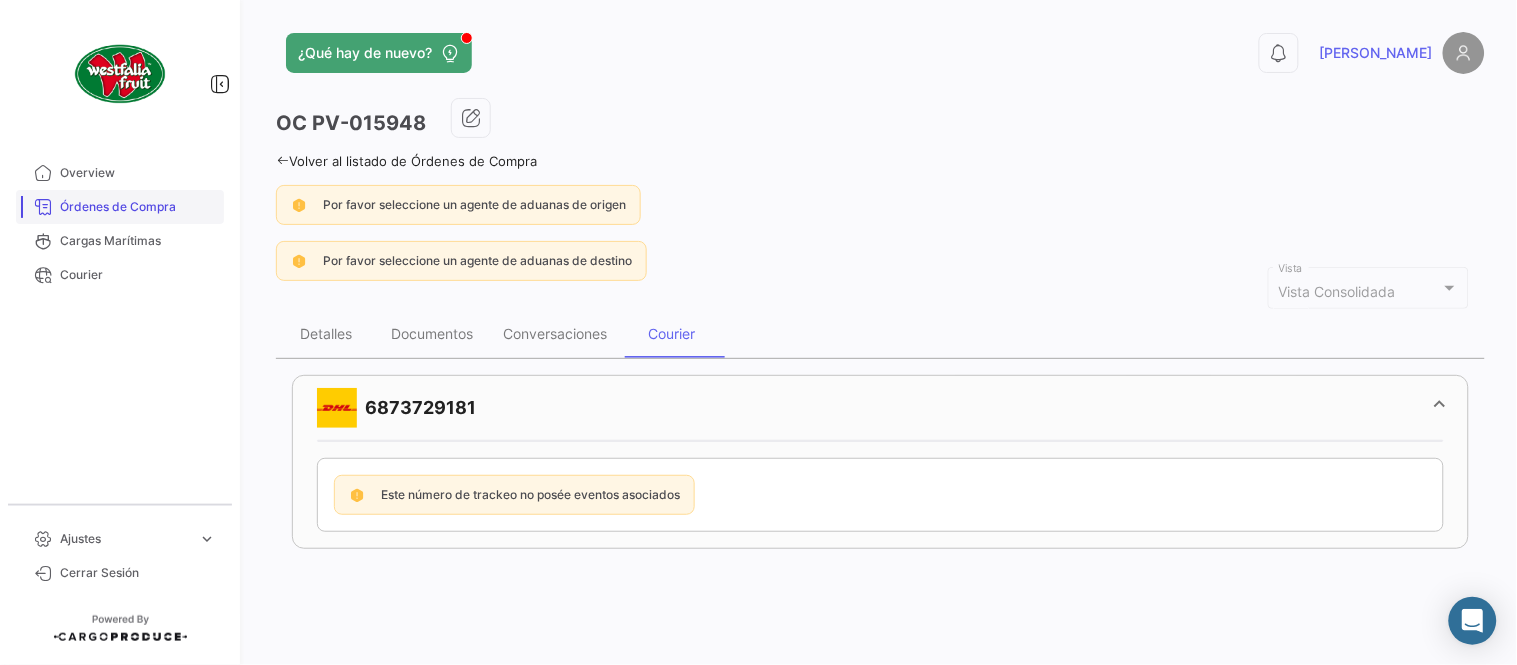 click on "Órdenes de Compra" at bounding box center (138, 207) 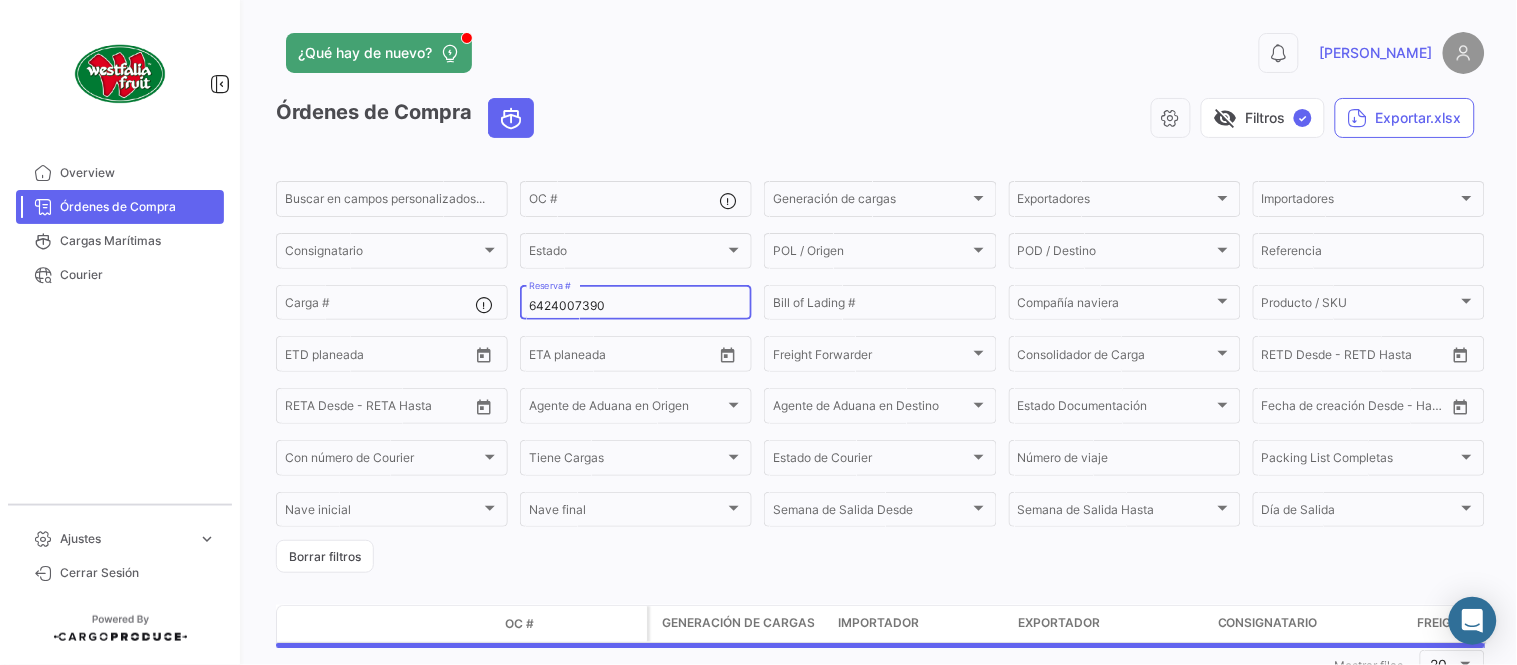 click on "6424007390" at bounding box center (636, 306) 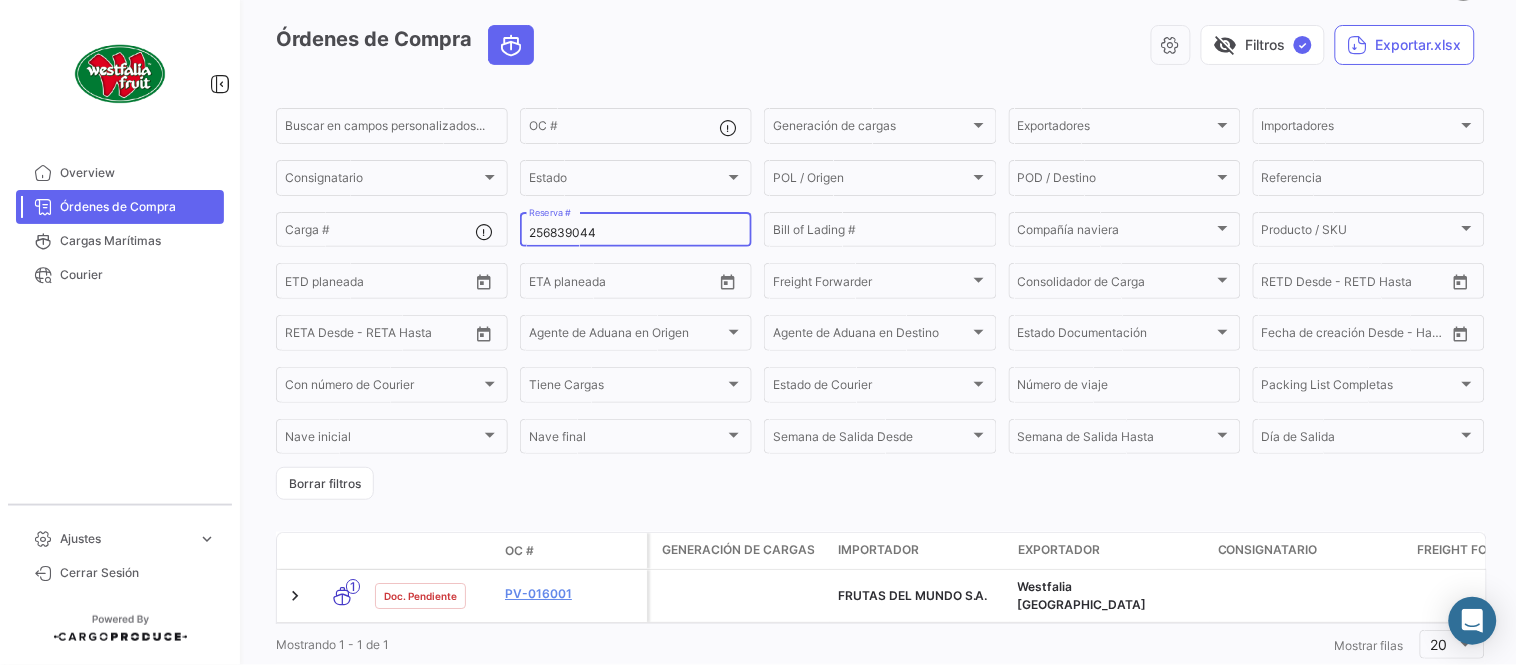 scroll, scrollTop: 111, scrollLeft: 0, axis: vertical 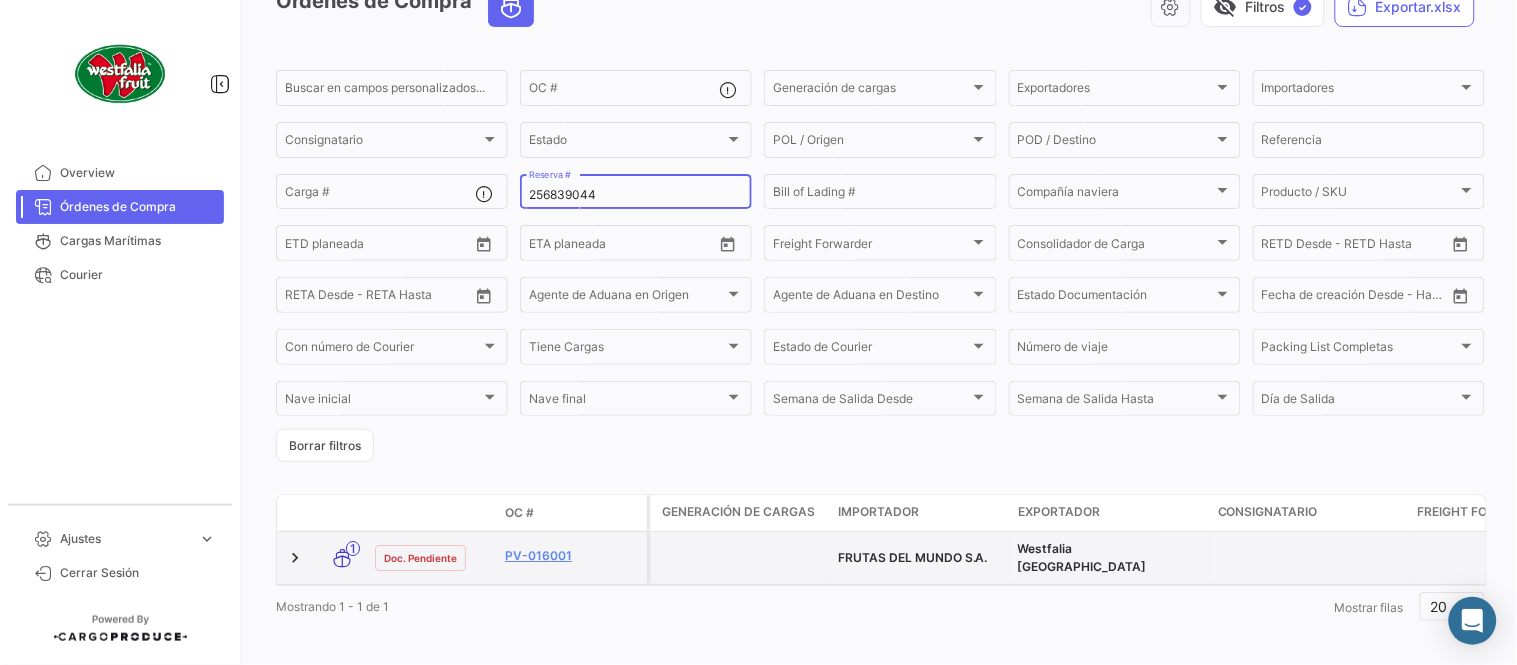 type on "256839044" 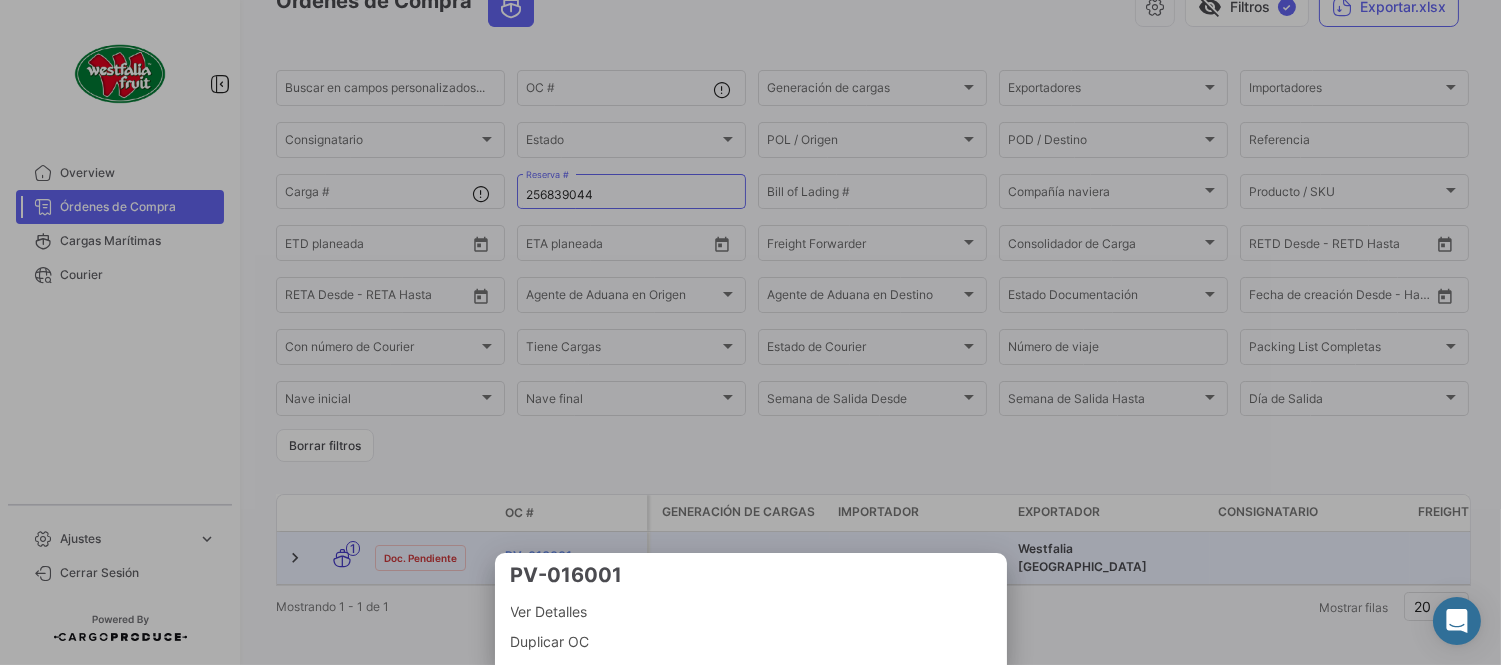 click on "PV-016001" at bounding box center (751, 575) 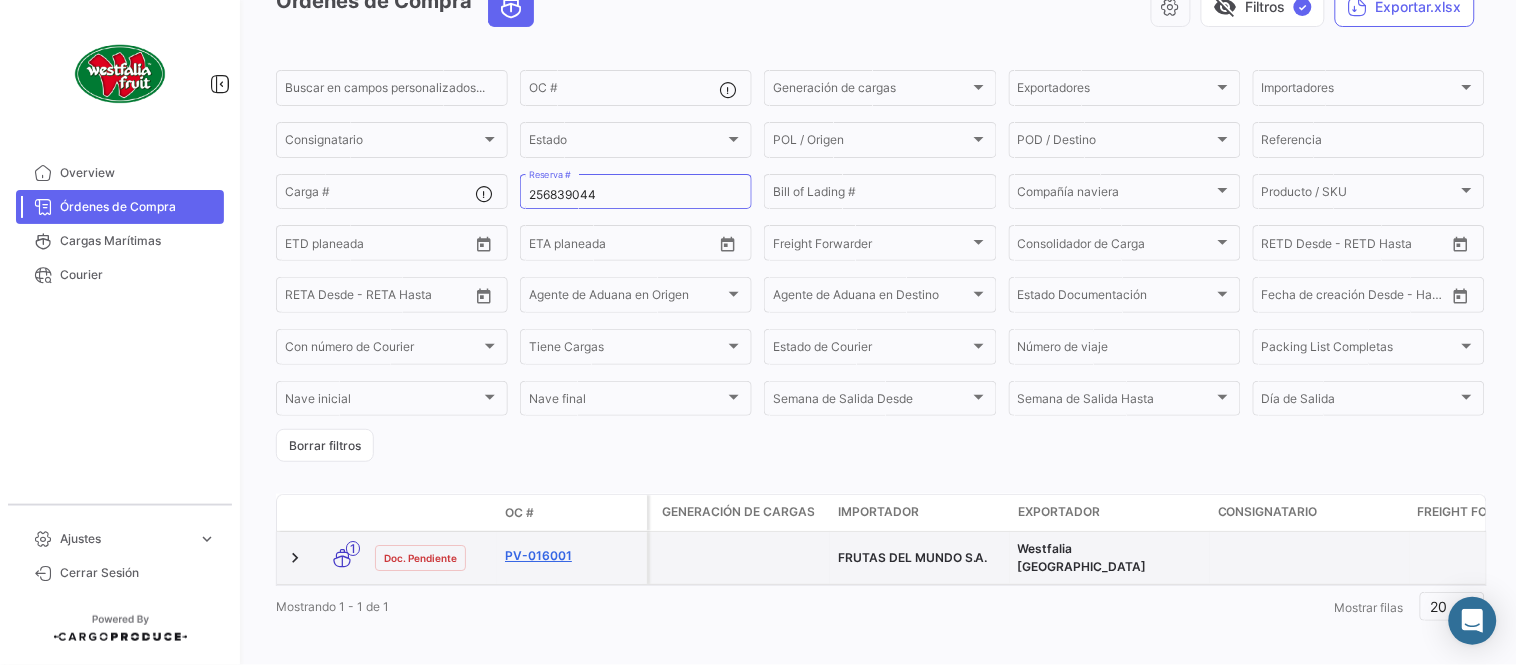 click on "PV-016001" 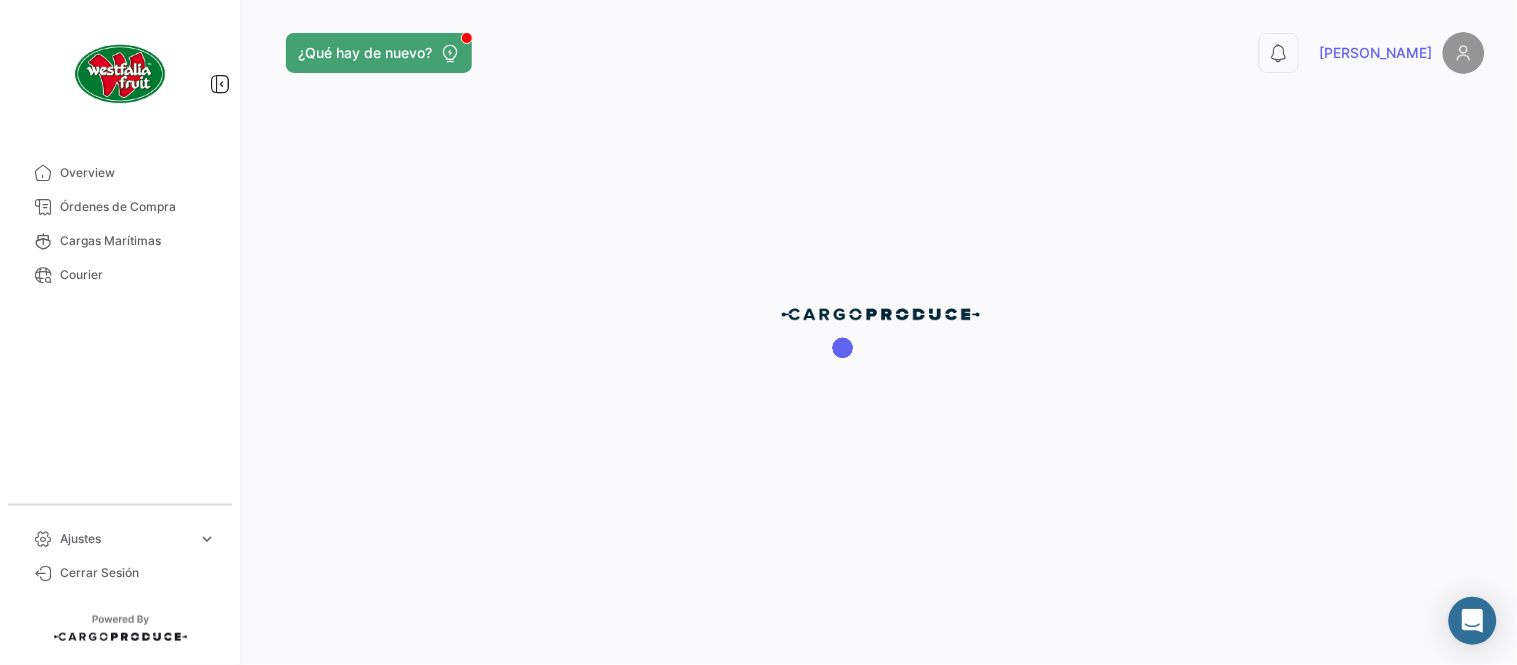 scroll, scrollTop: 0, scrollLeft: 0, axis: both 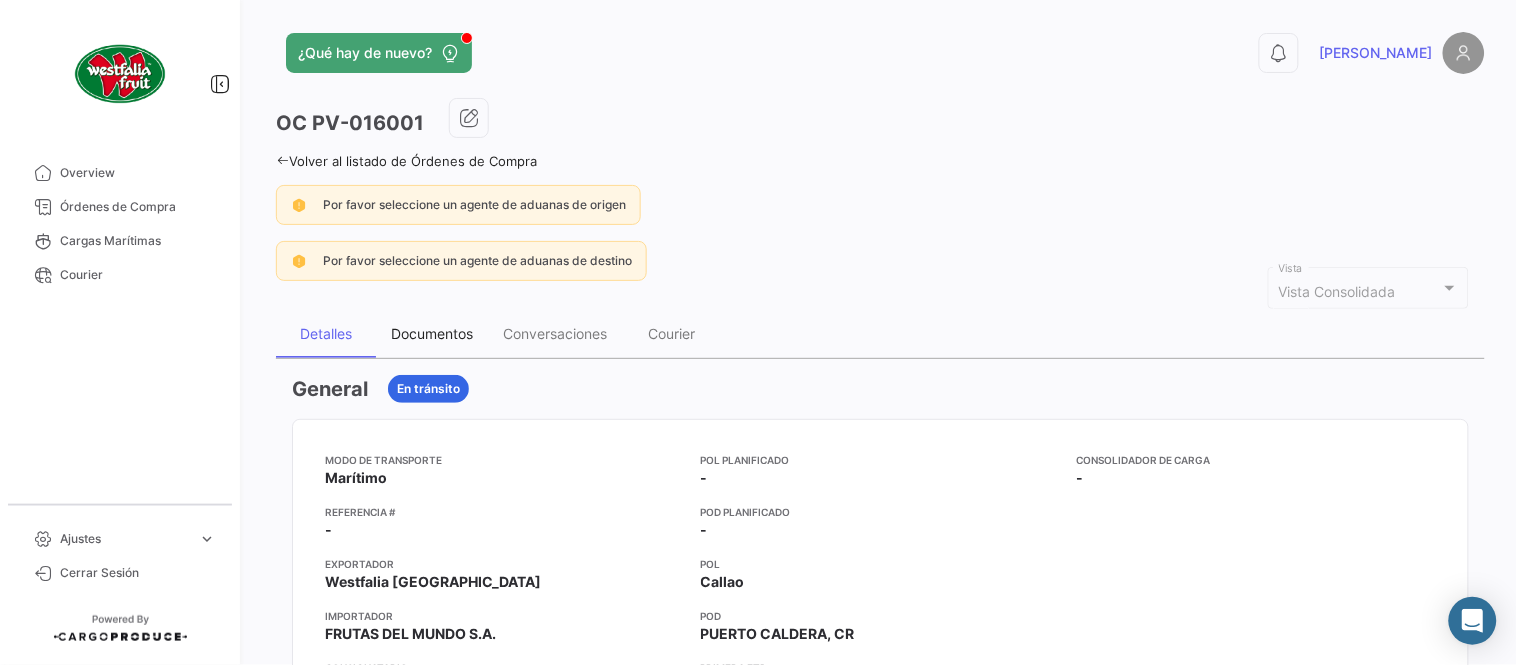 click on "Documentos" at bounding box center (432, 334) 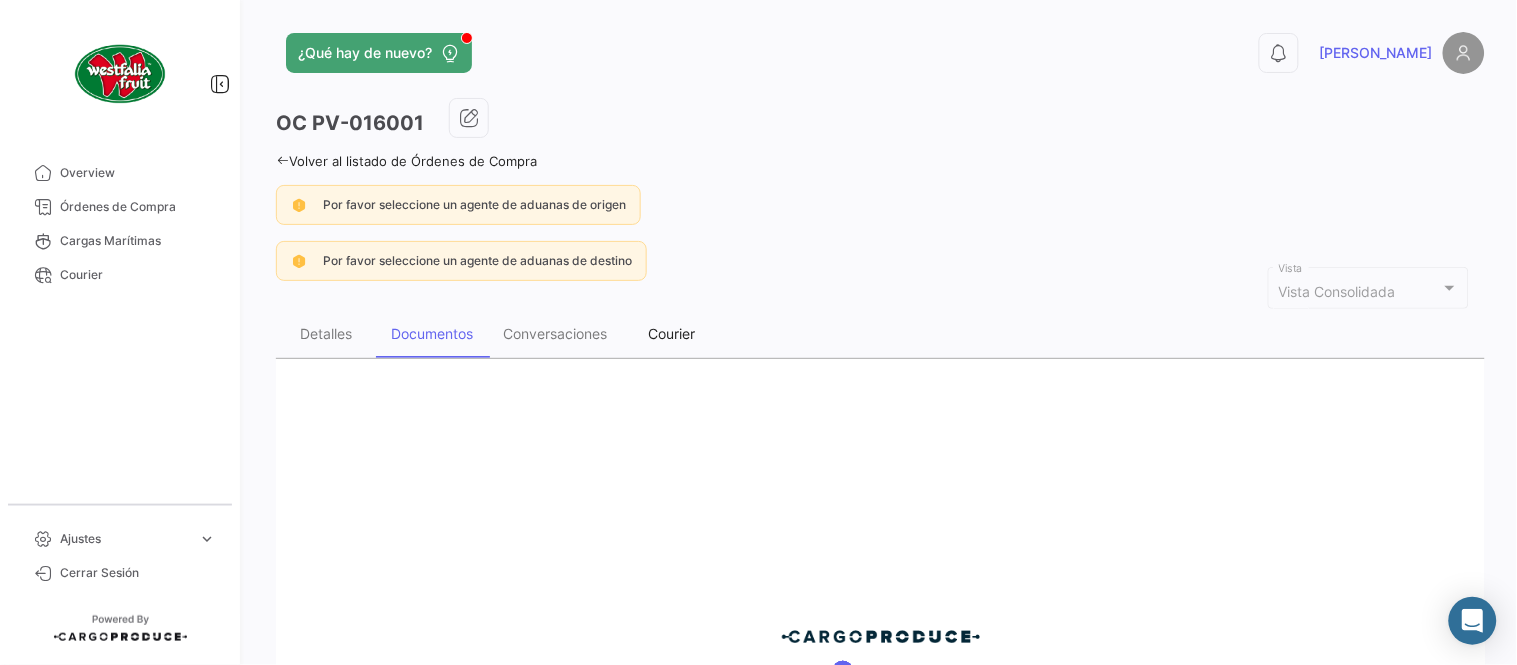 click on "Courier" at bounding box center [672, 333] 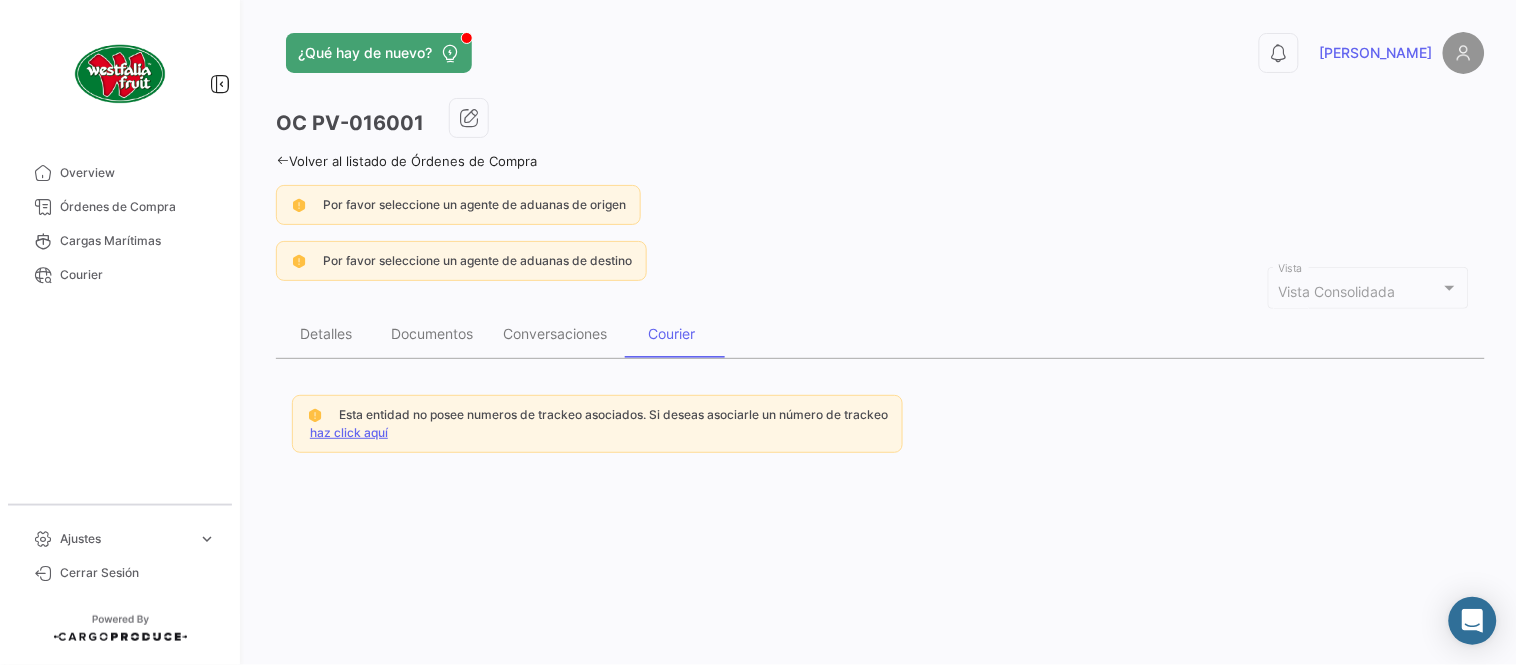 click on "Esta entidad no posee numeros de trackeo asociados. Si deseas asociarle un número de trackeo   haz click aquí" at bounding box center (597, 424) 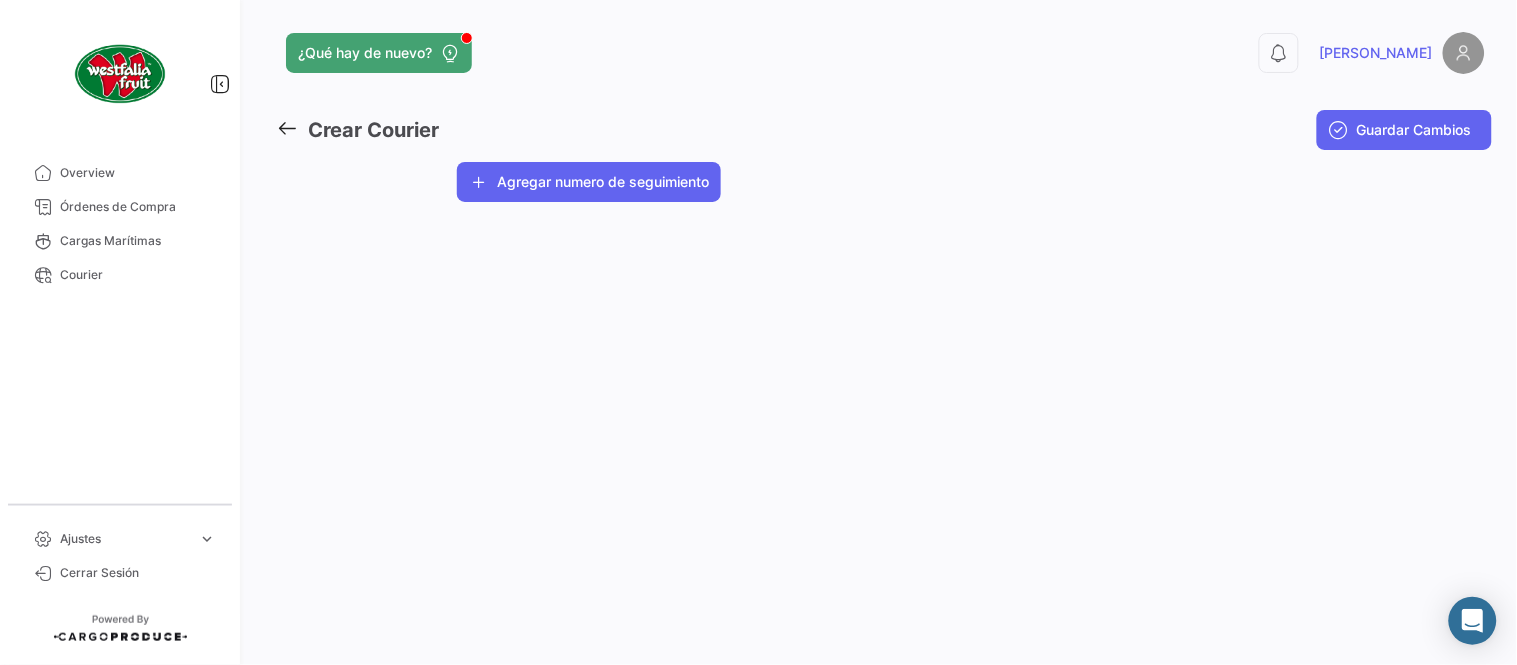 click on "Agregar numero de seguimiento" 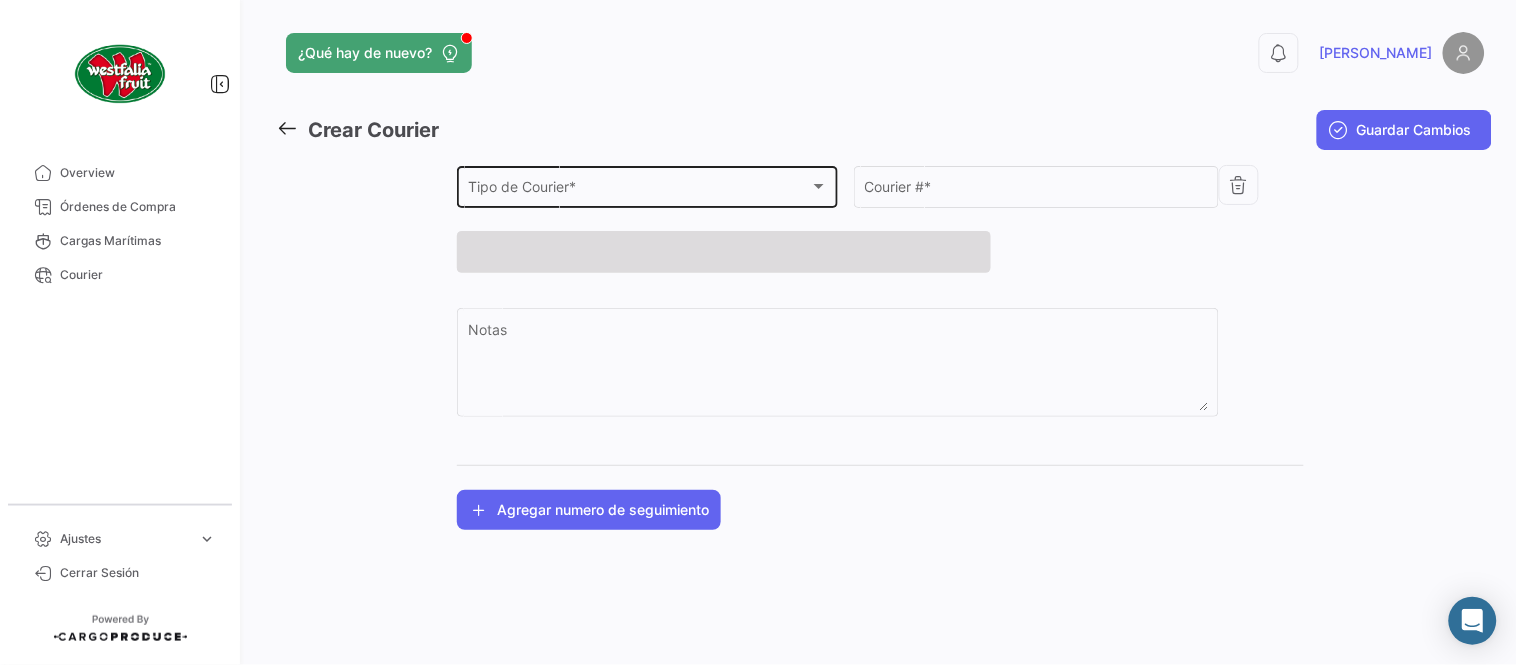 click on "Tipo de Courier * Tipo de Courier  *" 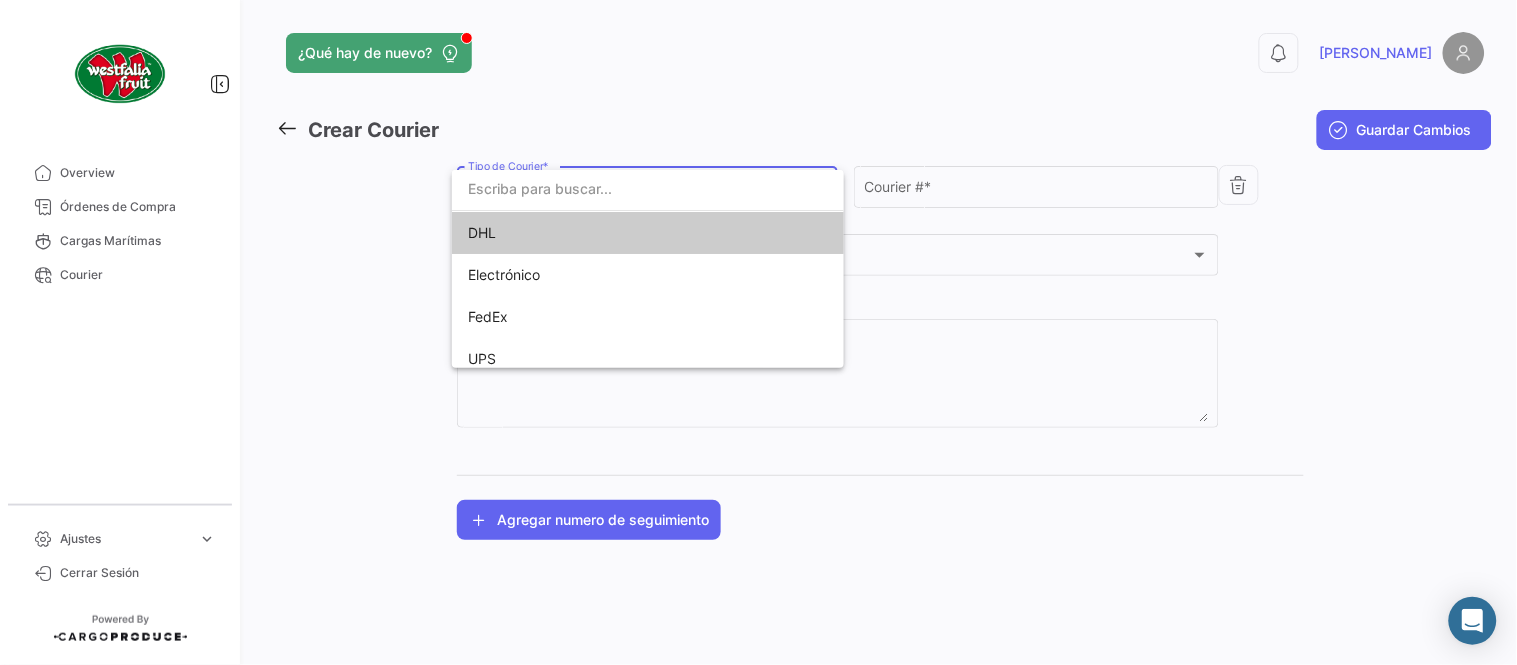 click at bounding box center (648, 189) 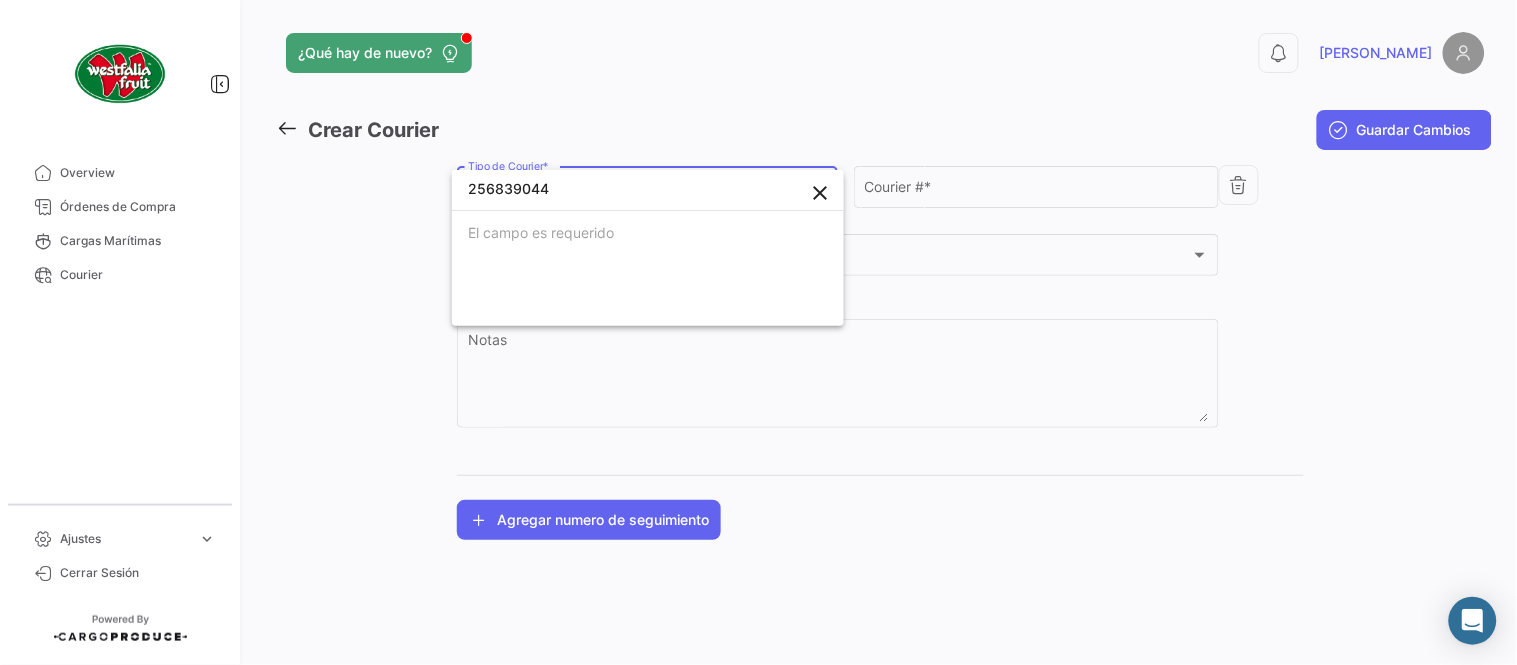 type on "256839044" 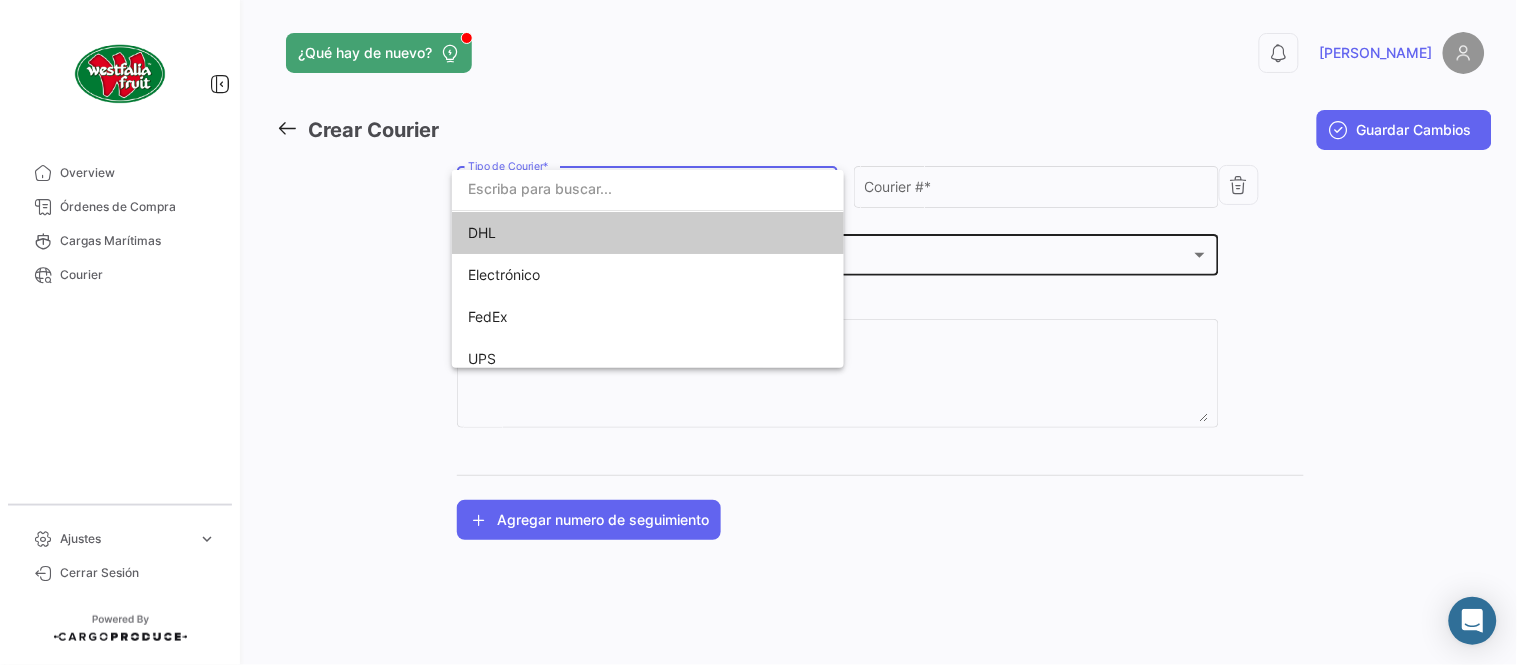 drag, startPoint x: 527, startPoint y: 226, endPoint x: 540, endPoint y: 245, distance: 23.021729 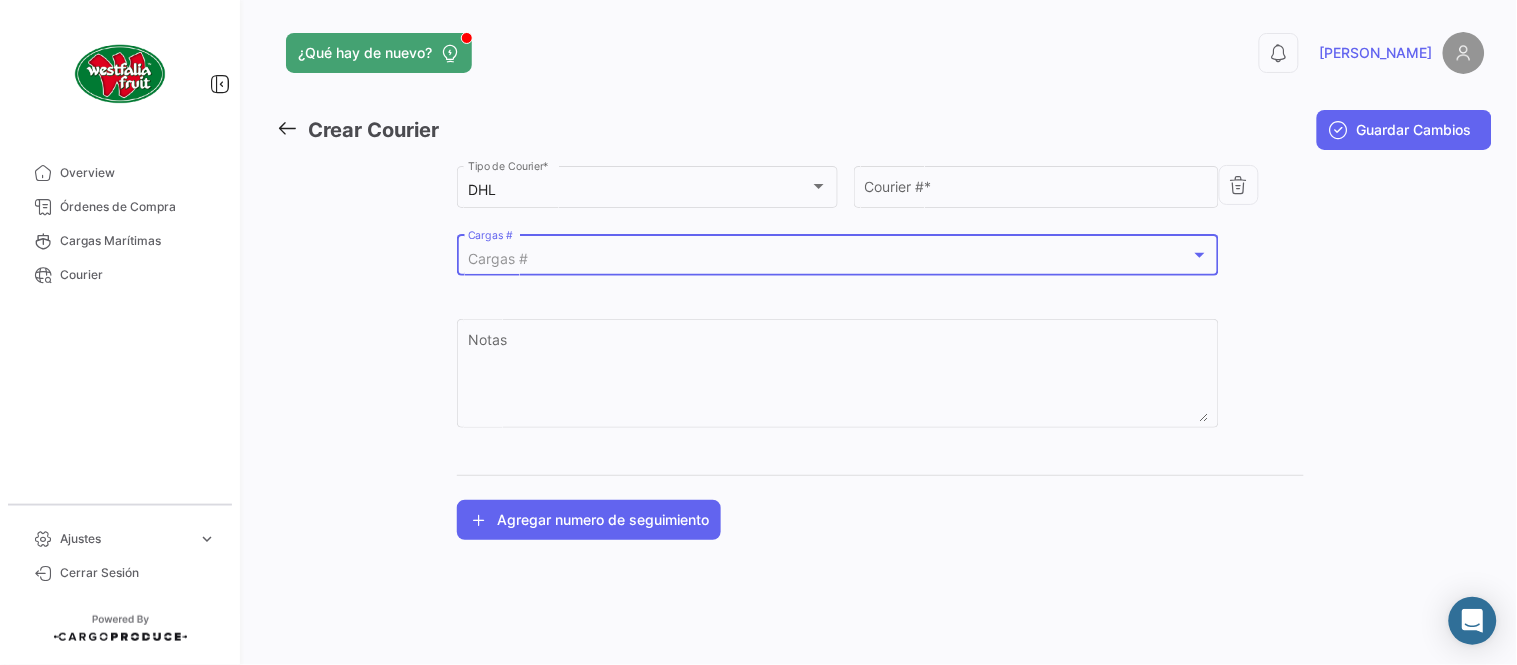 click on "Cargas #" at bounding box center (498, 258) 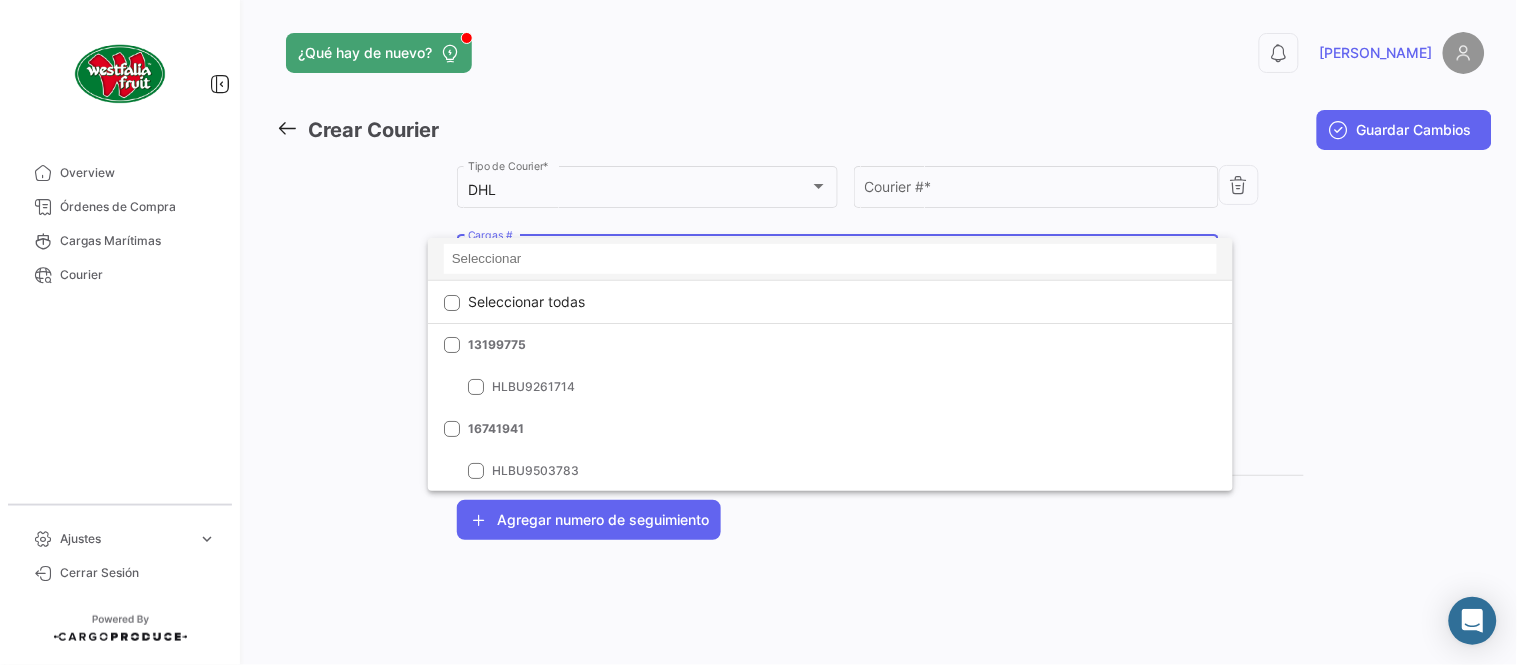 click at bounding box center (830, 259) 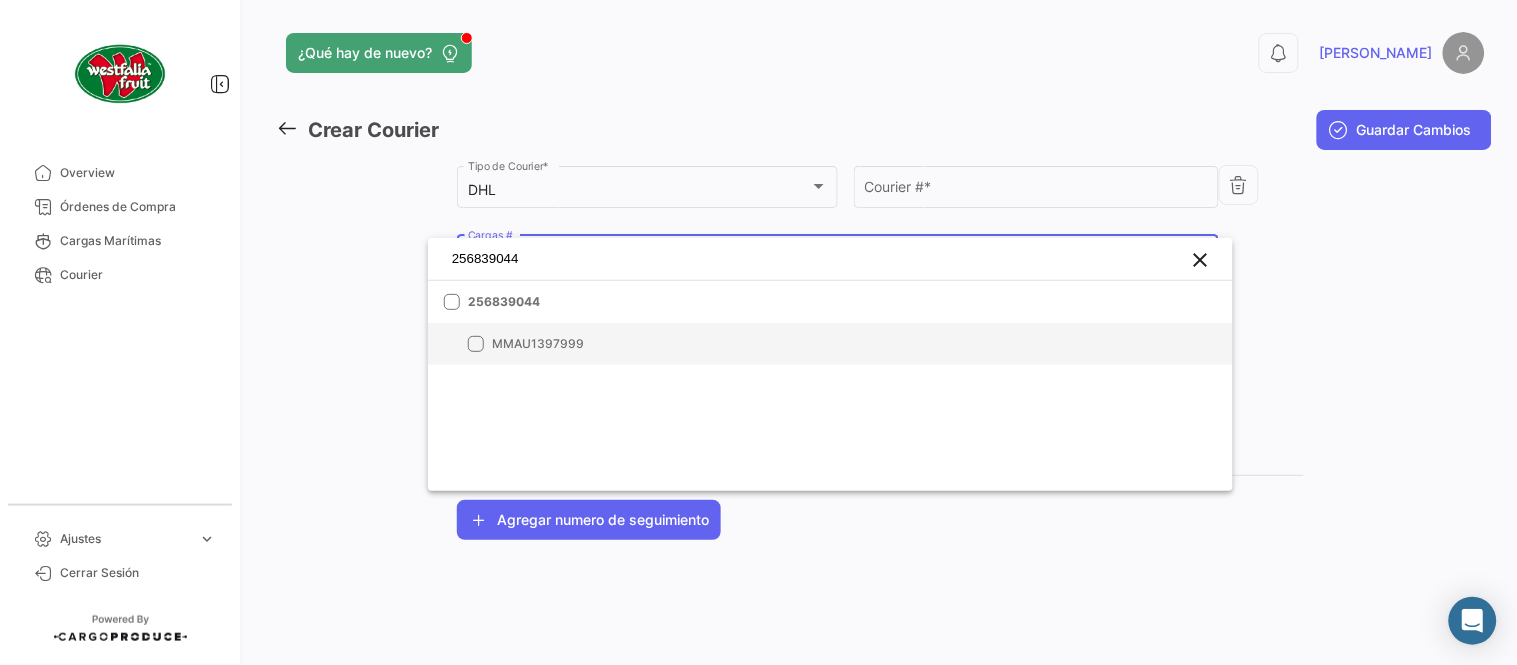 type on "256839044" 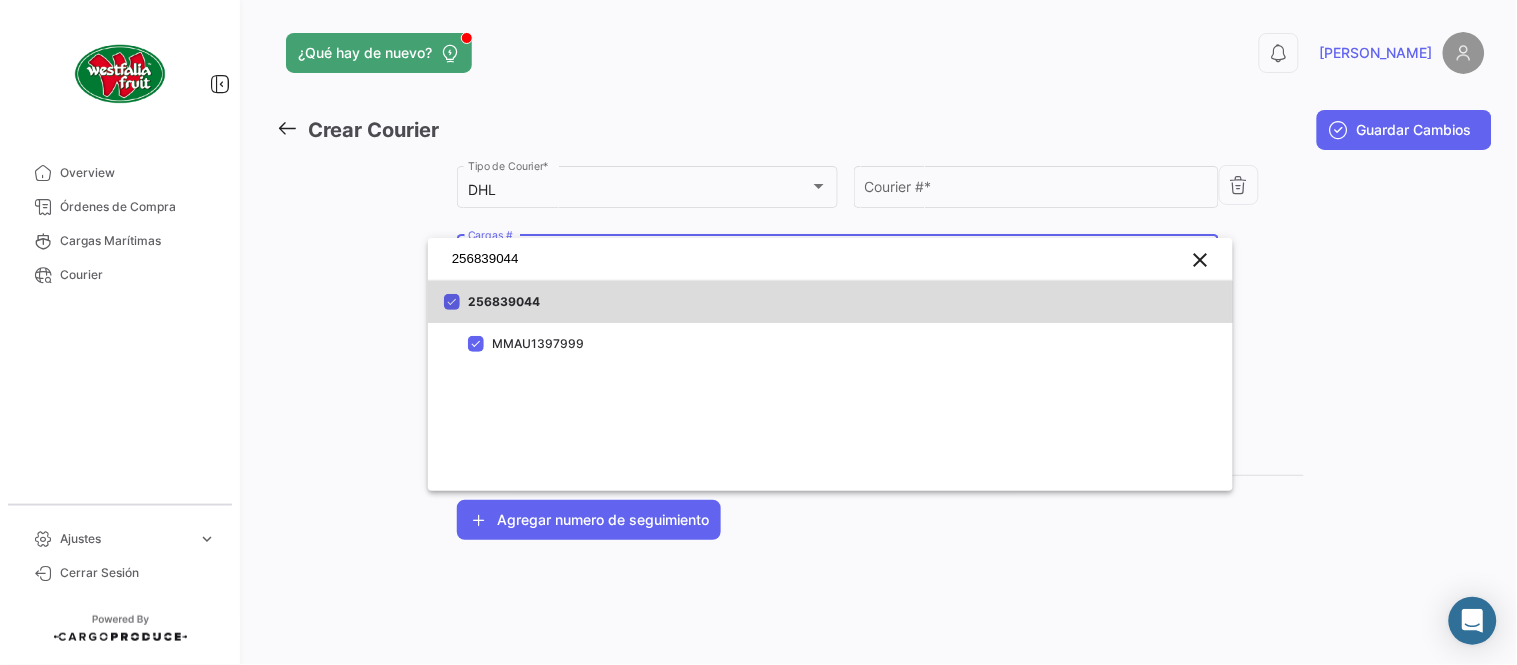 drag, startPoint x: 505, startPoint y: 295, endPoint x: 521, endPoint y: 291, distance: 16.492422 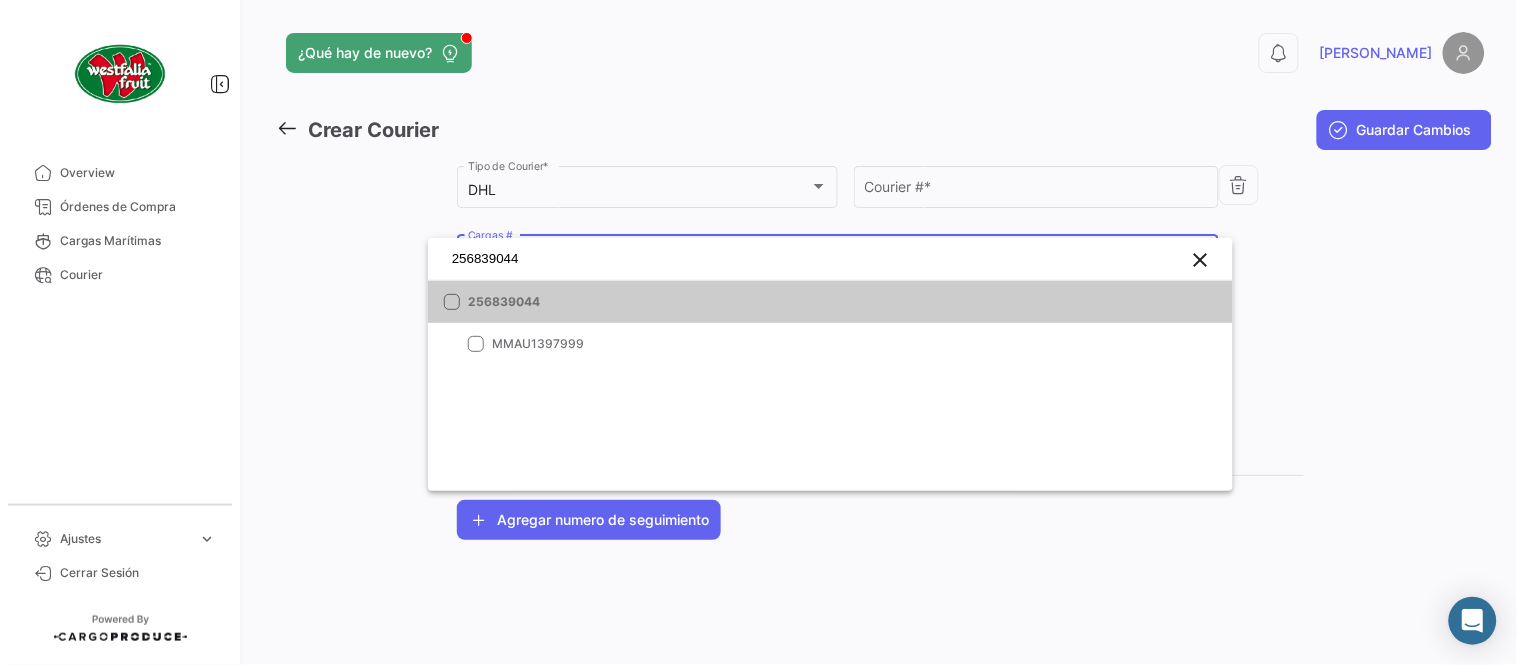 click on "256839044" at bounding box center (608, 302) 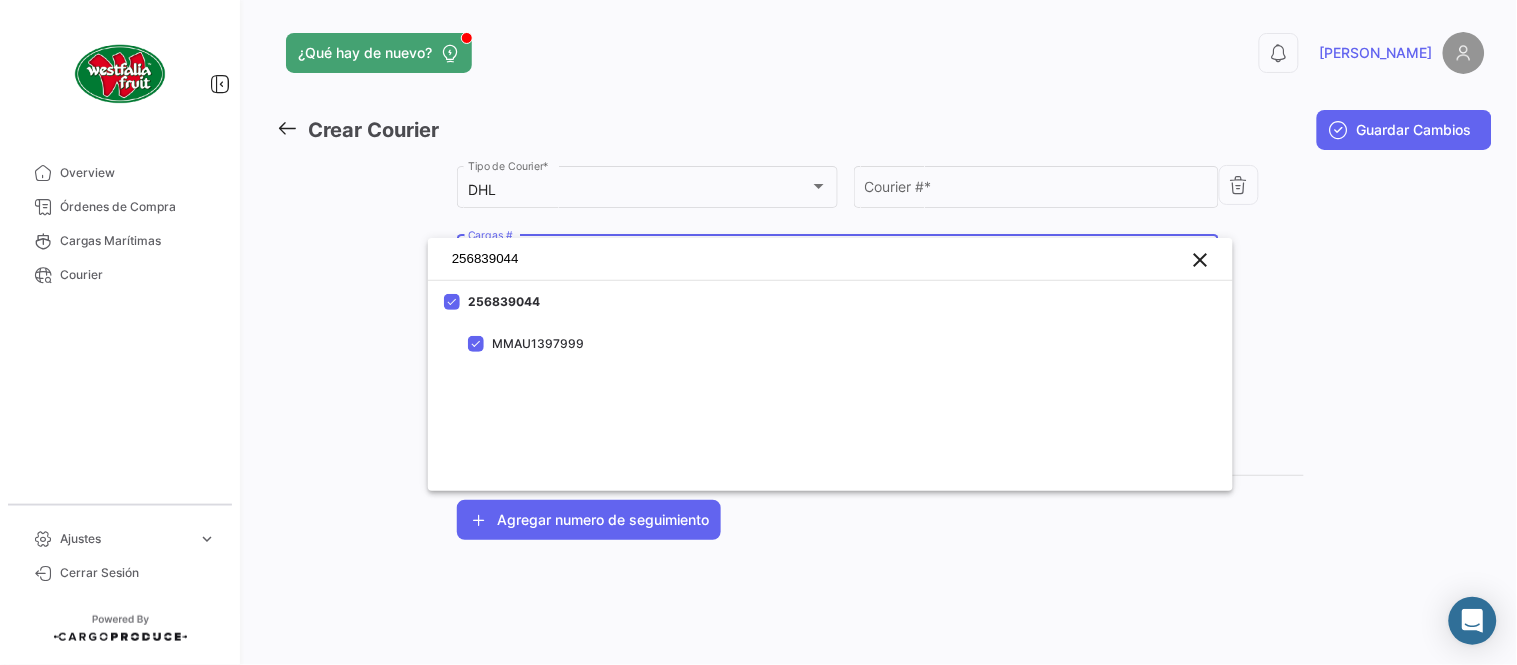 click at bounding box center [758, 332] 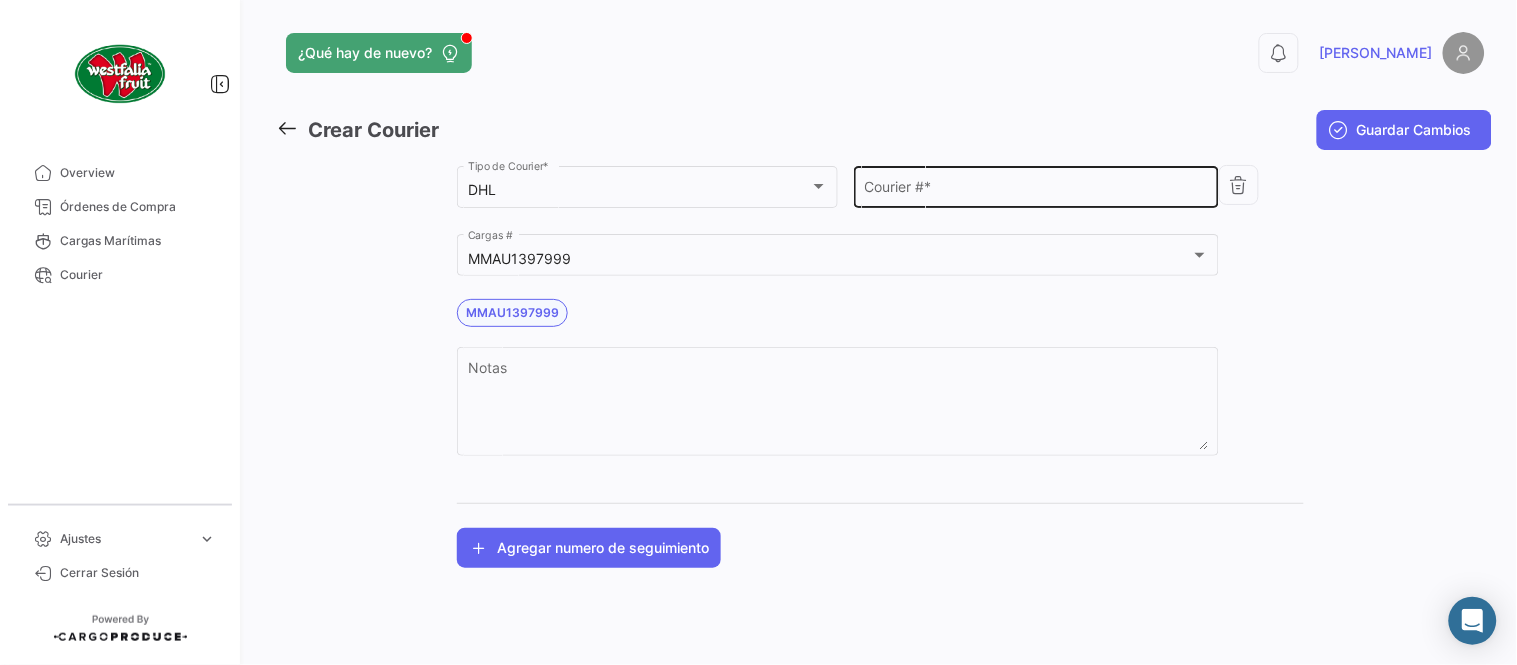 click on "Courier #  *" at bounding box center (1037, 190) 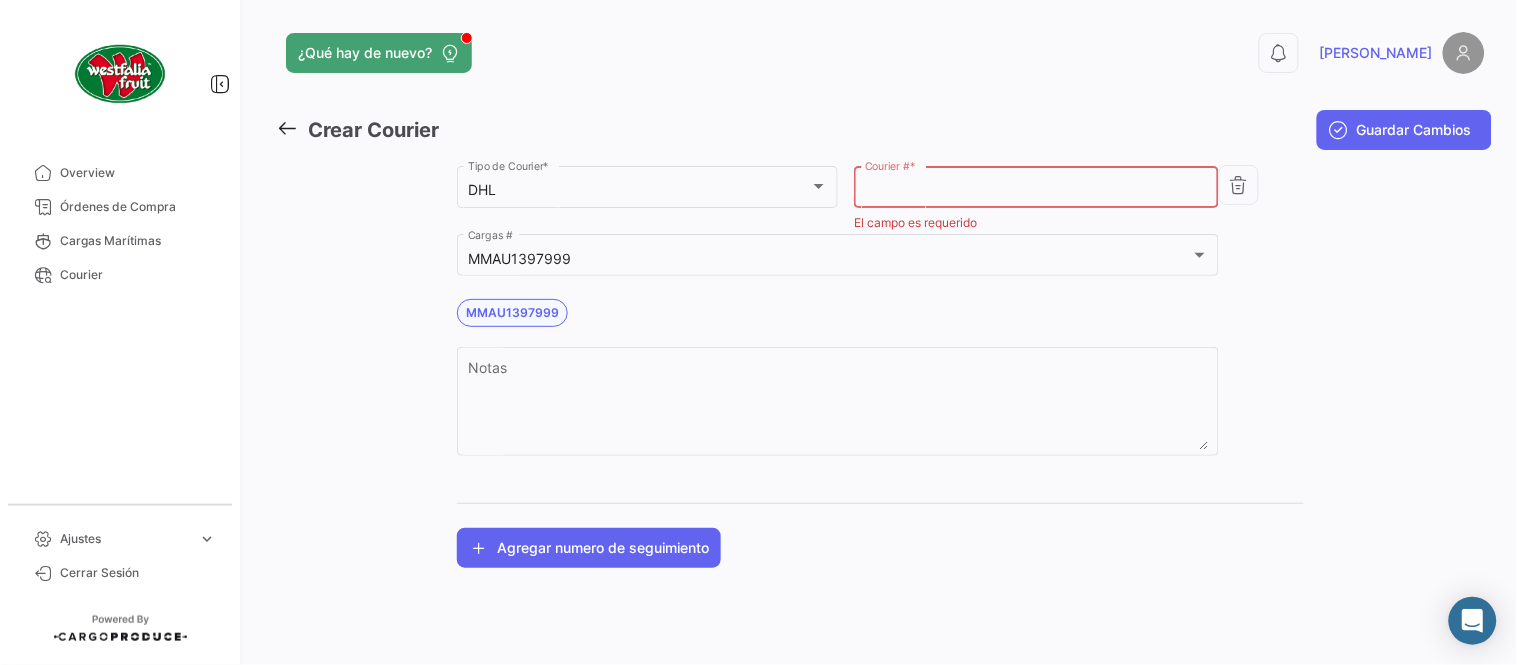 paste on "2359222320" 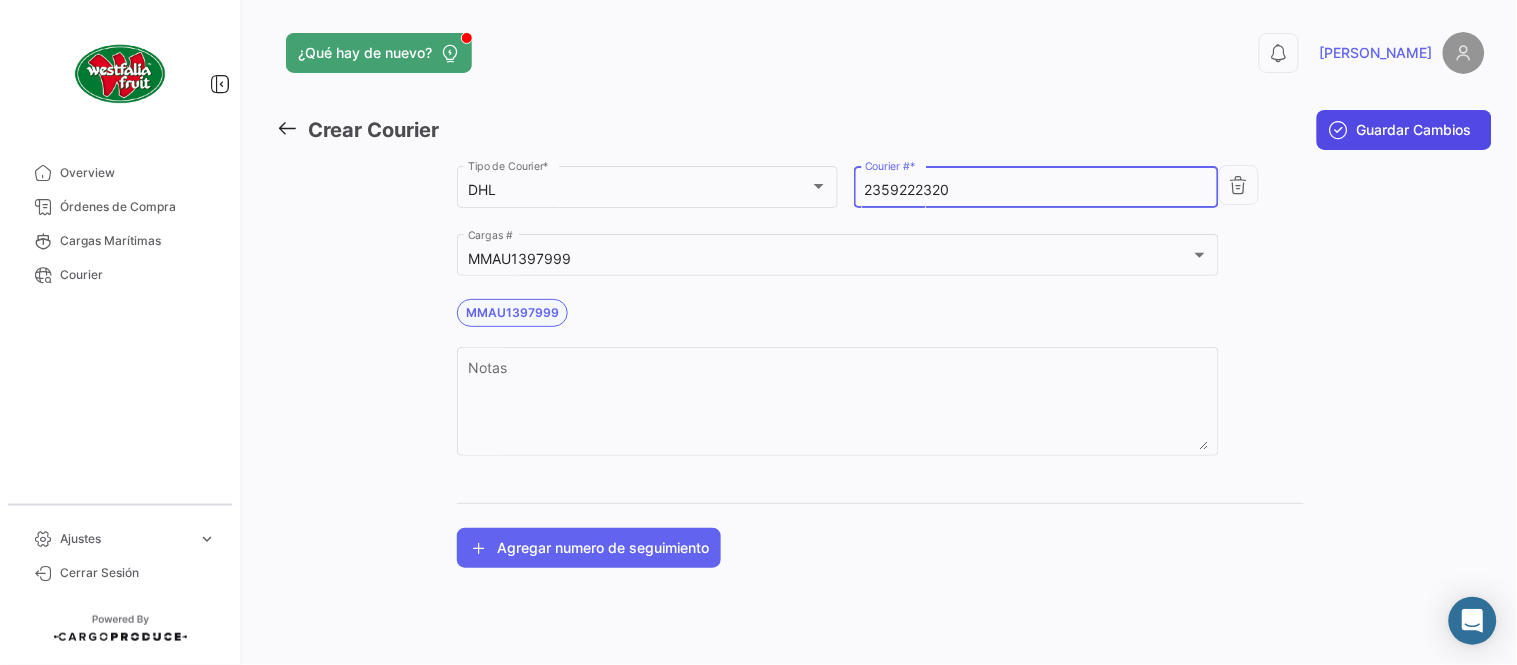 type on "2359222320" 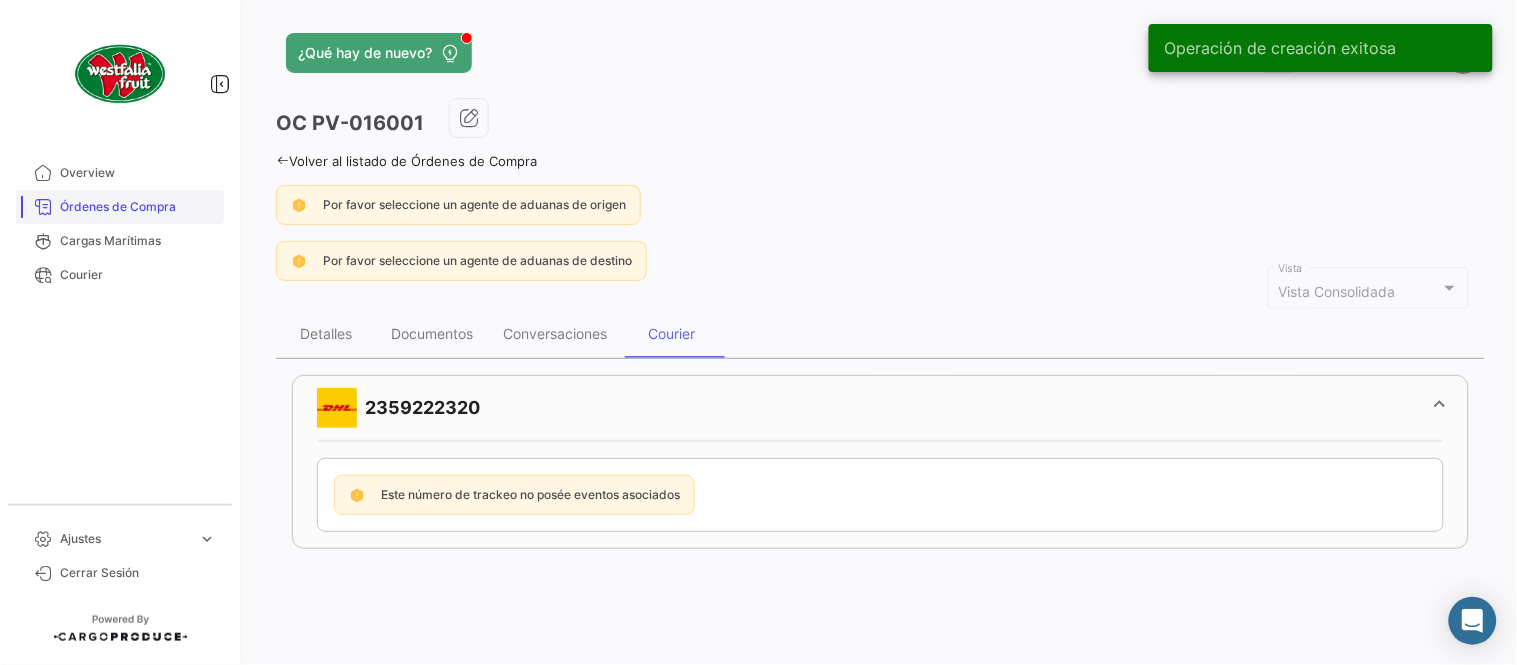 click on "Órdenes de Compra" at bounding box center [138, 207] 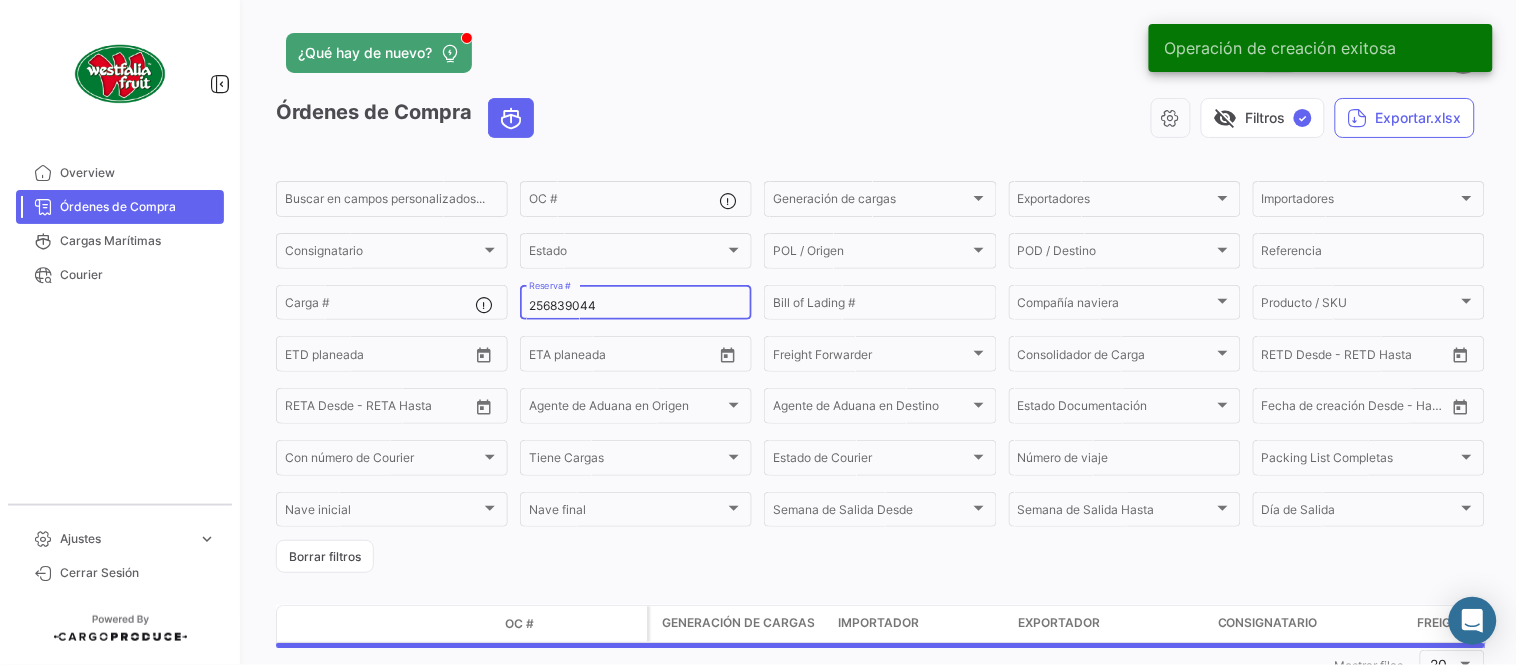 click on "256839044" at bounding box center [636, 306] 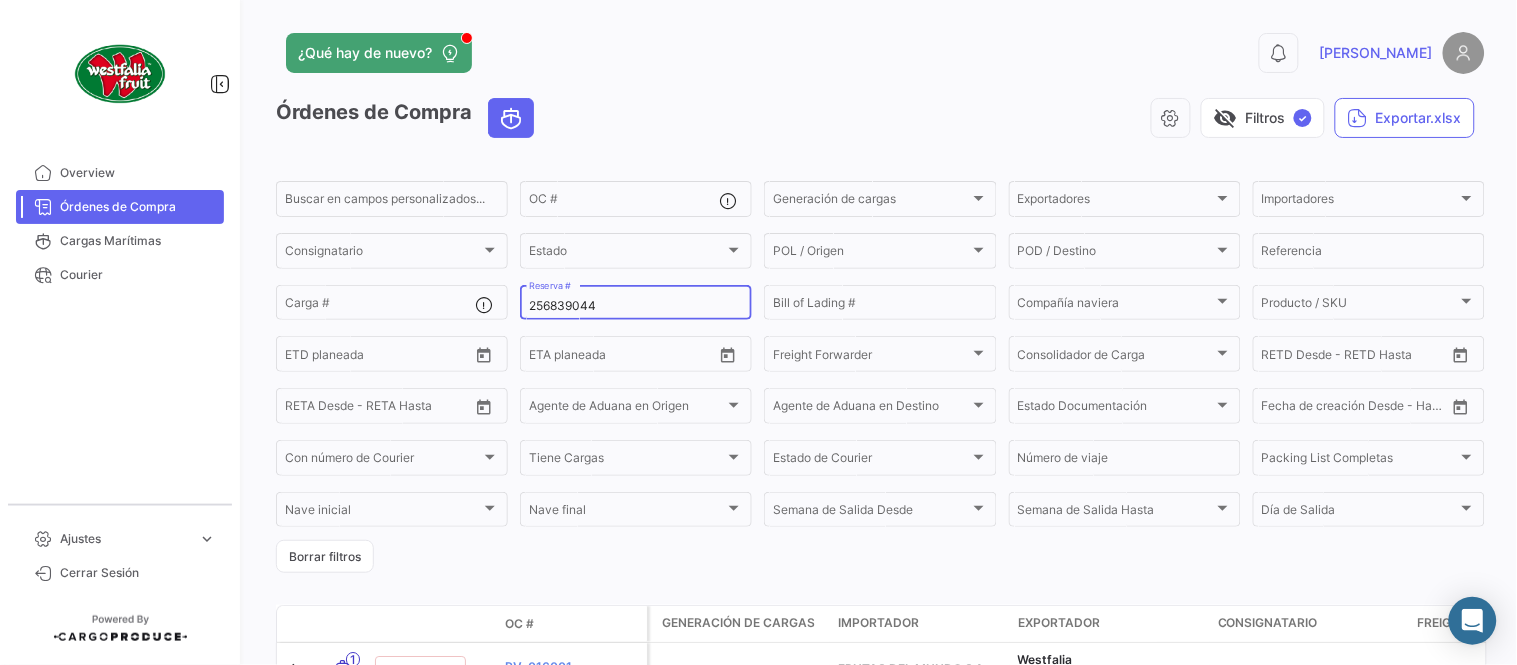 paste on "LMM0534931" 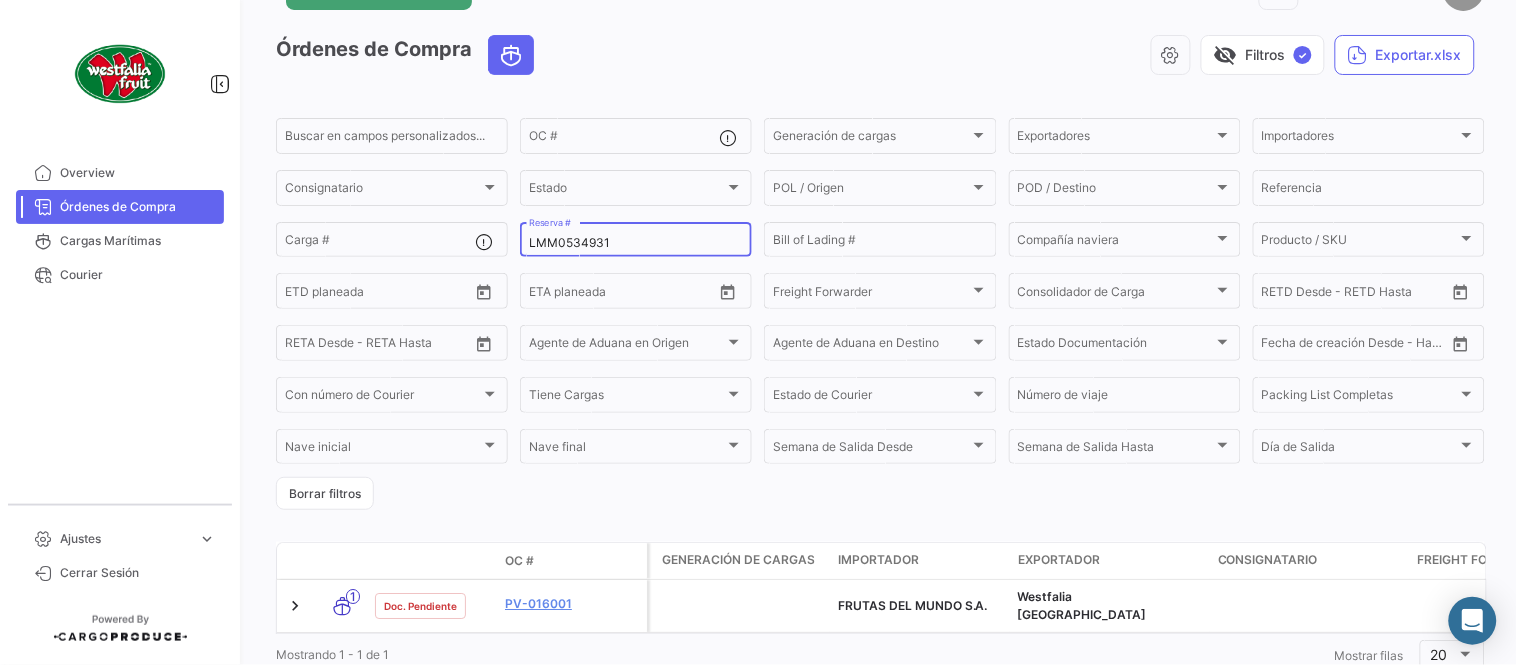 scroll, scrollTop: 128, scrollLeft: 0, axis: vertical 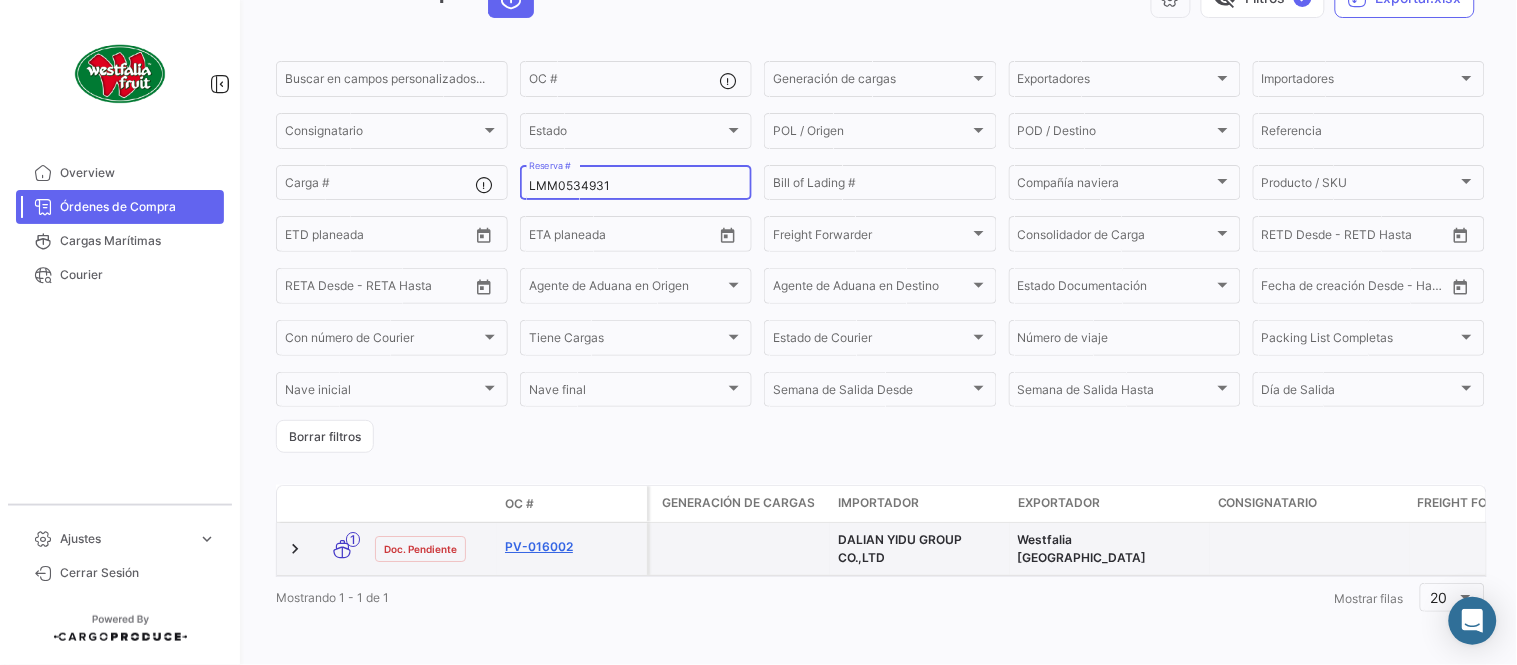 type on "LMM0534931" 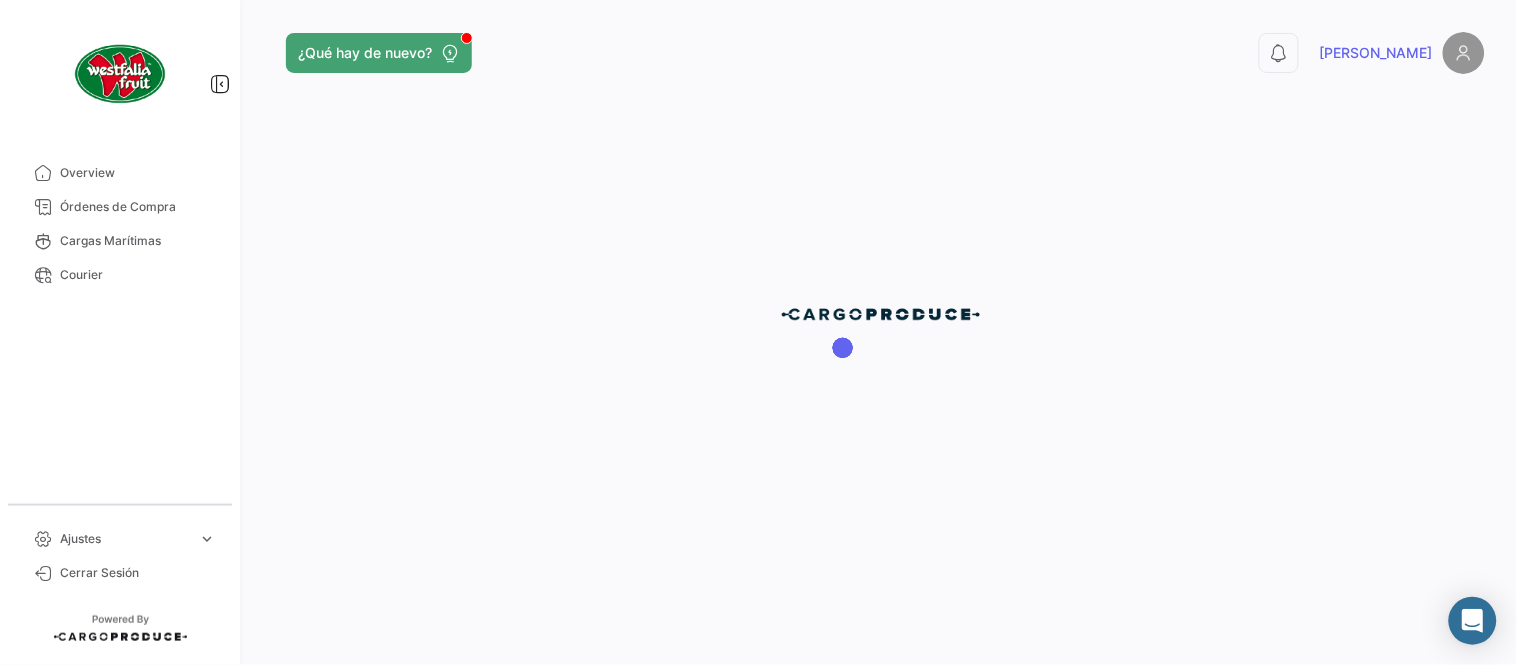 scroll, scrollTop: 0, scrollLeft: 0, axis: both 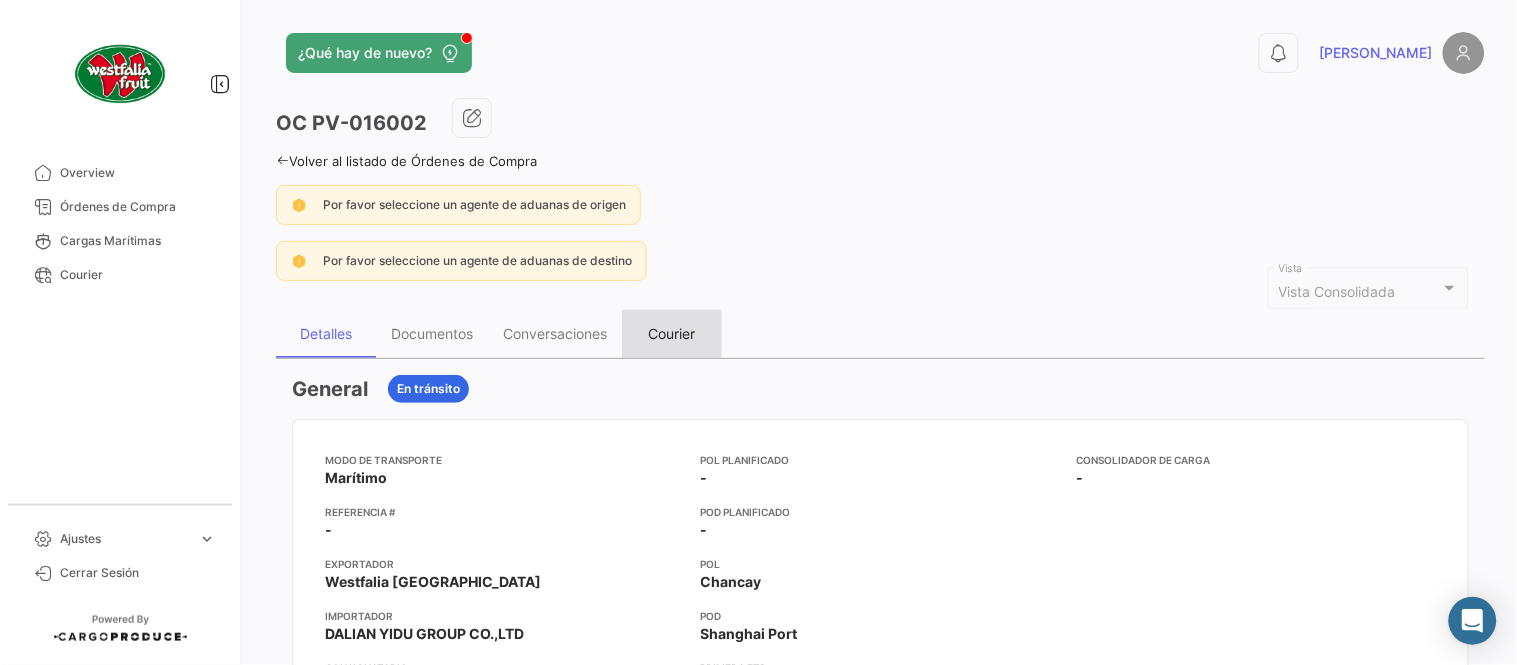 click on "Courier" at bounding box center [672, 333] 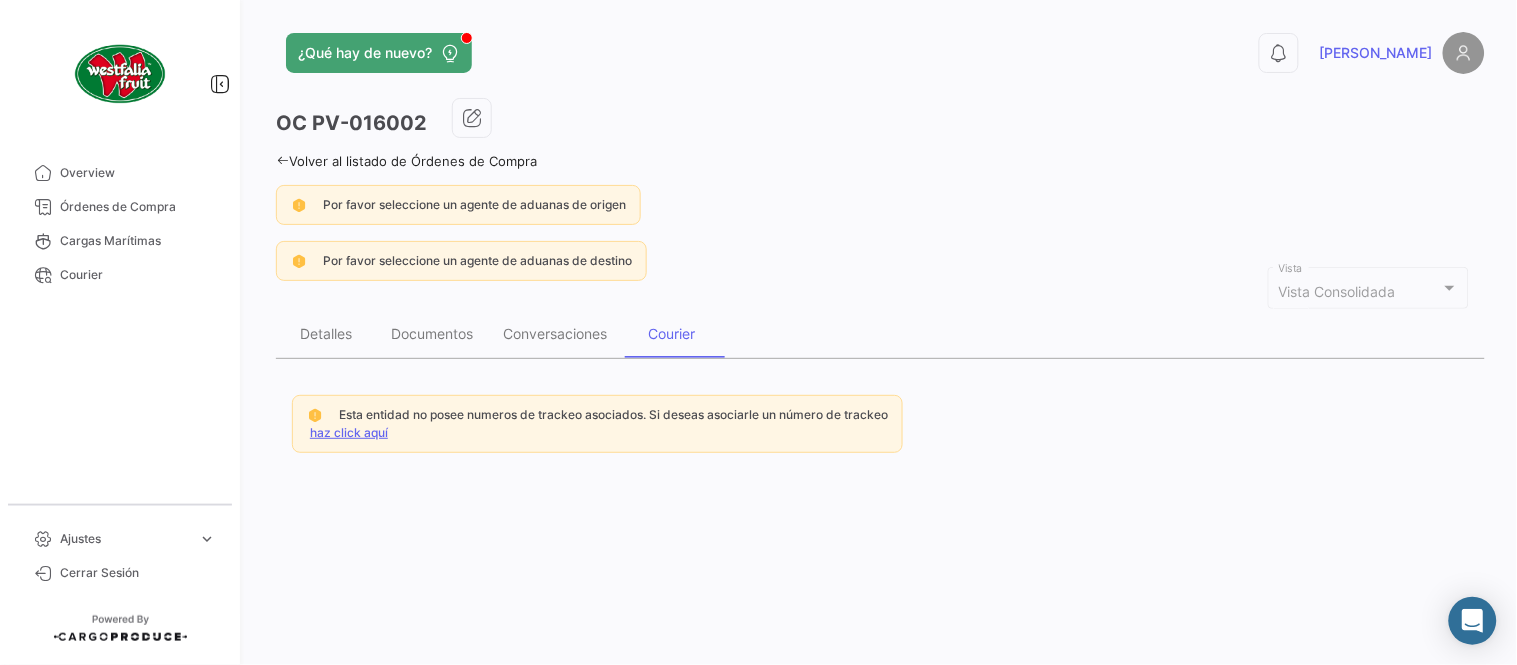 click on "haz click aquí" at bounding box center (349, 432) 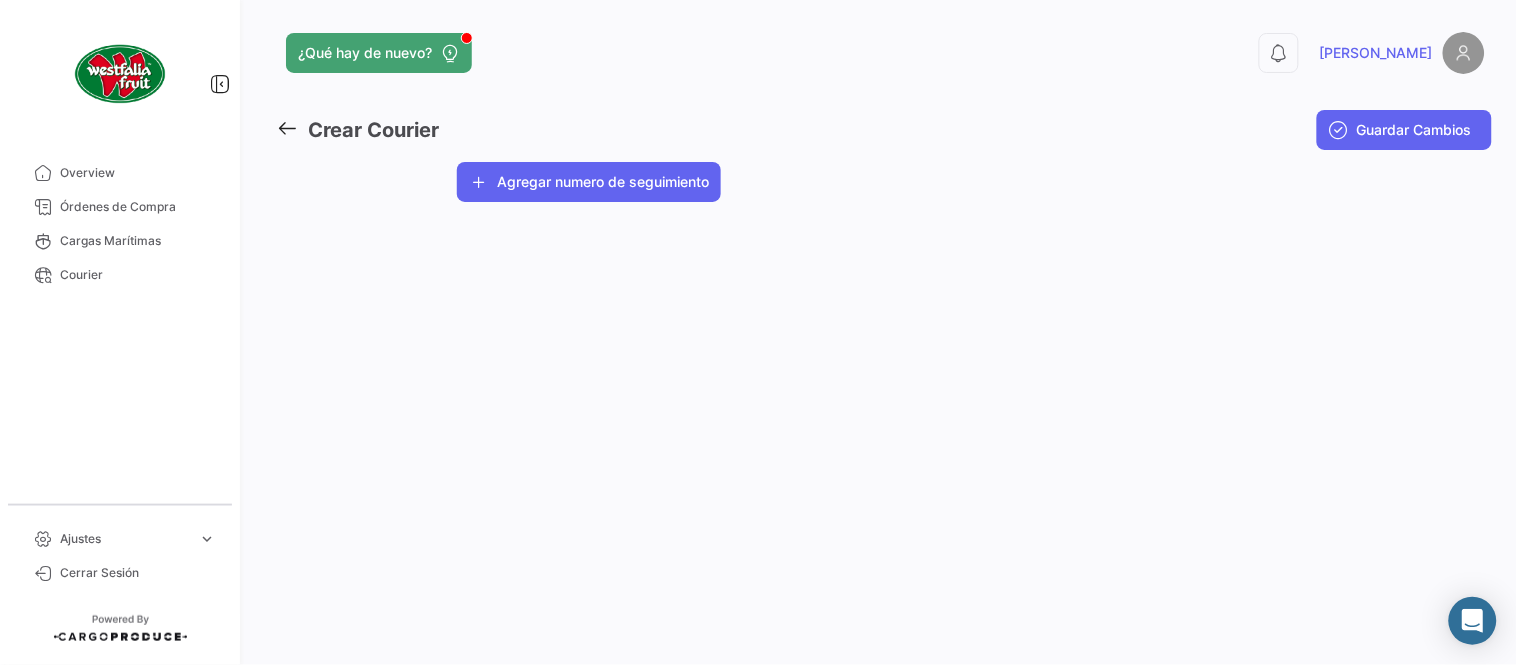 click on "Agregar numero de seguimiento" 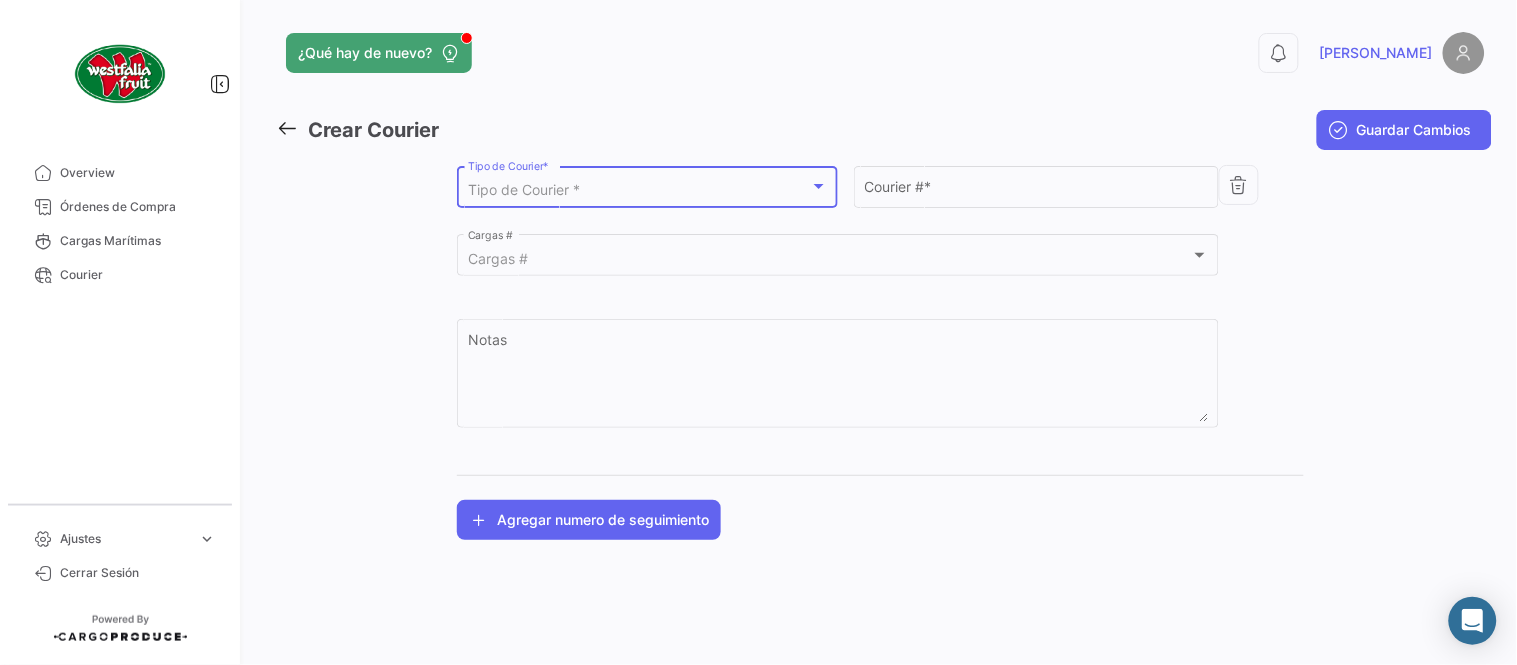 click on "Tipo de Courier *" at bounding box center [524, 189] 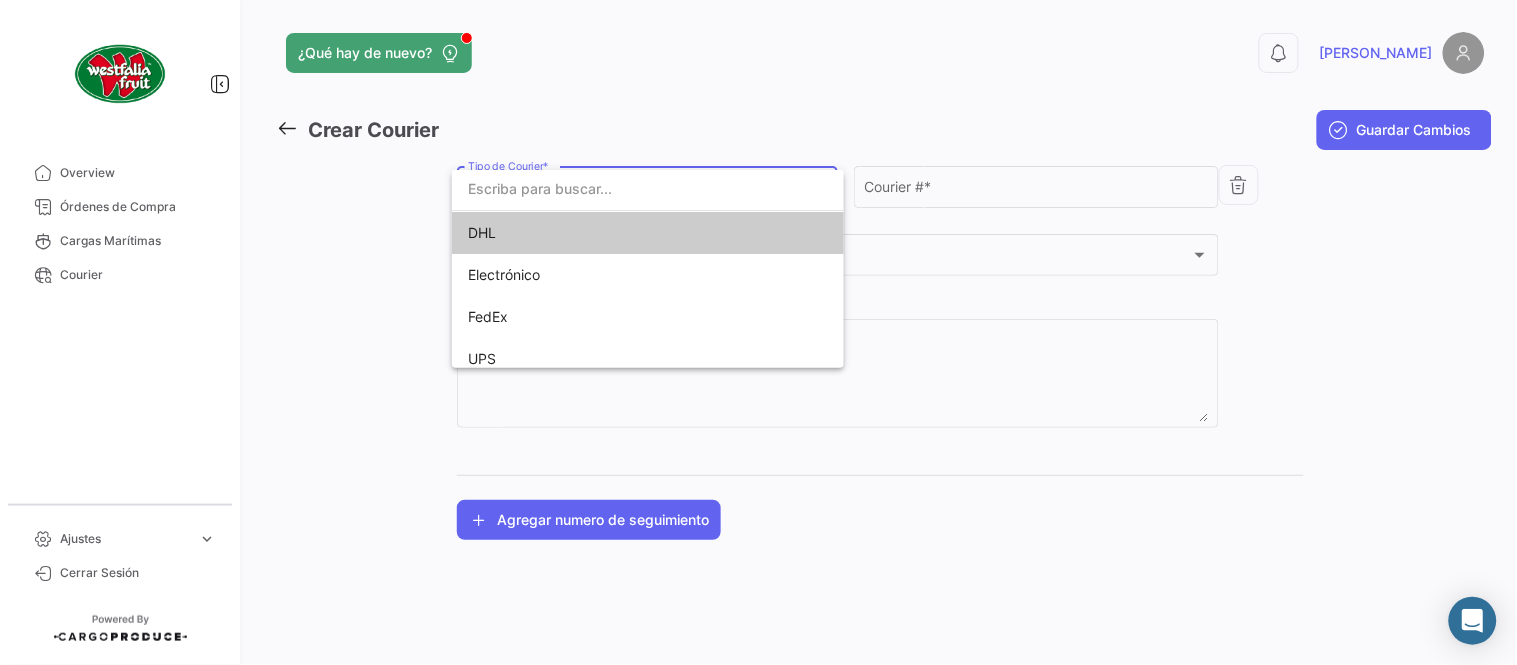 click on "DHL" at bounding box center (608, 233) 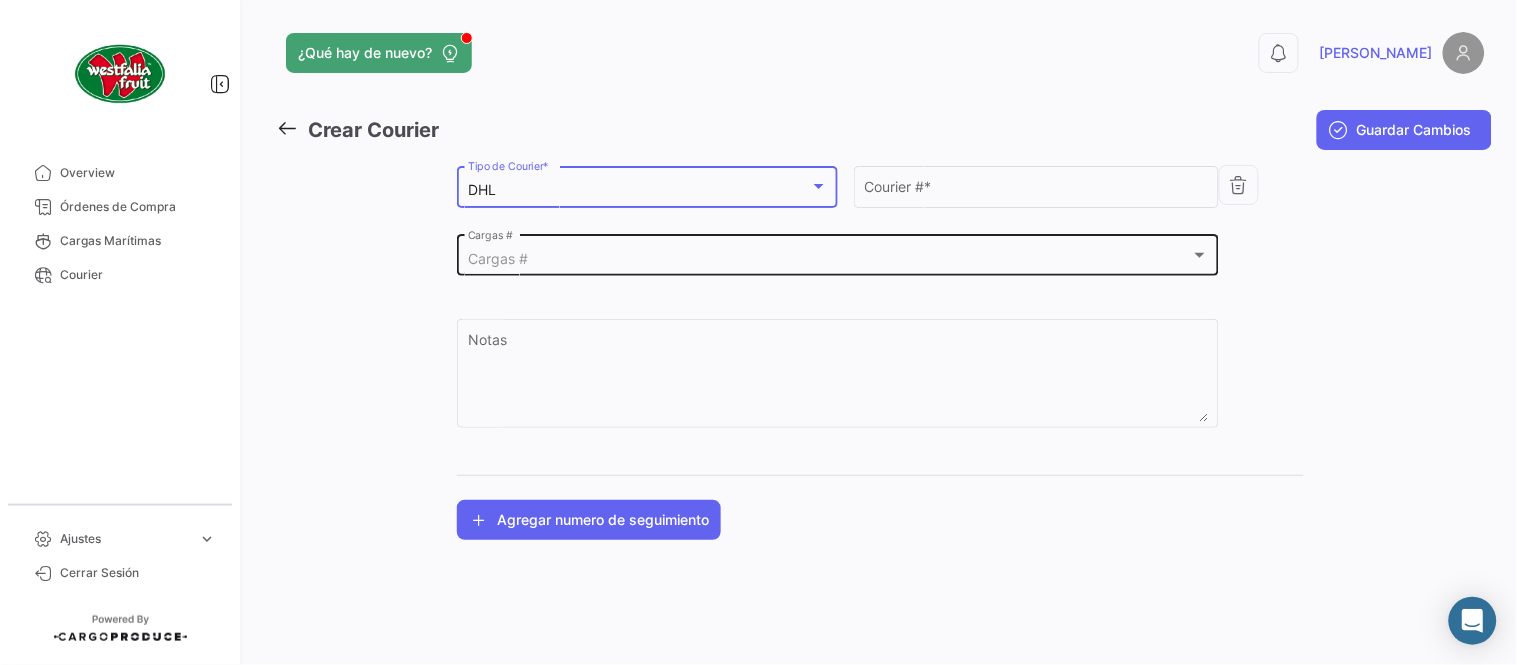 click on "Cargas #" at bounding box center [829, 259] 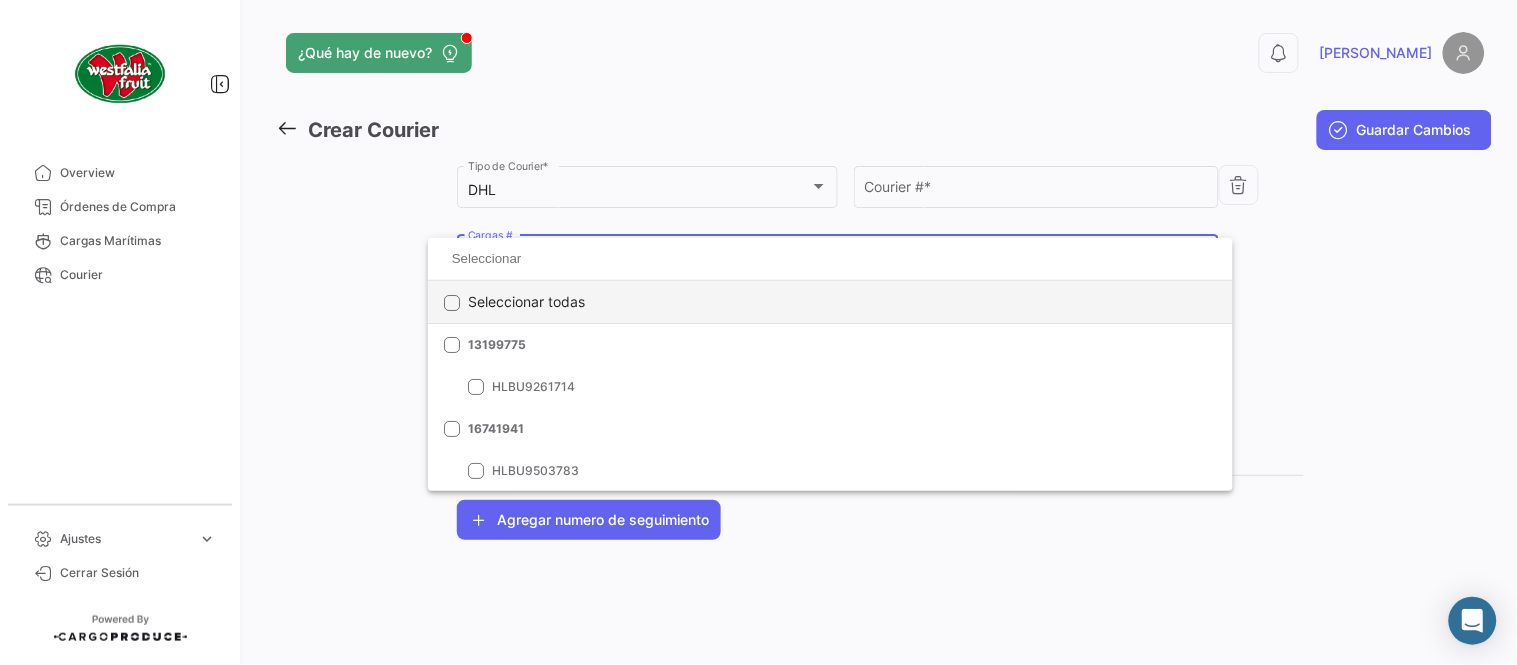 drag, startPoint x: 517, startPoint y: 286, endPoint x: 508, endPoint y: 265, distance: 22.847319 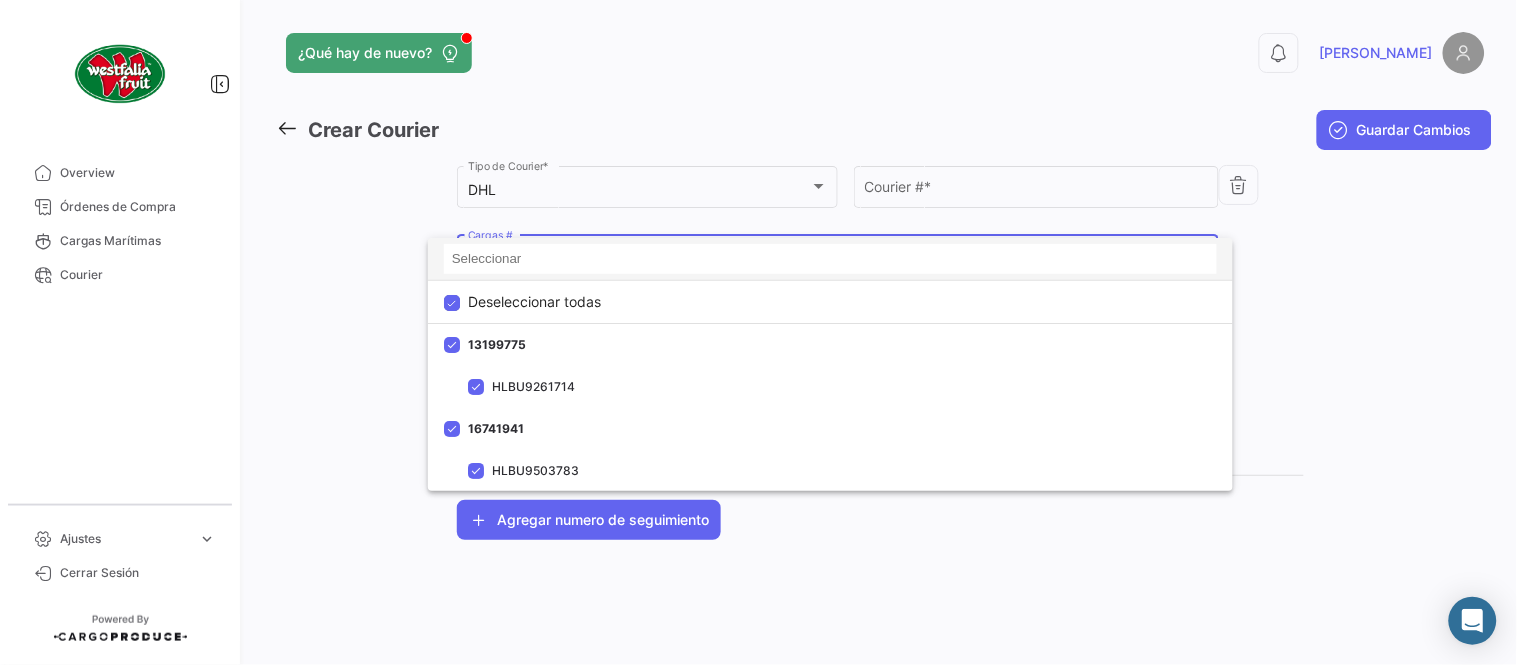 click at bounding box center [830, 259] 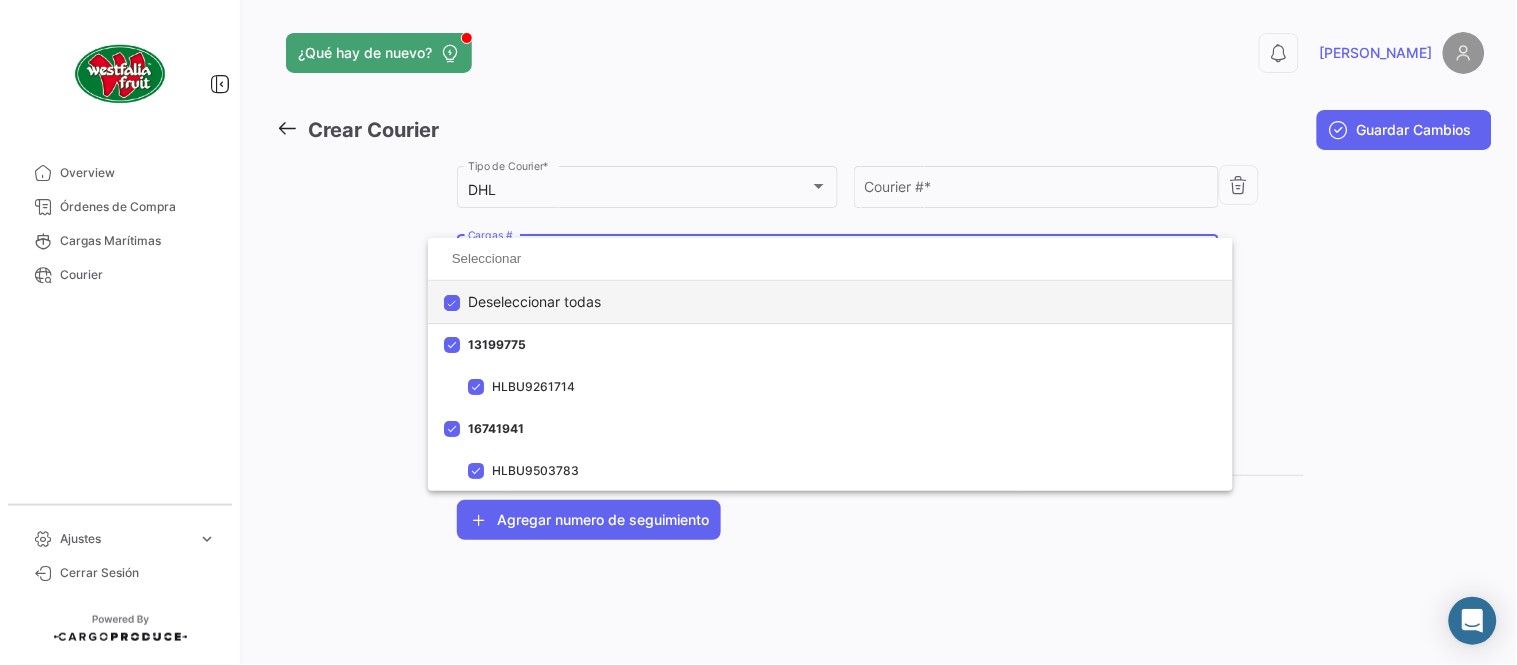 click on "Deseleccionar todas" 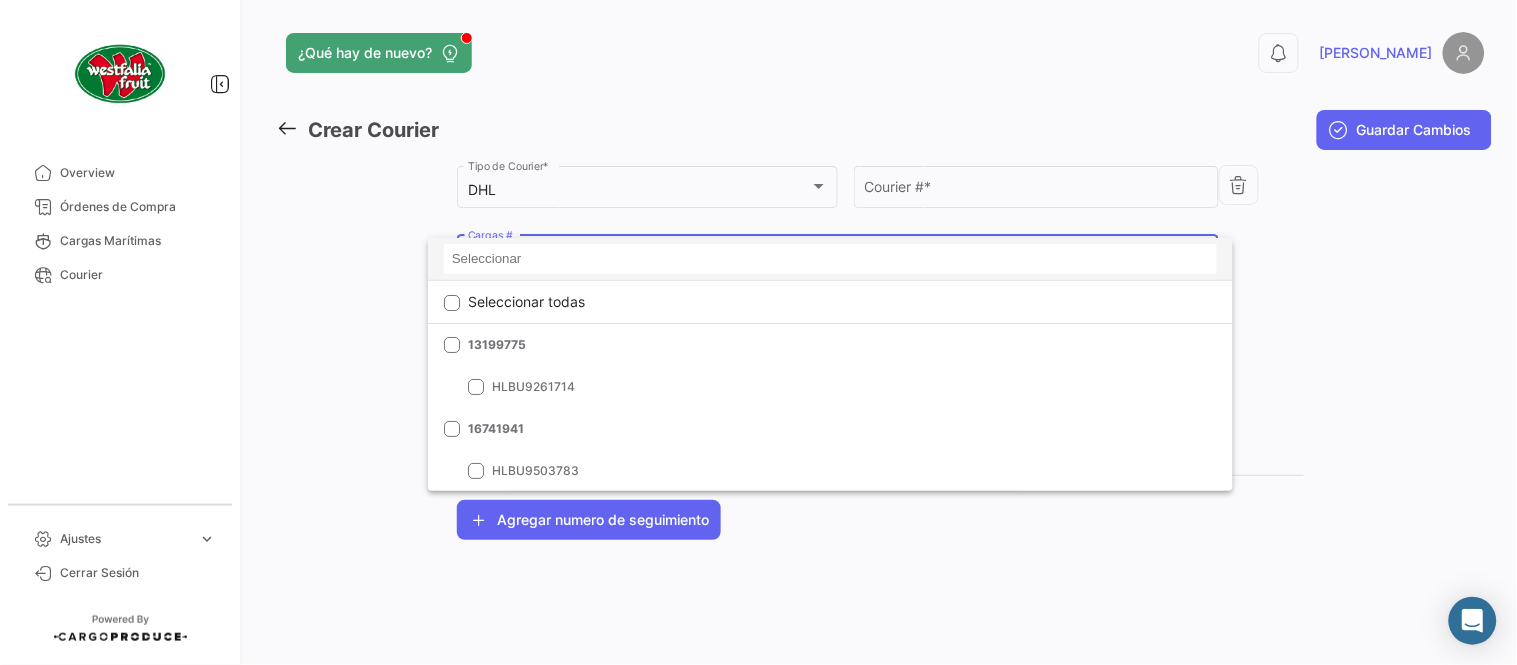 click at bounding box center [830, 259] 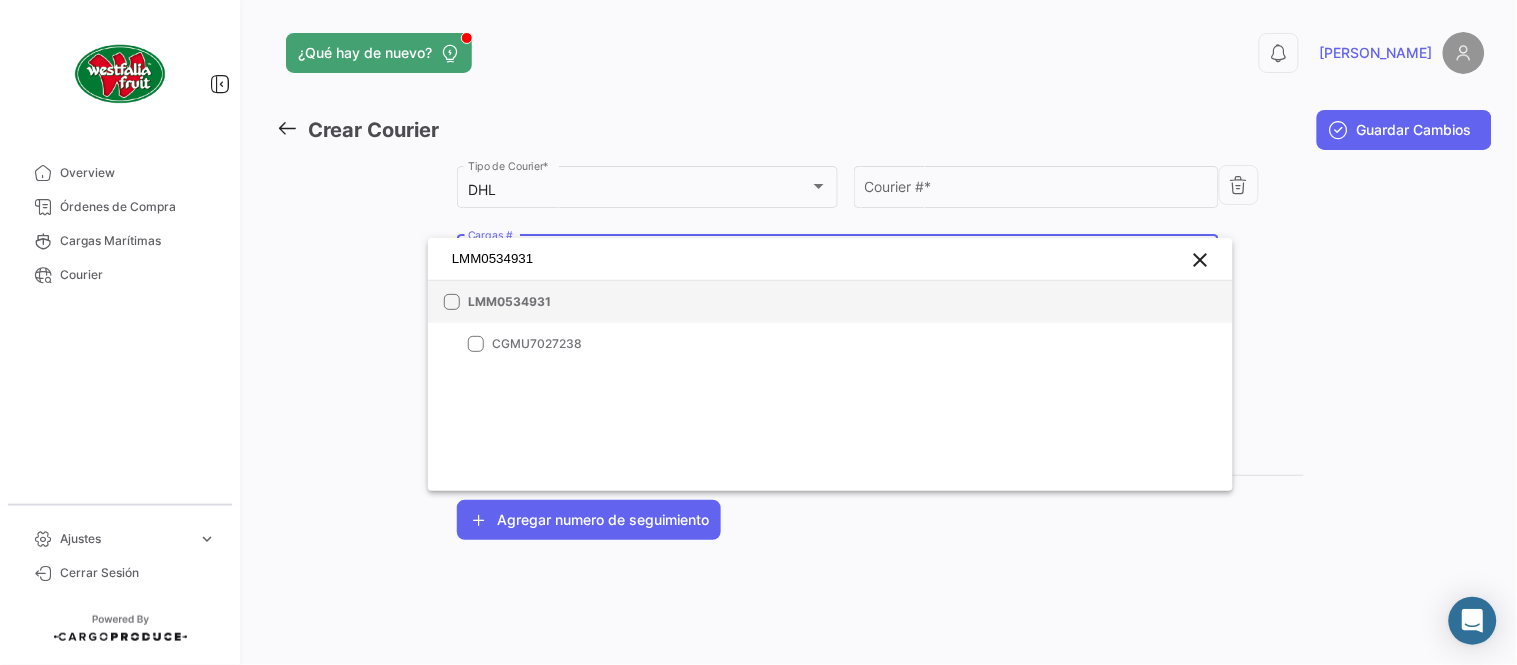 type on "LMM0534931" 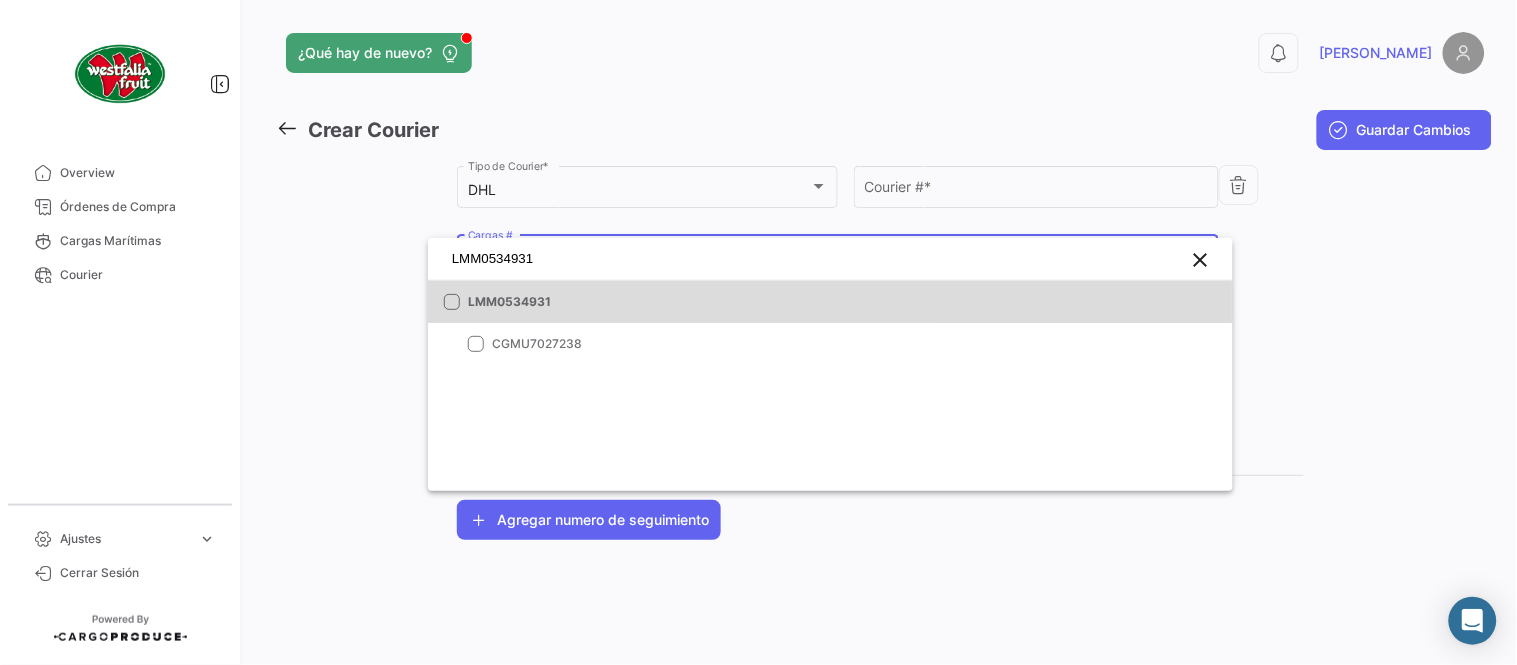 click on "LMM0534931" at bounding box center [608, 302] 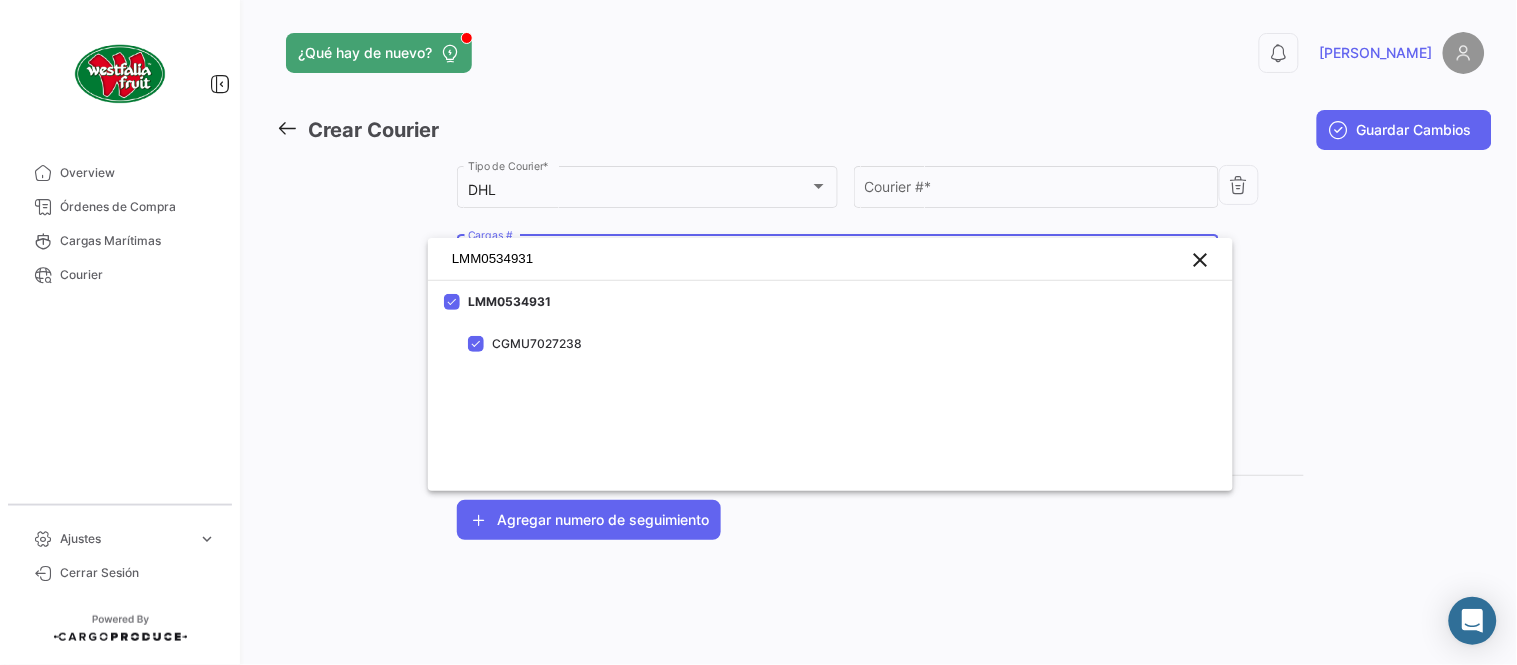 click at bounding box center [758, 332] 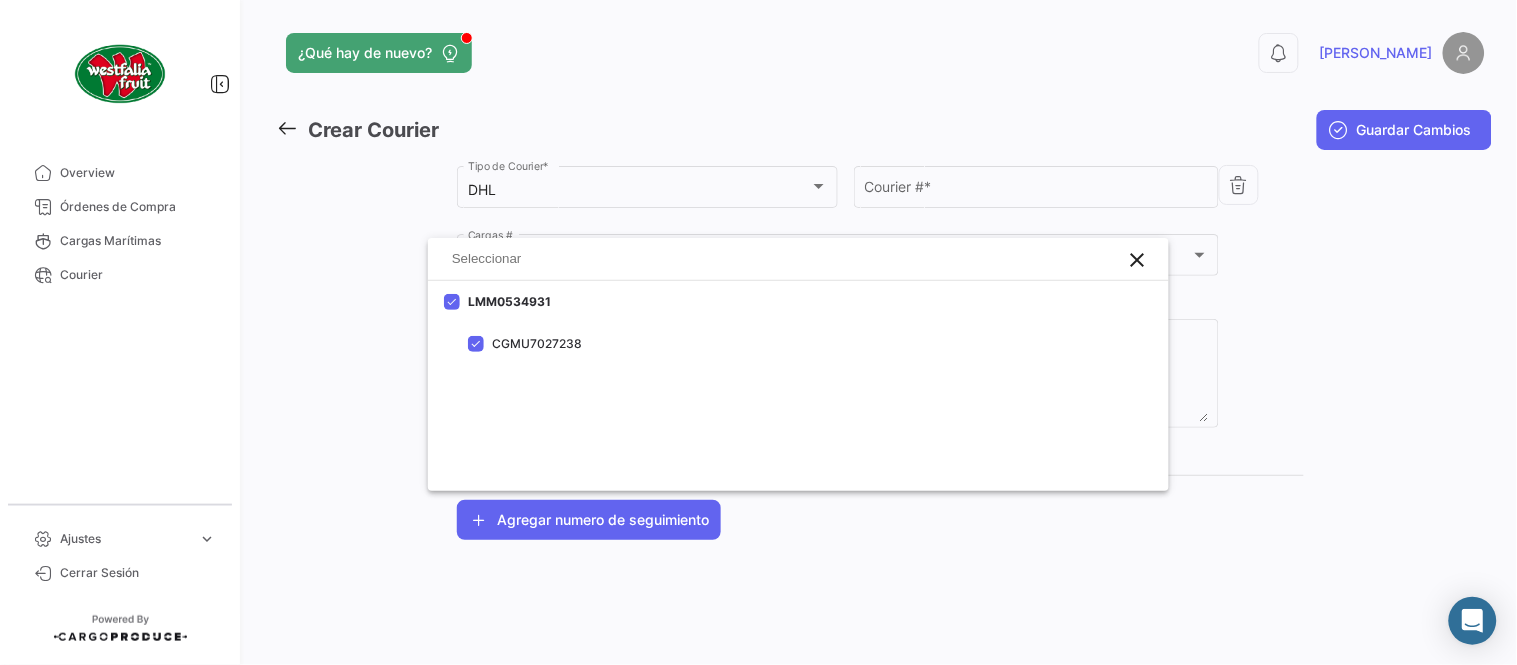 click on "Courier #  *" 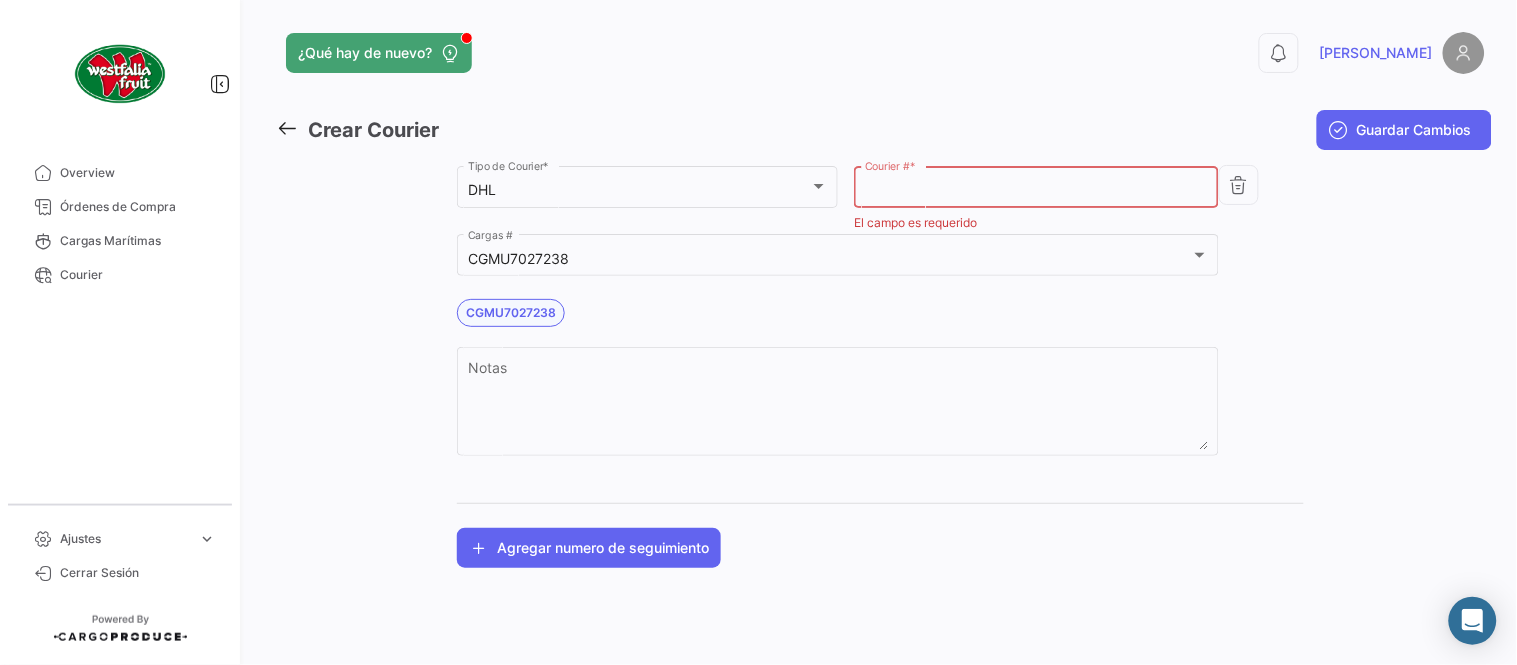 paste on "3820331071" 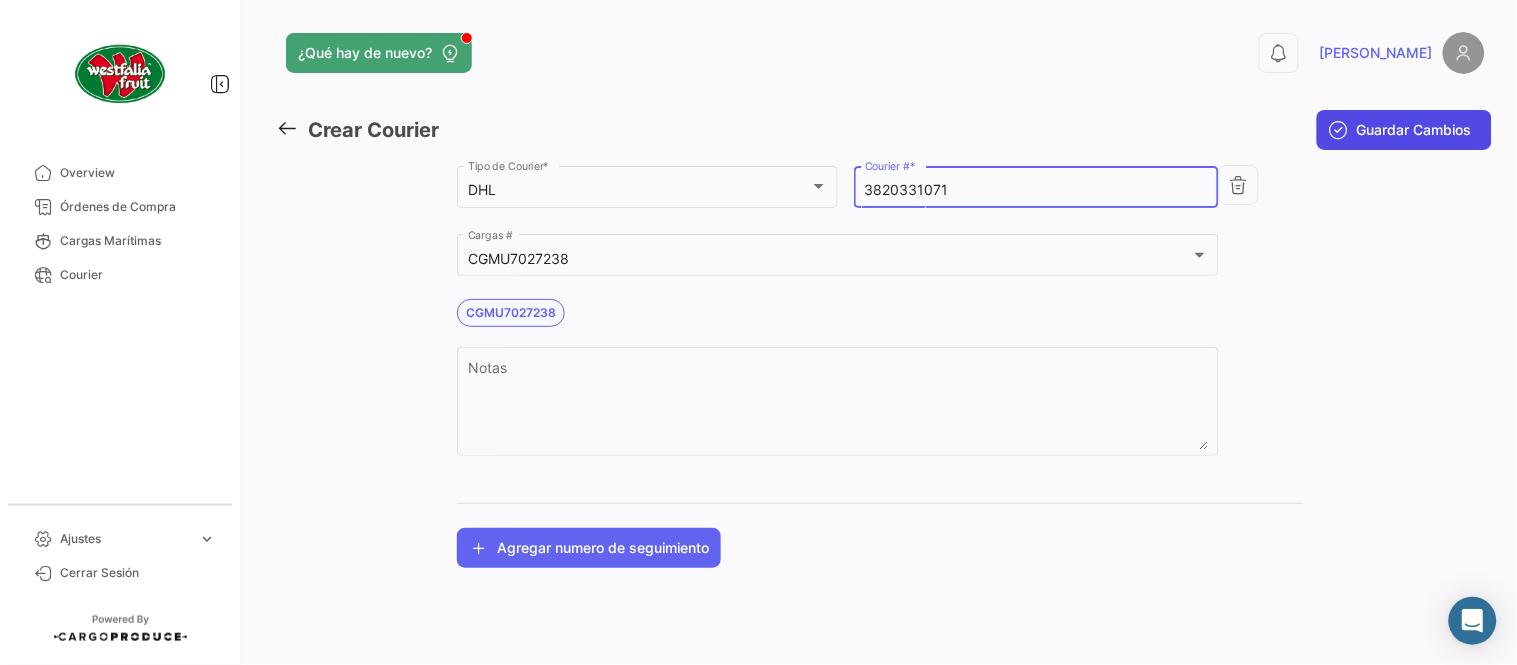 type on "3820331071" 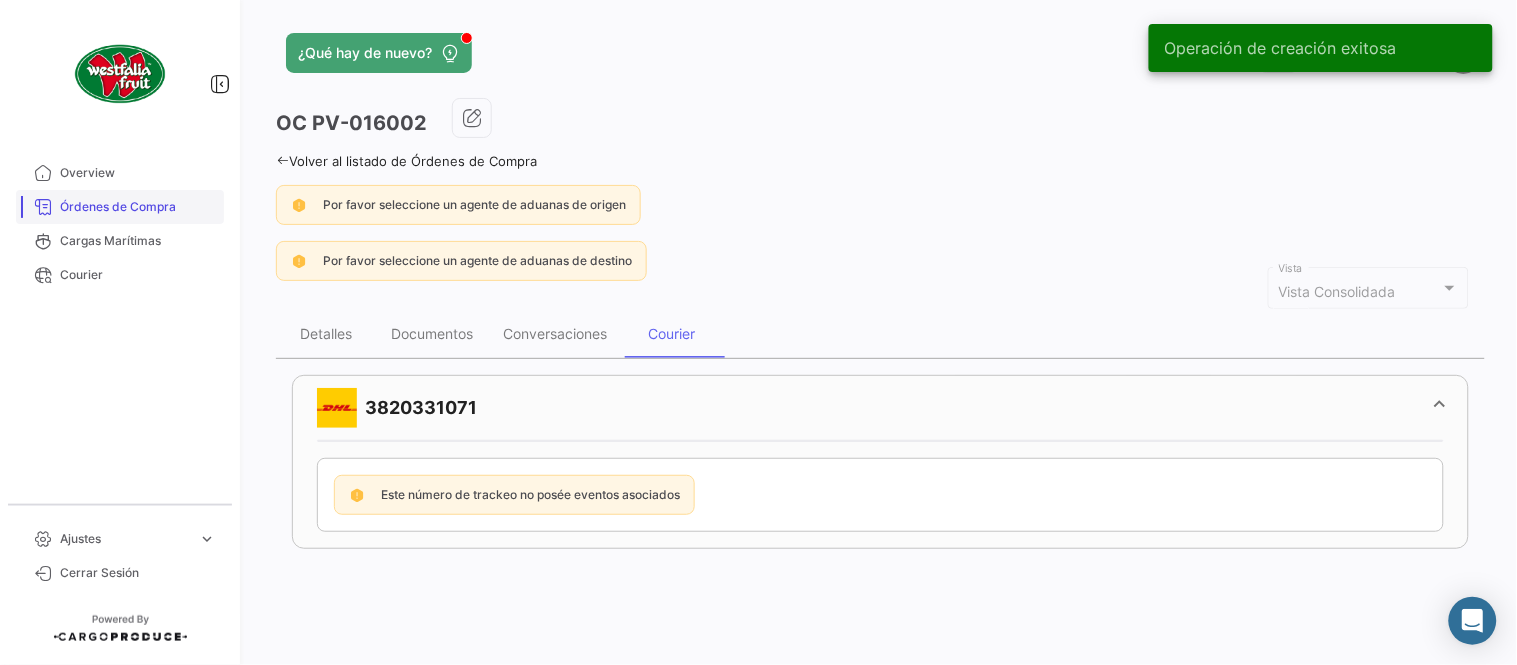 click on "Órdenes de Compra" at bounding box center [138, 207] 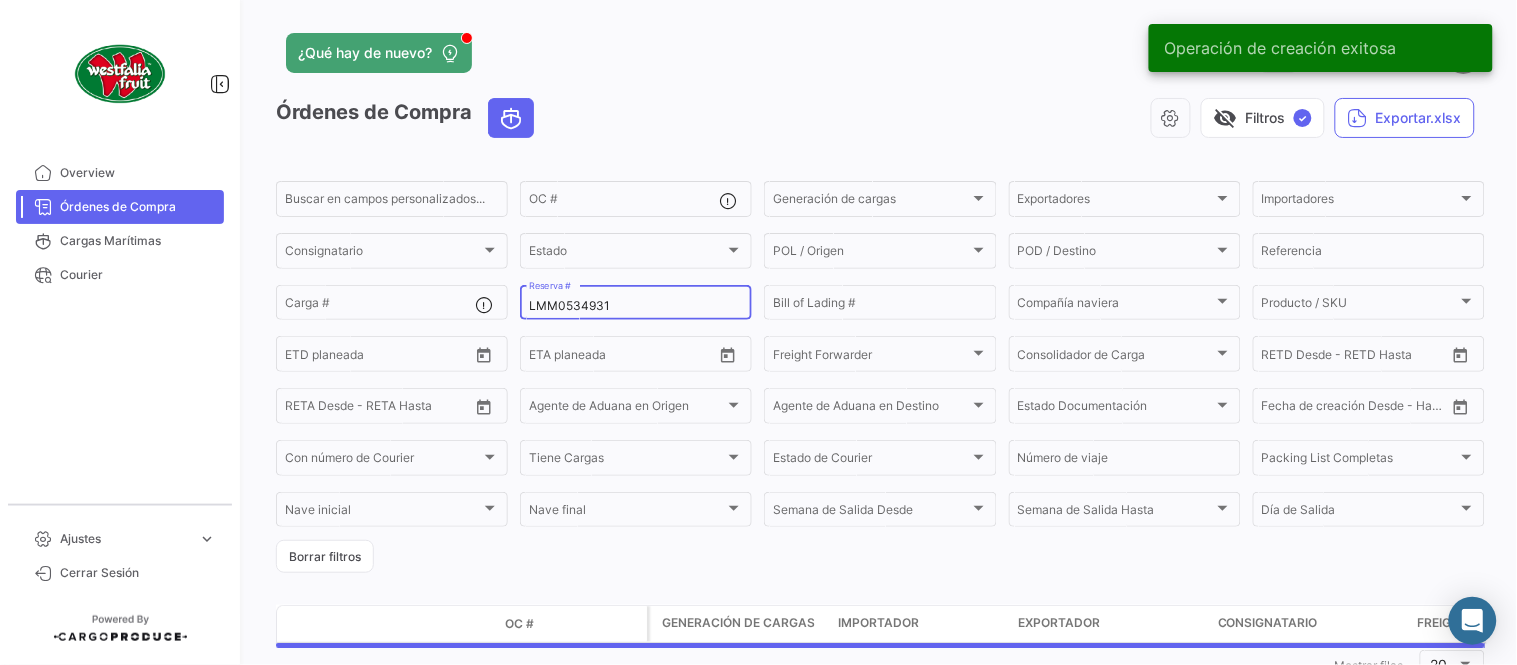 click on "LMM0534931" at bounding box center (636, 306) 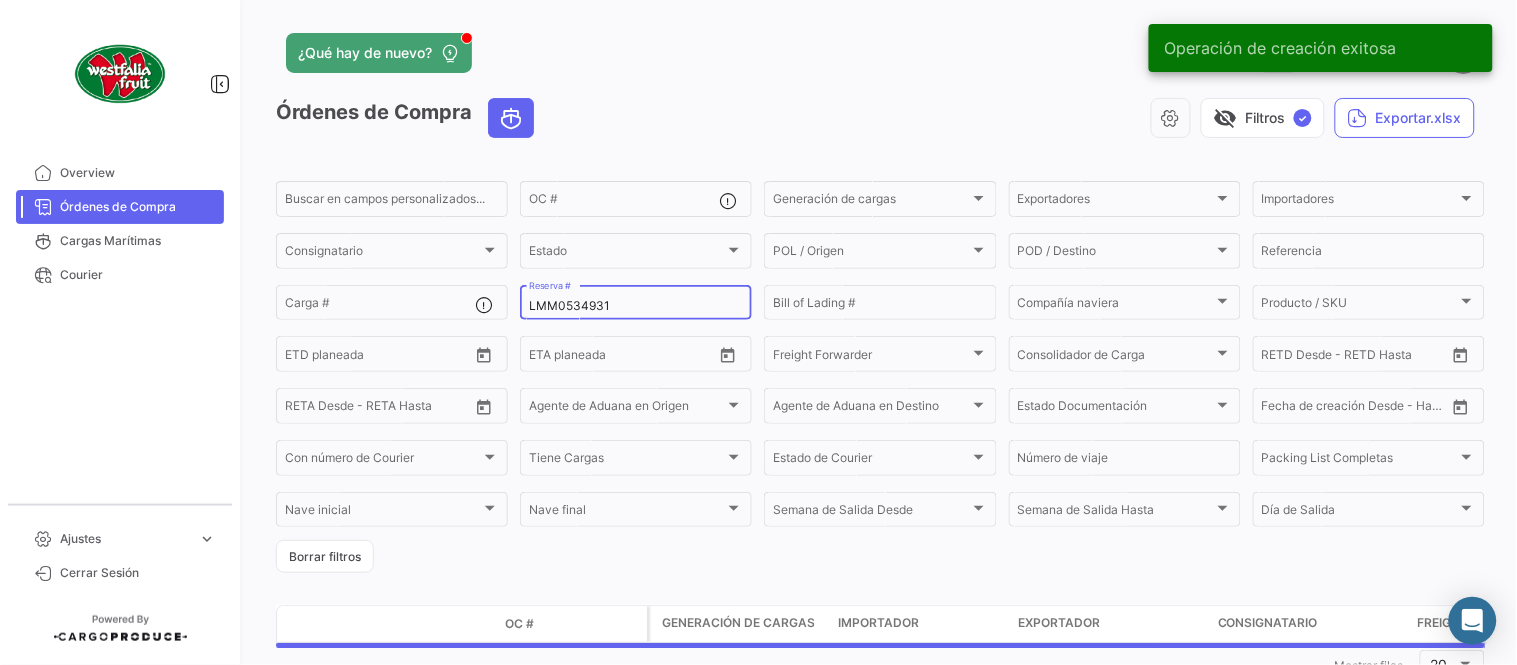 click on "LMM0534931" at bounding box center (636, 306) 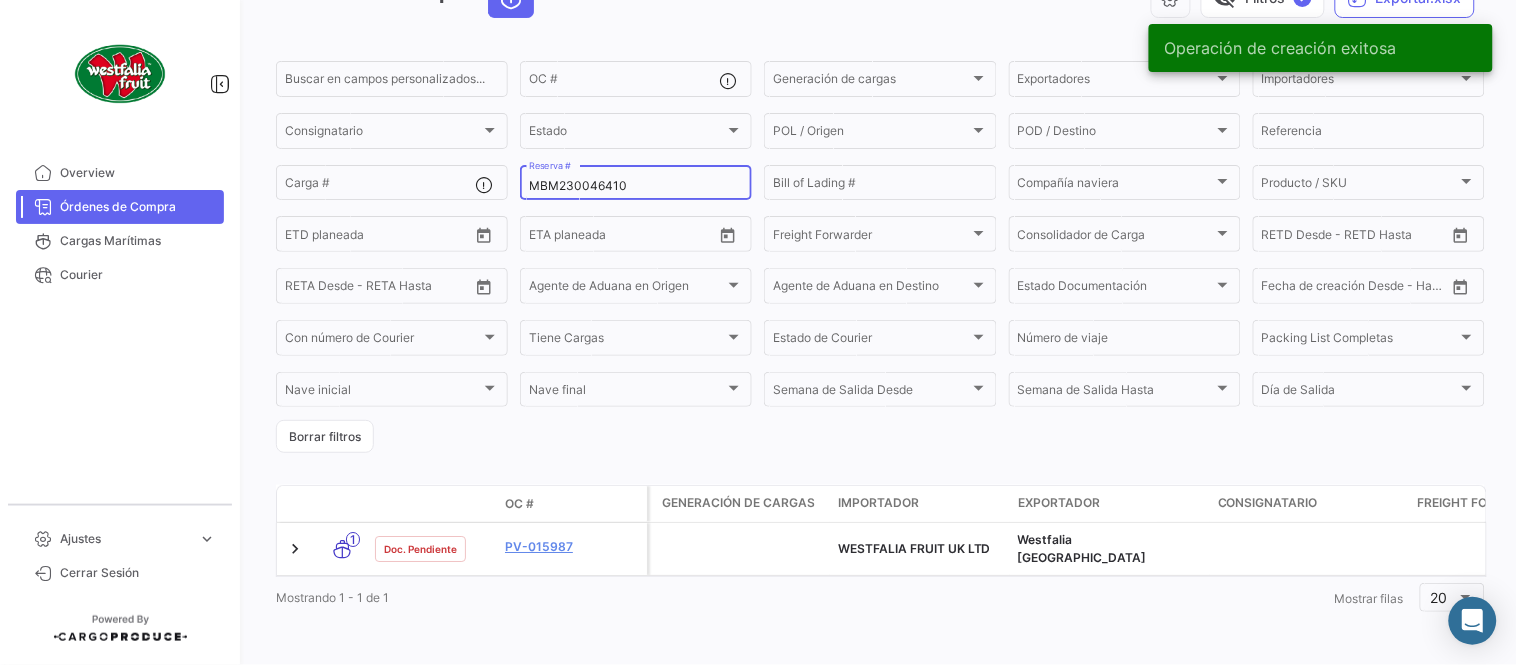 scroll, scrollTop: 128, scrollLeft: 0, axis: vertical 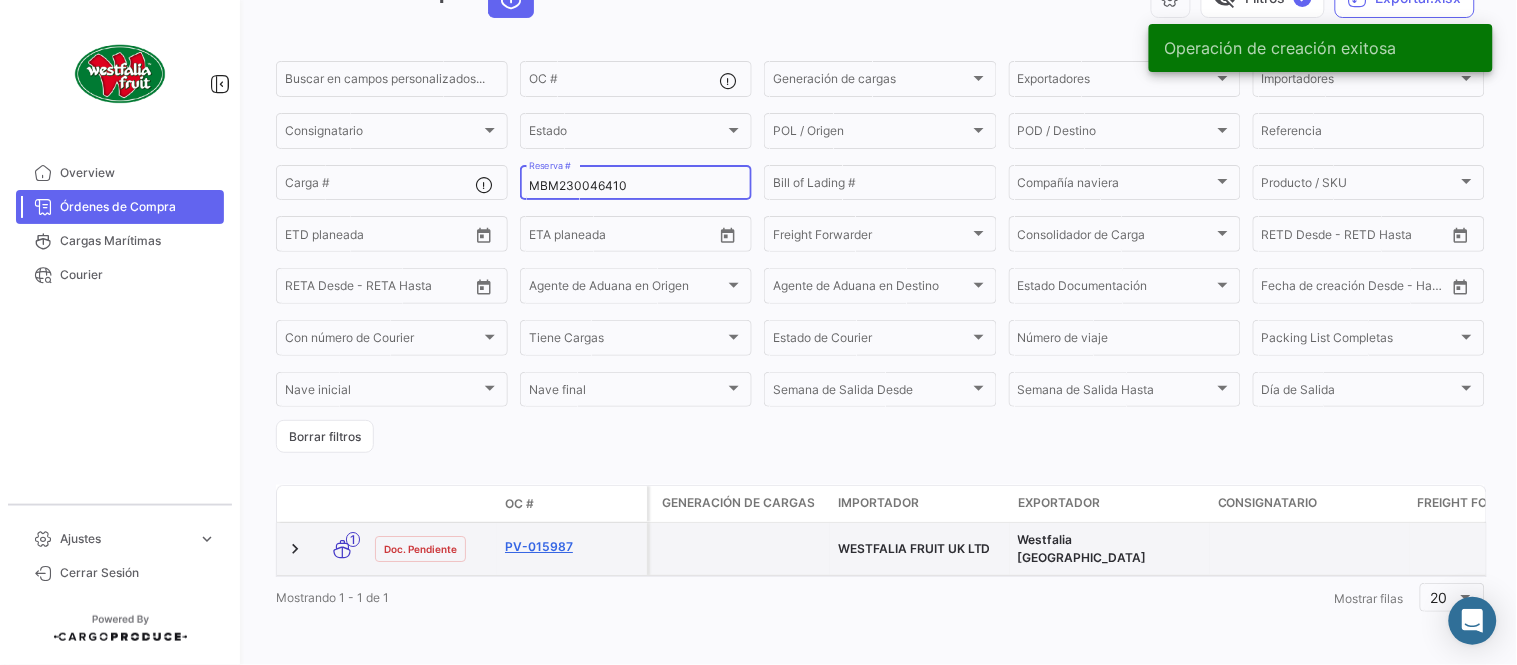 type on "MBM230046410" 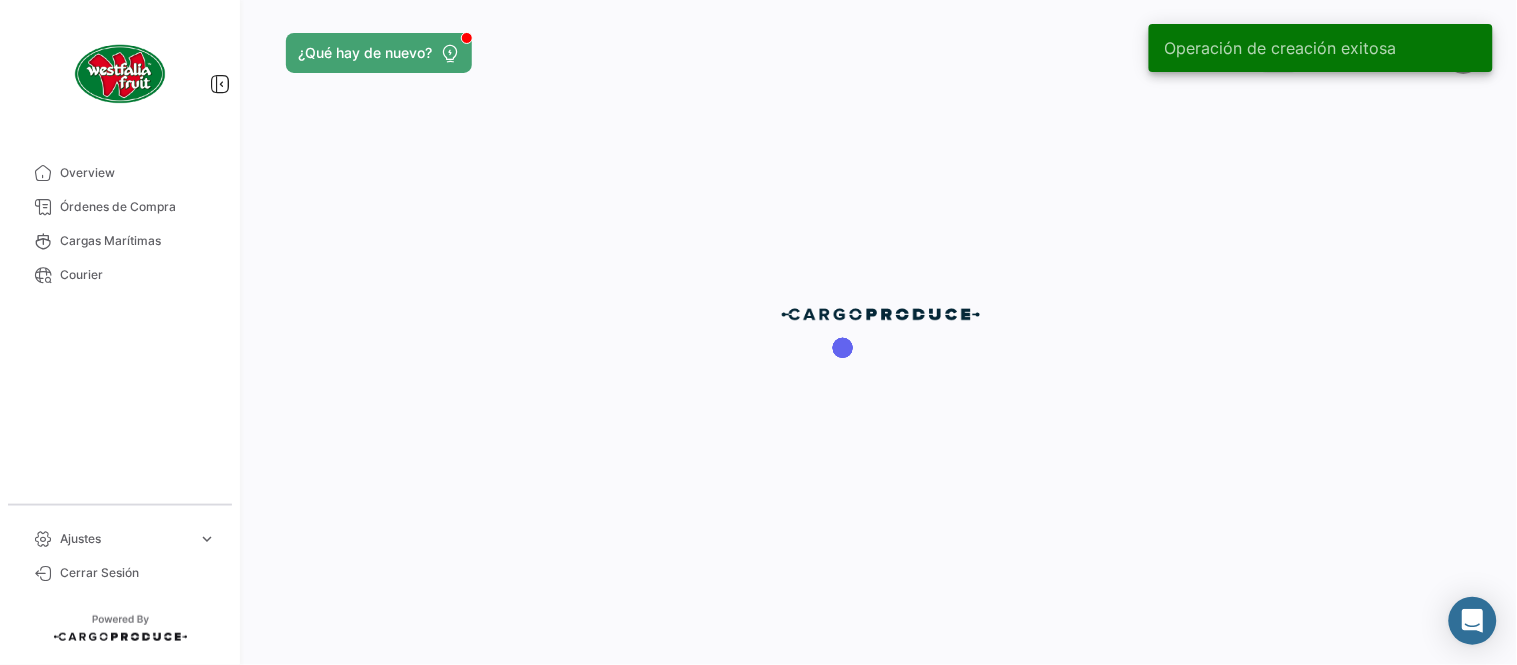 scroll, scrollTop: 0, scrollLeft: 0, axis: both 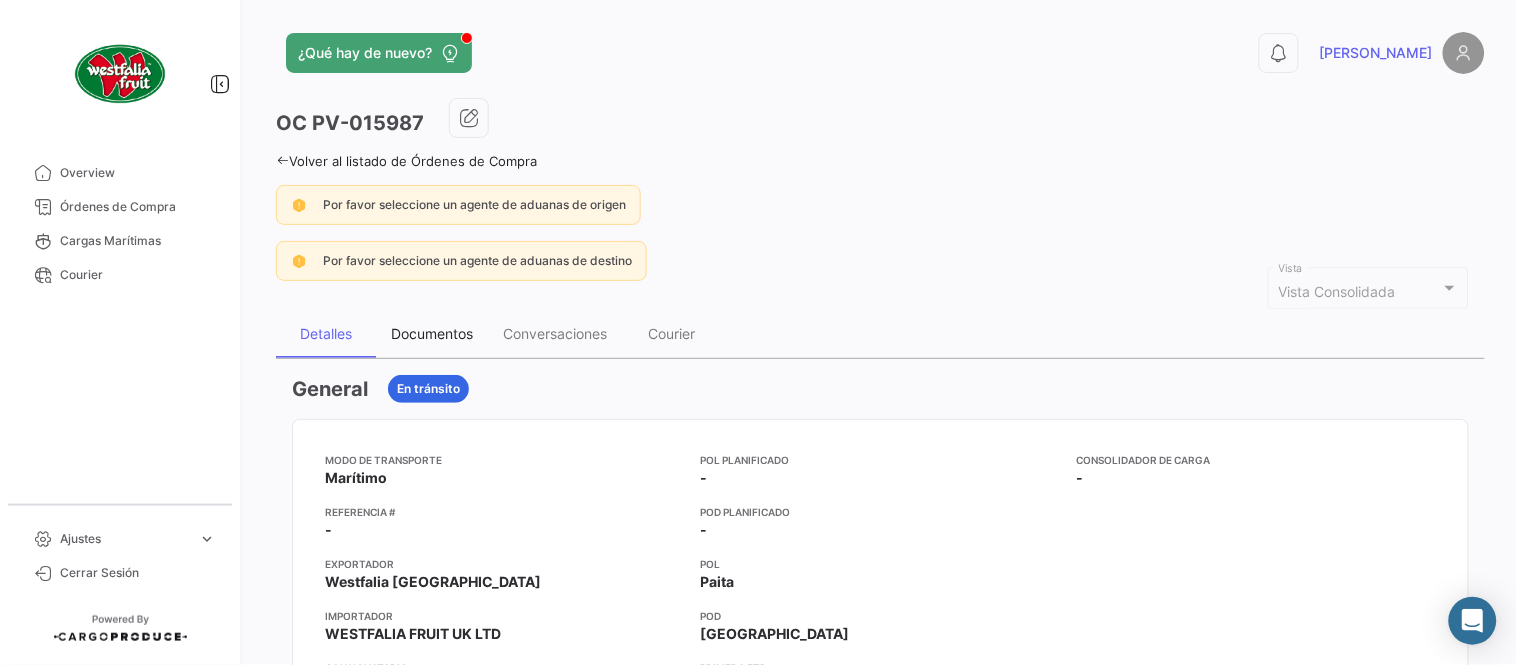 click on "Documentos" at bounding box center [432, 333] 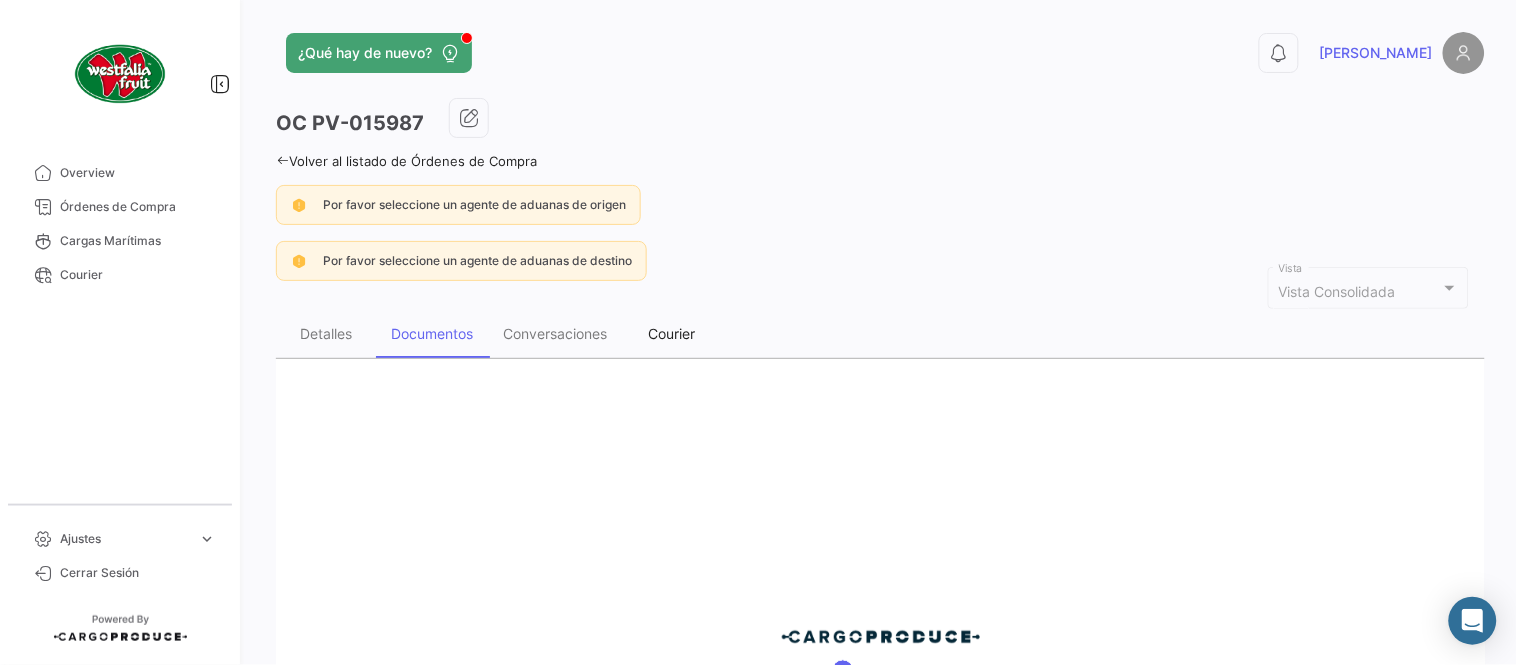 click on "Courier" at bounding box center (672, 334) 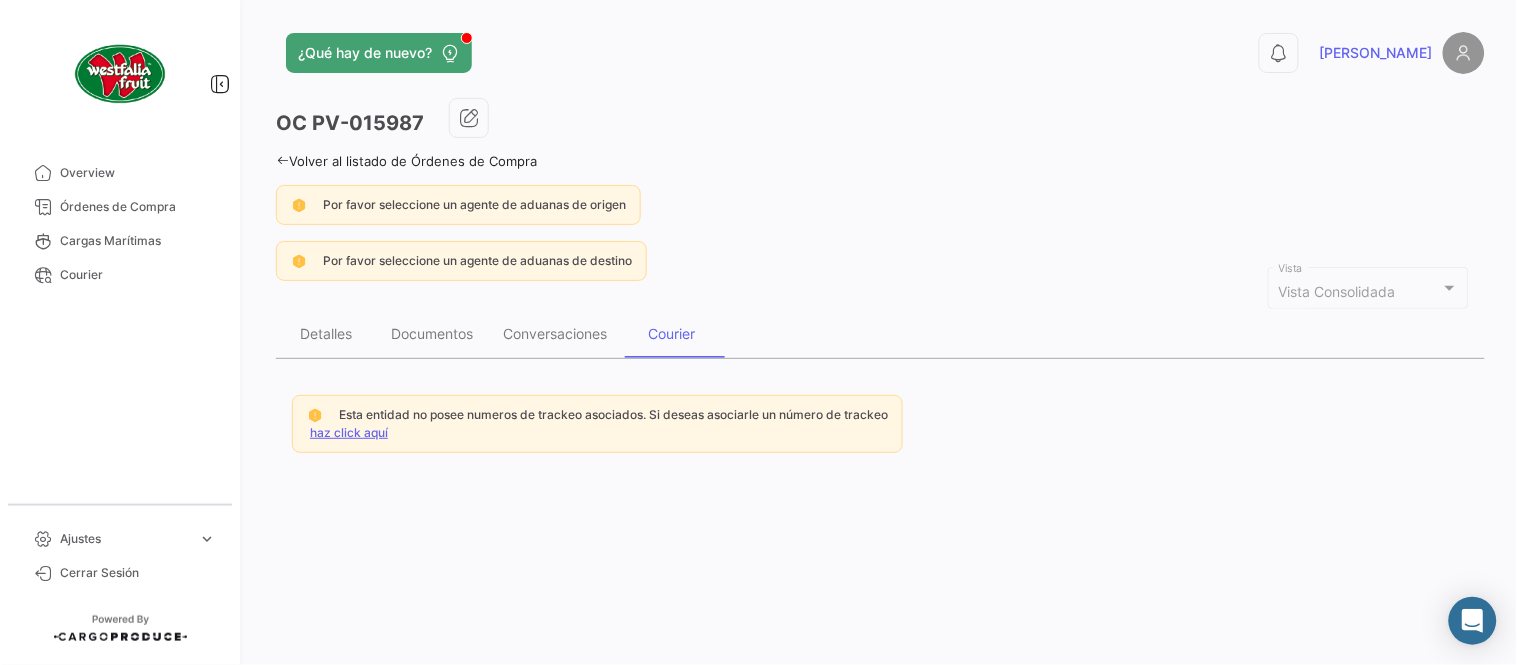 drag, startPoint x: 408, startPoint y: 428, endPoint x: 397, endPoint y: 430, distance: 11.18034 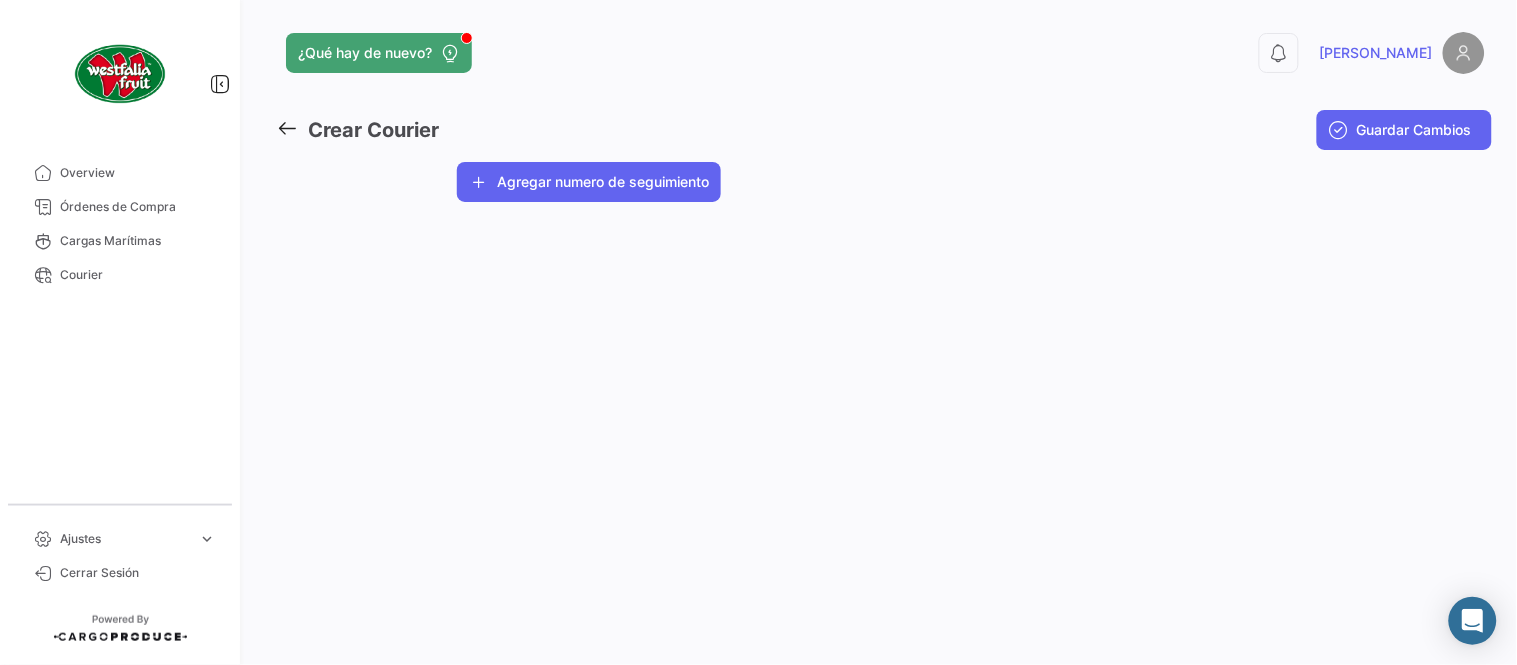 click on "Agregar numero de seguimiento" 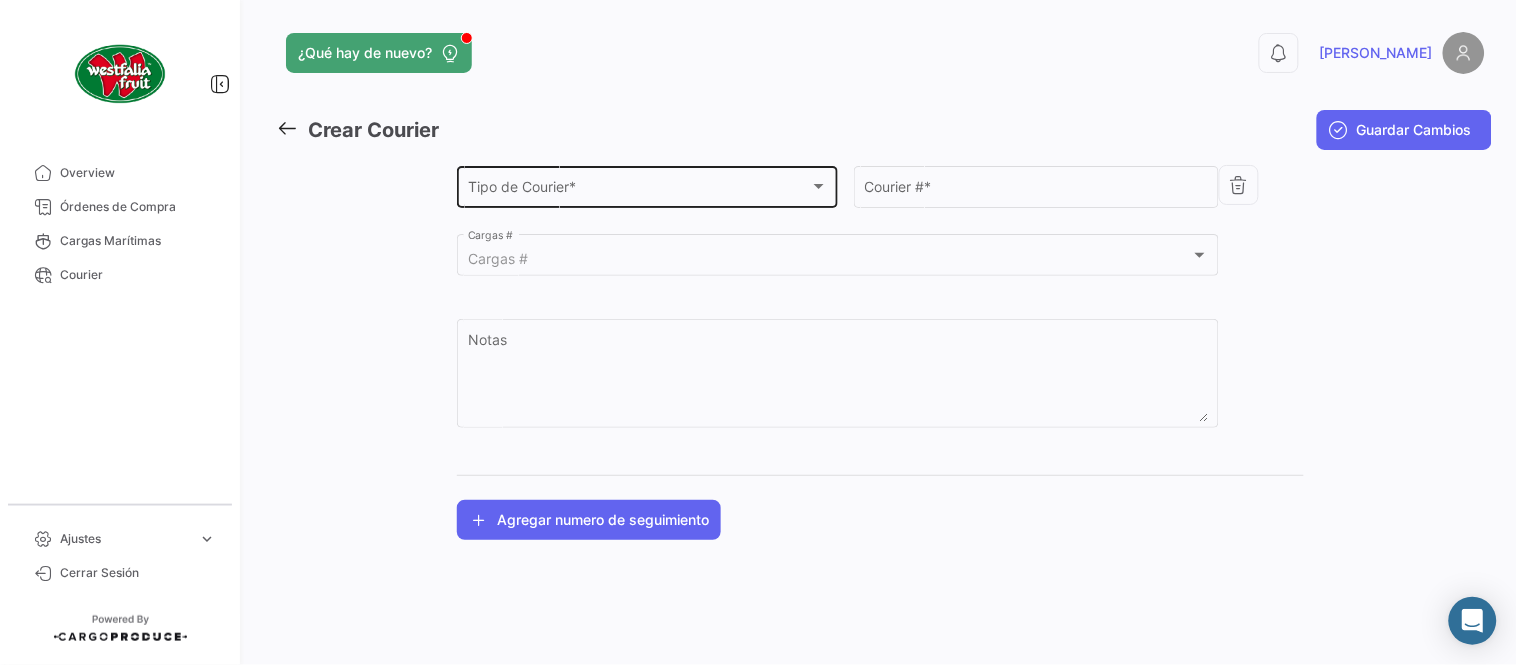 click on "Tipo de Courier *" at bounding box center (639, 190) 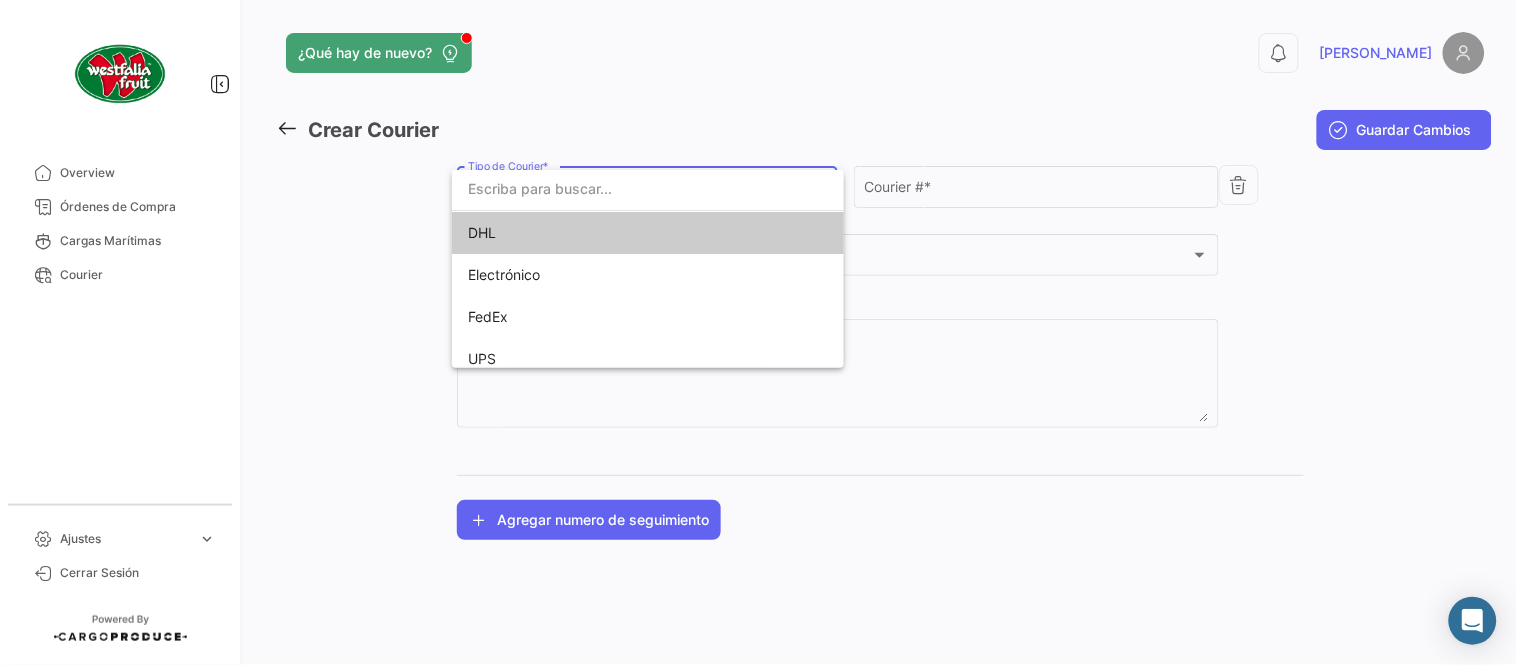 click on "DHL" at bounding box center (608, 233) 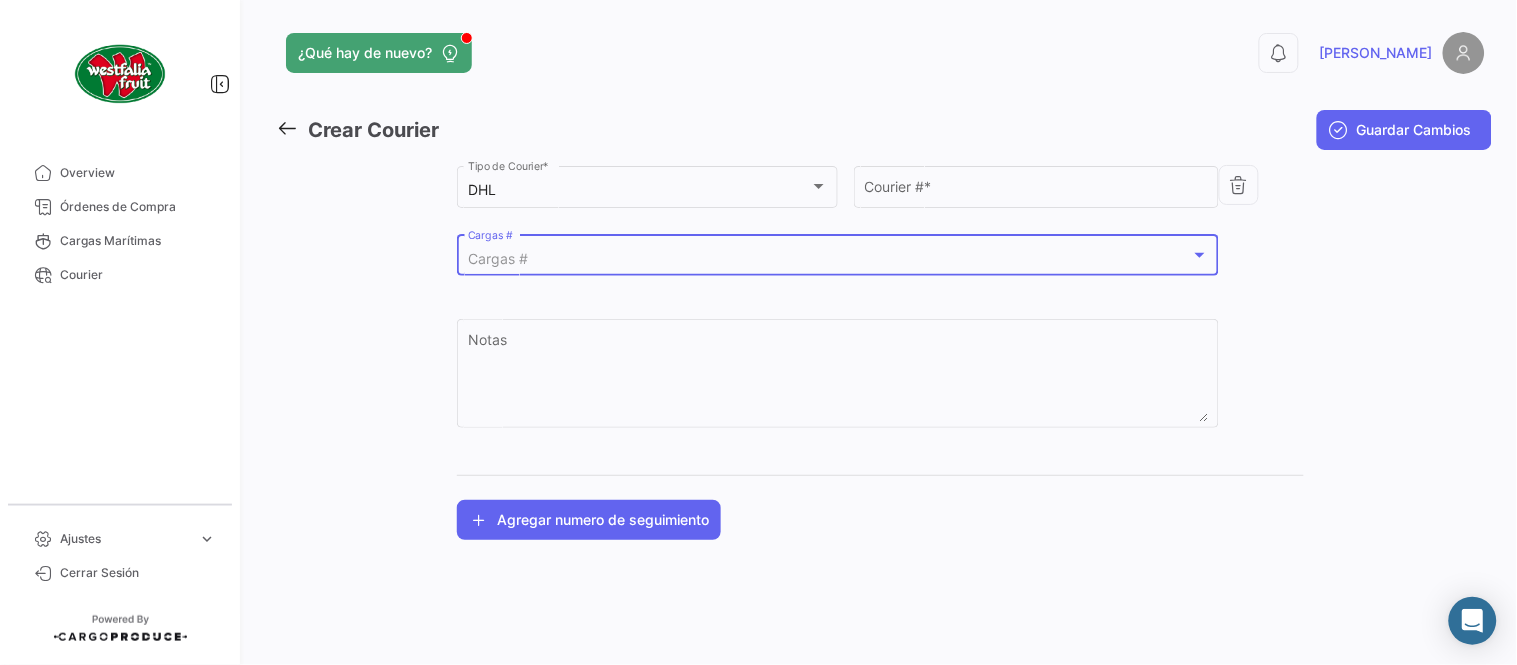 click on "Cargas #" at bounding box center [829, 259] 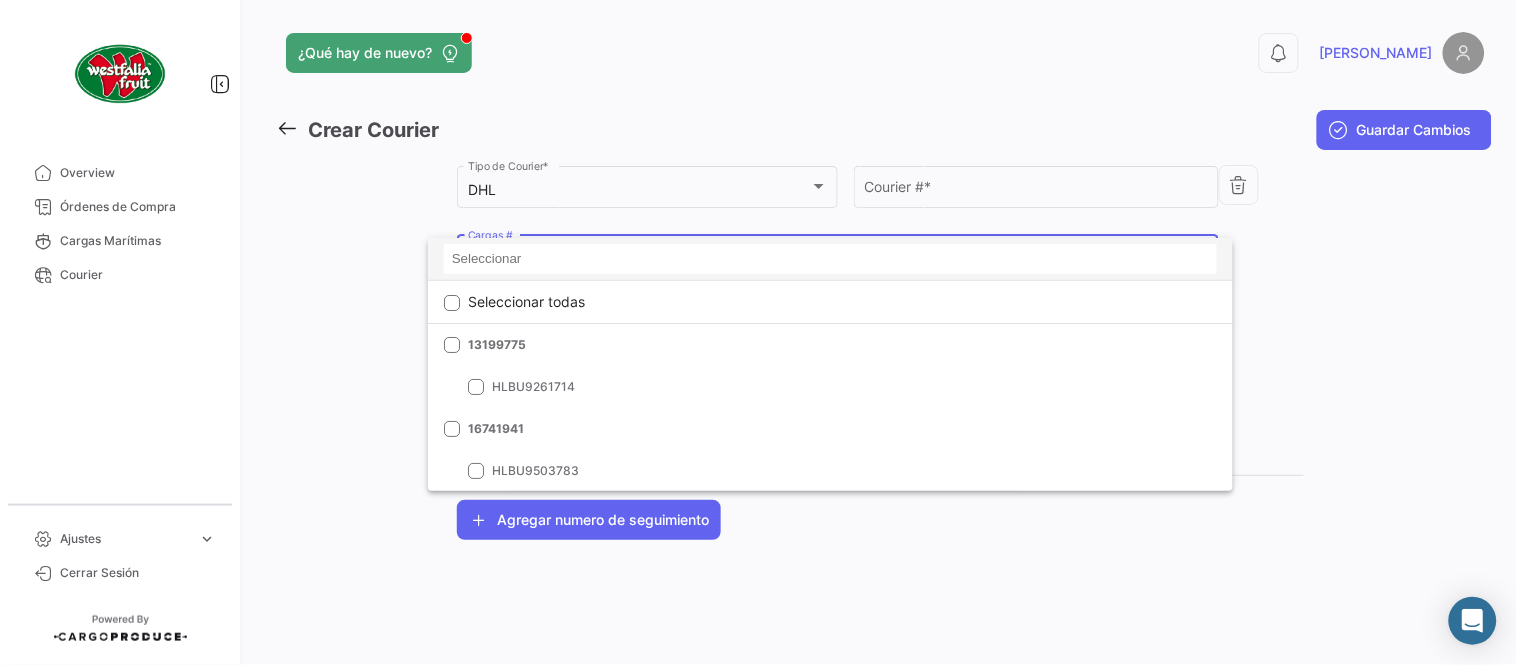 click at bounding box center (830, 259) 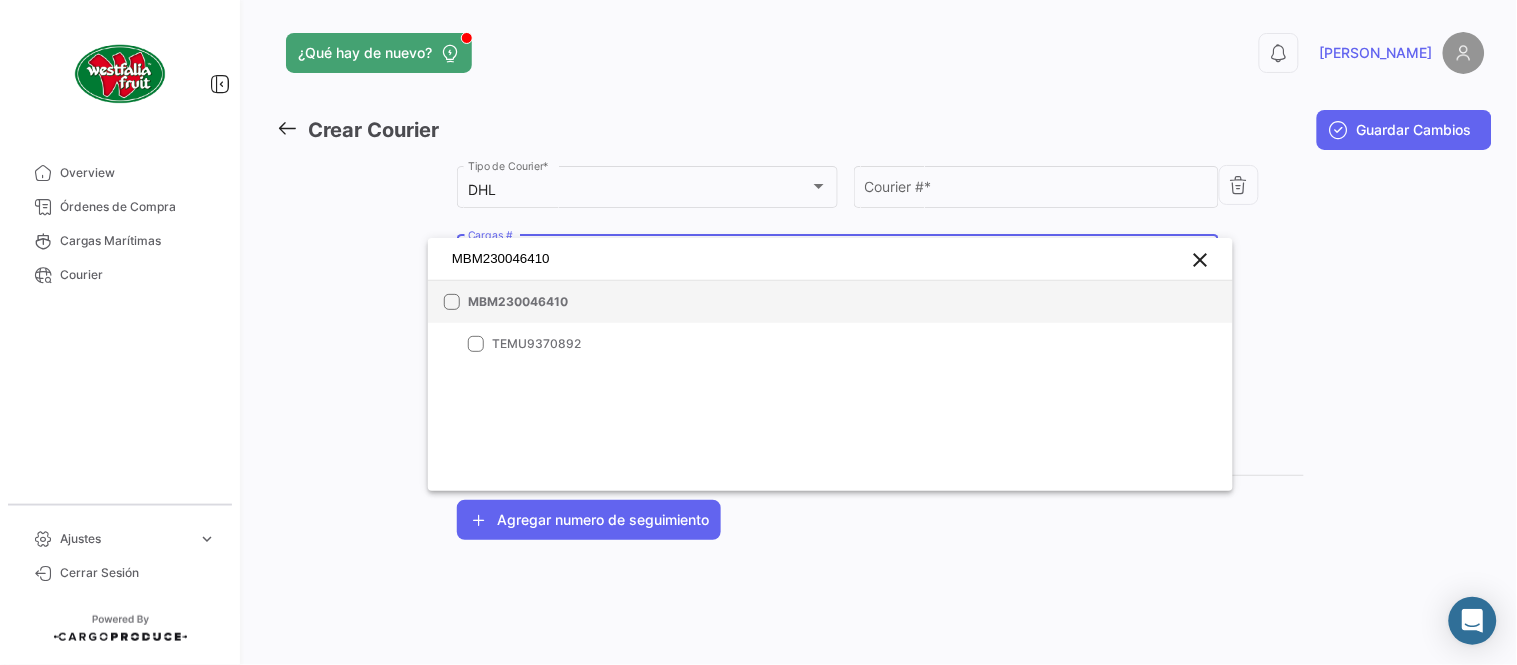 type on "MBM230046410" 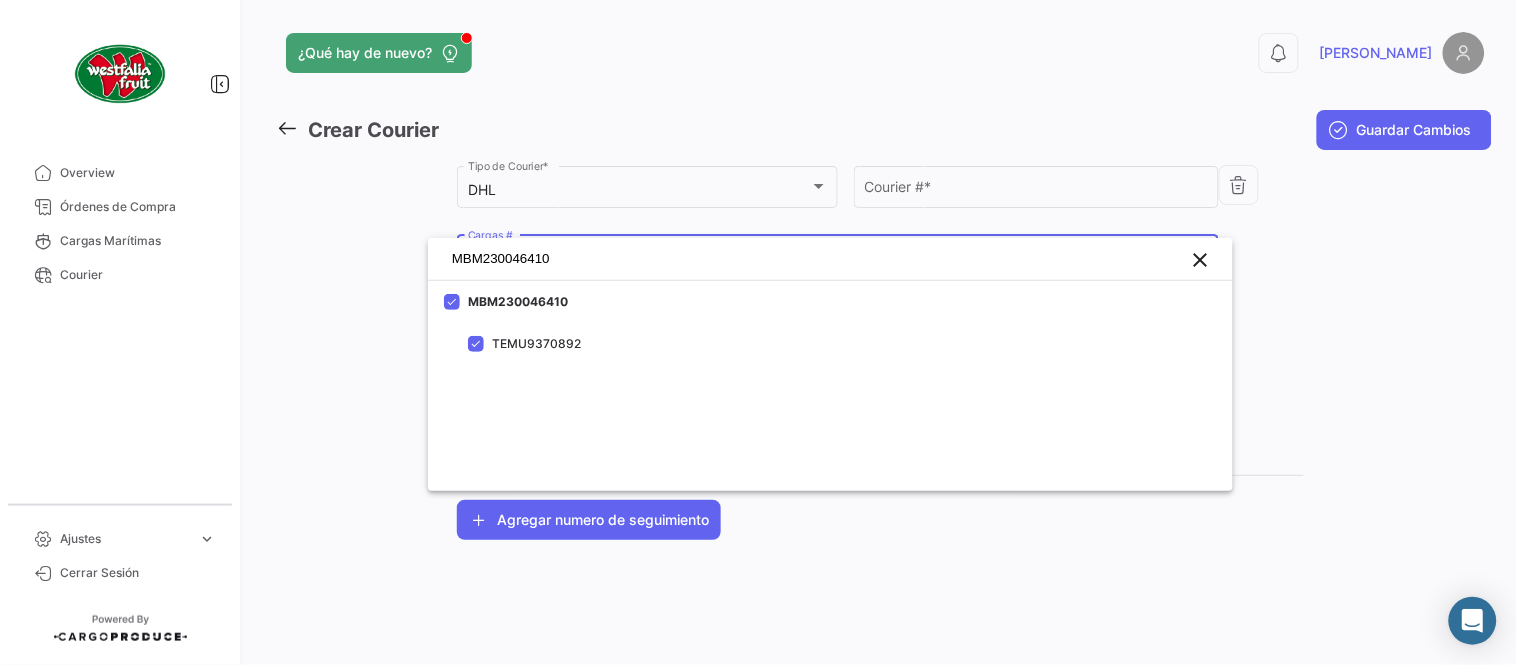 click at bounding box center (758, 332) 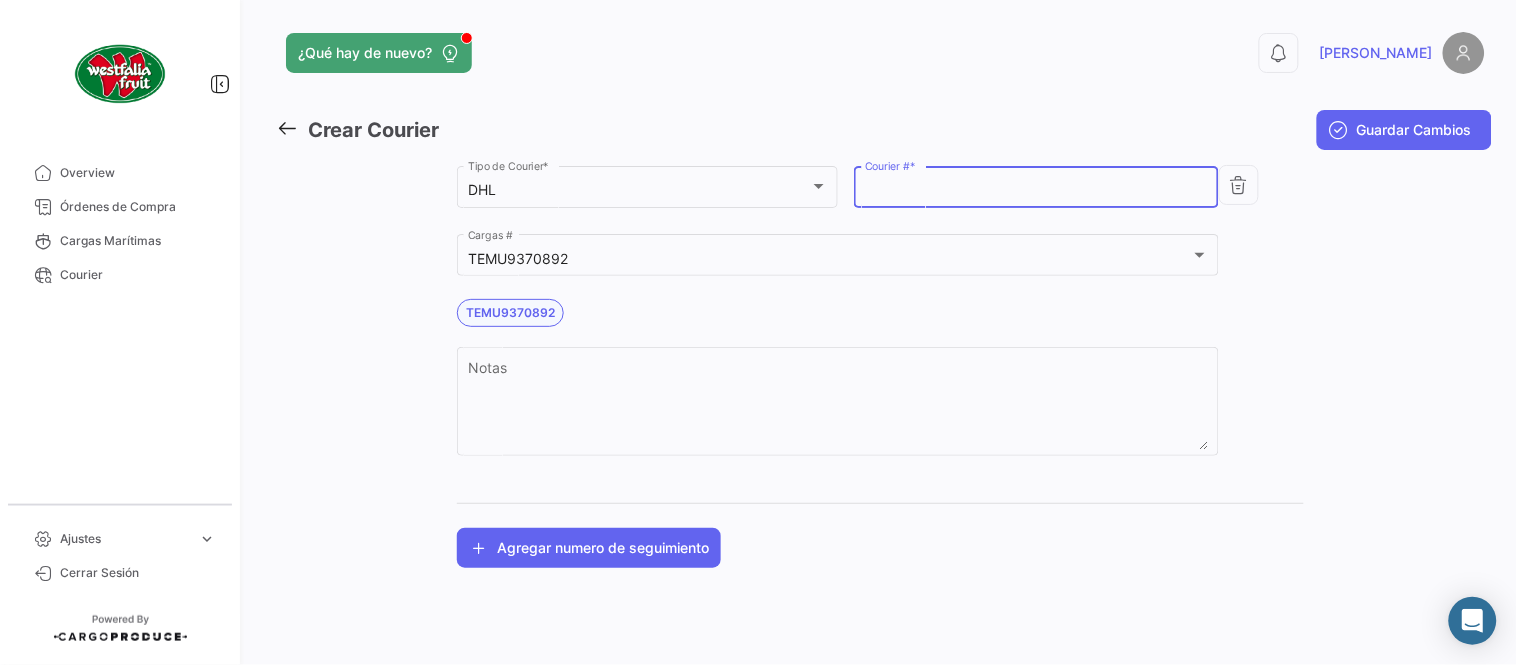click on "Courier #  *" at bounding box center (1037, 190) 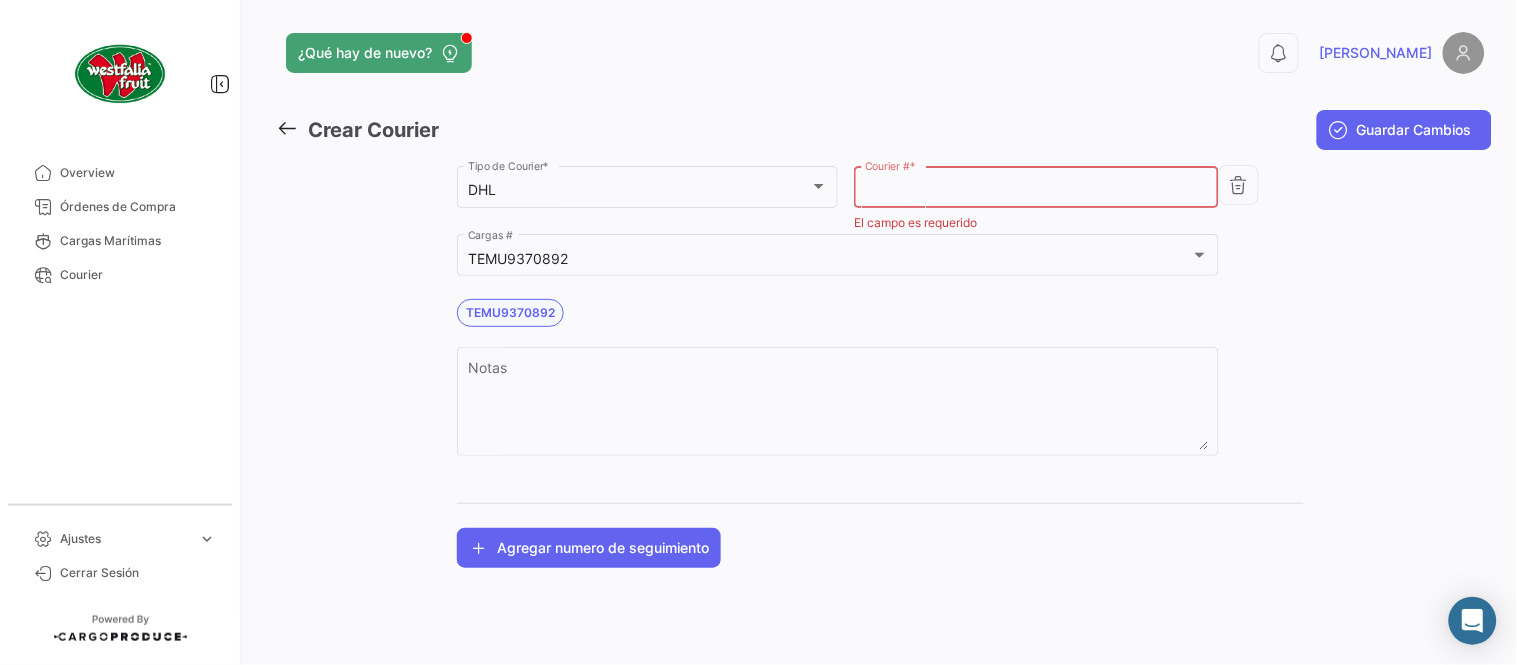 paste on "7197787004" 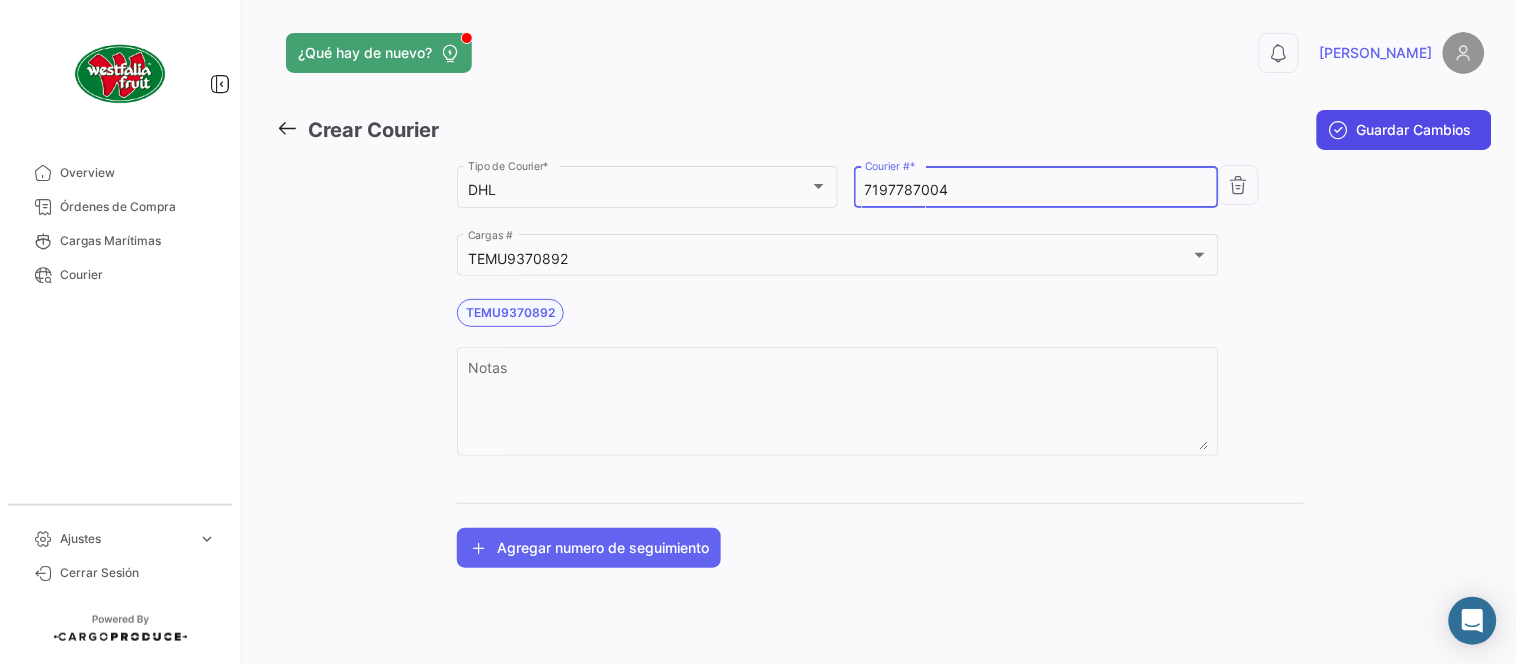 type on "7197787004" 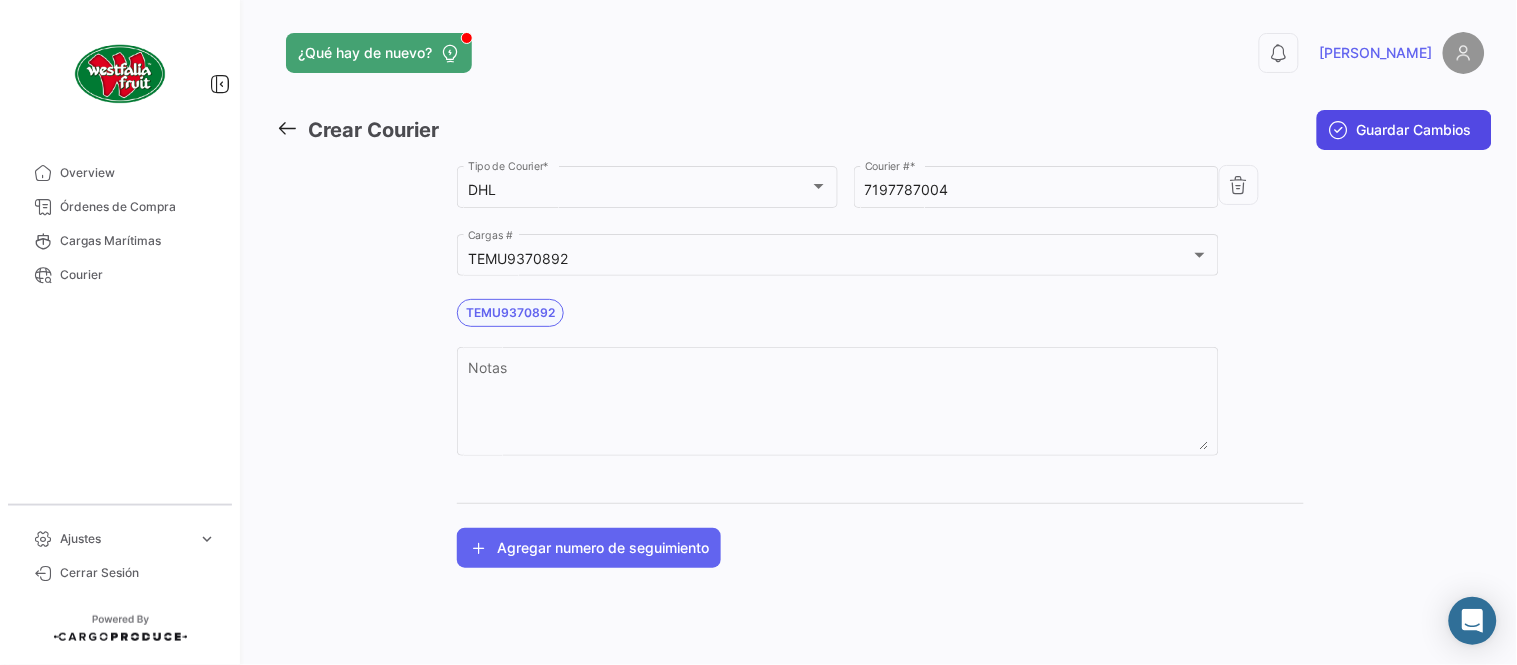 click on "Guardar Cambios" 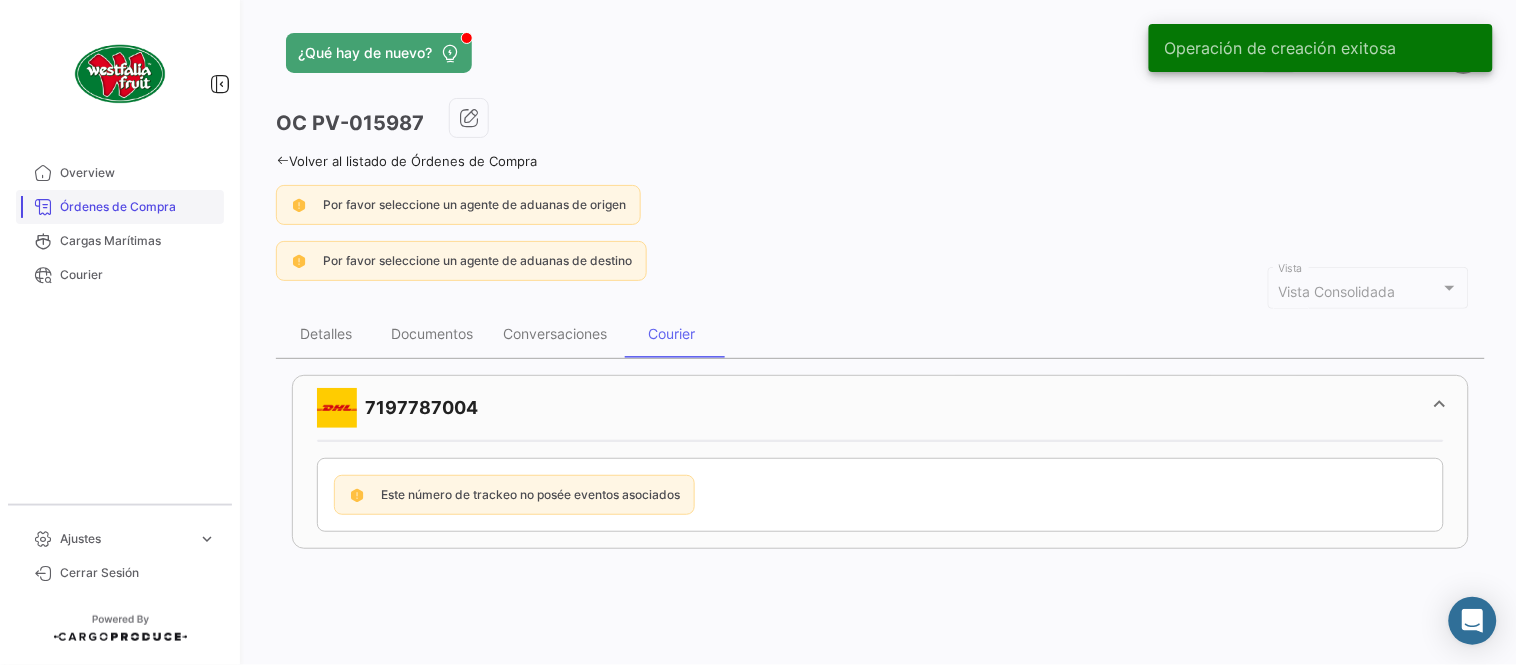 click on "Órdenes de Compra" at bounding box center (138, 207) 